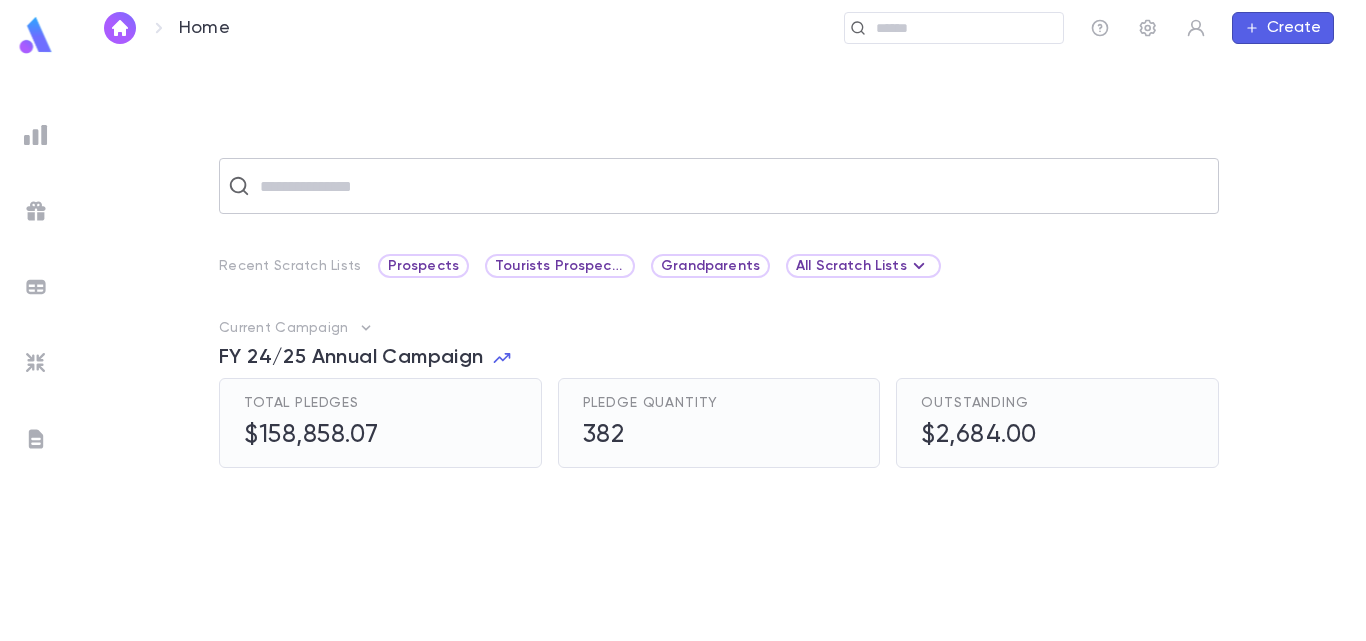 scroll, scrollTop: 0, scrollLeft: 0, axis: both 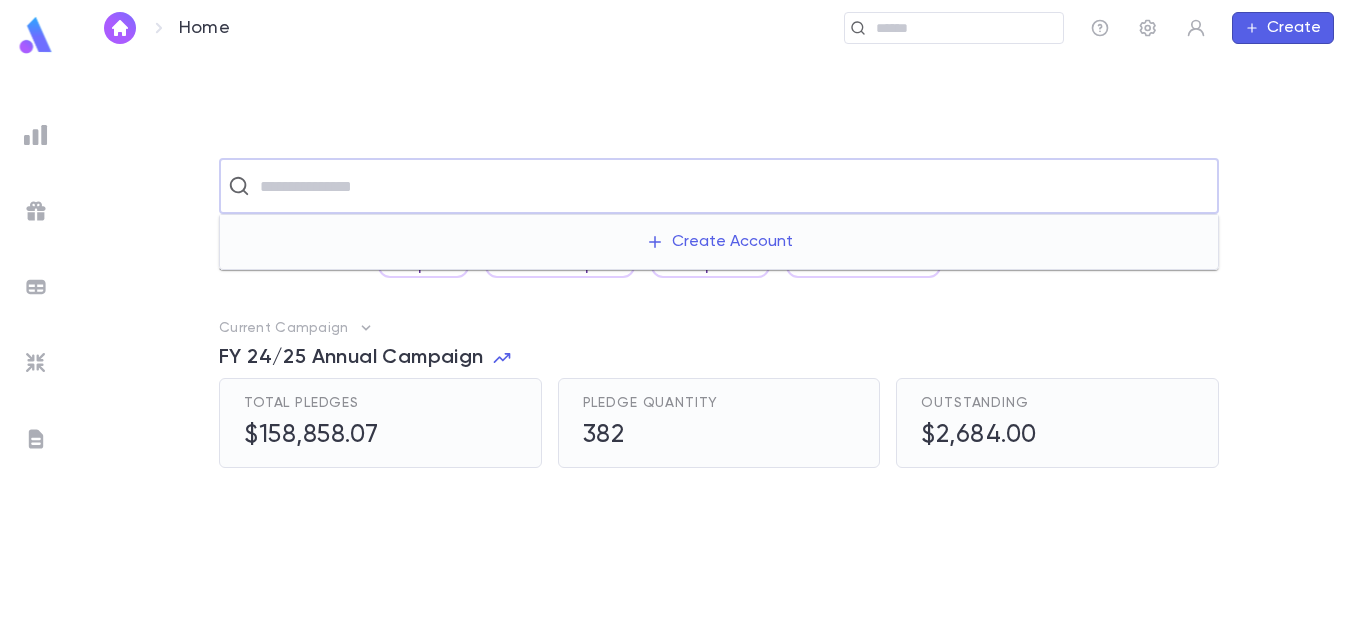 click at bounding box center [732, 186] 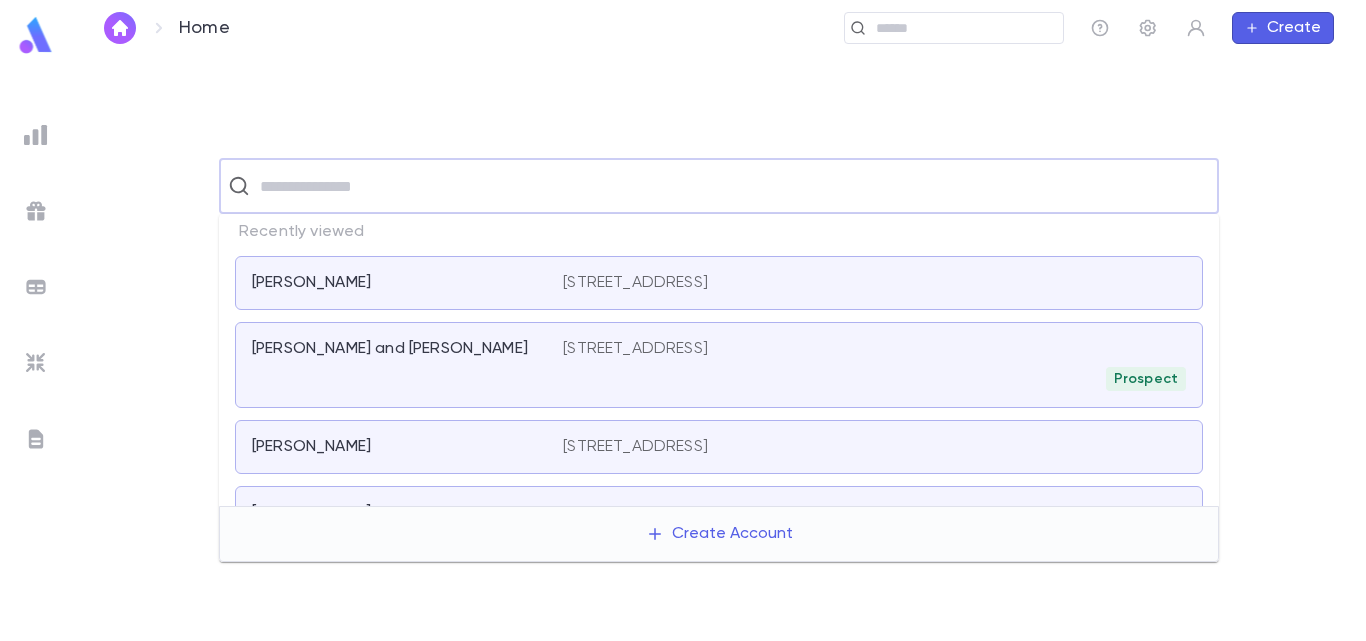 paste on "********" 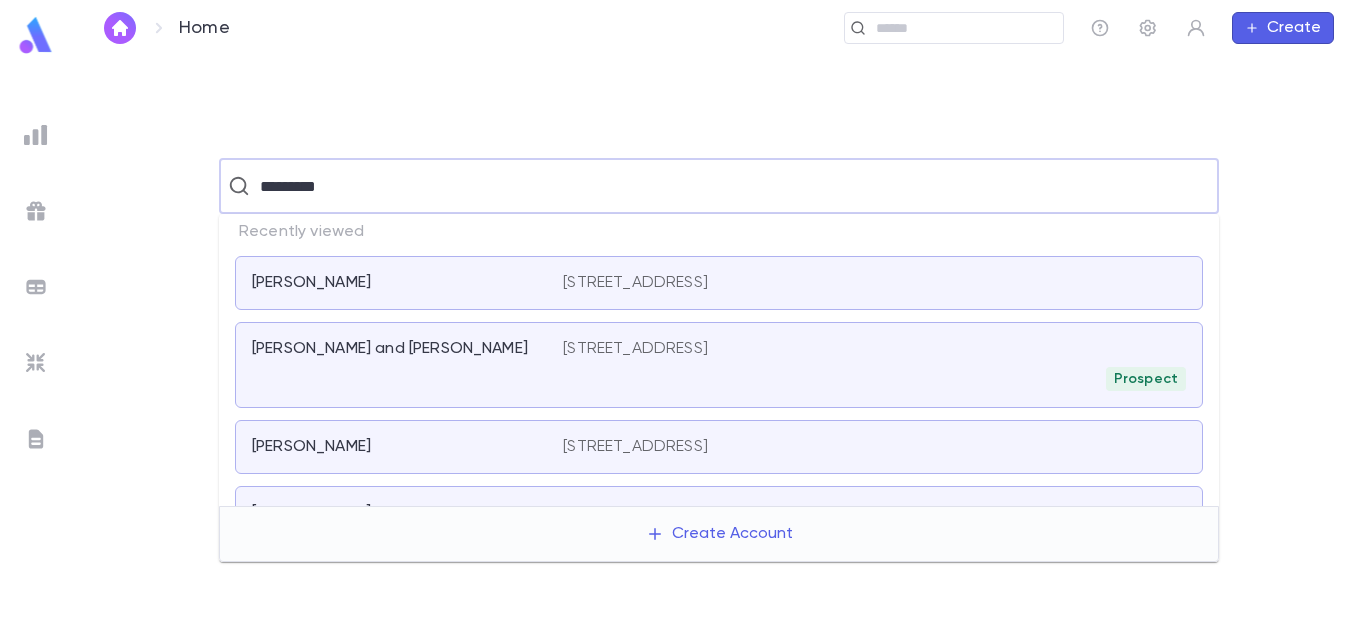 type on "********" 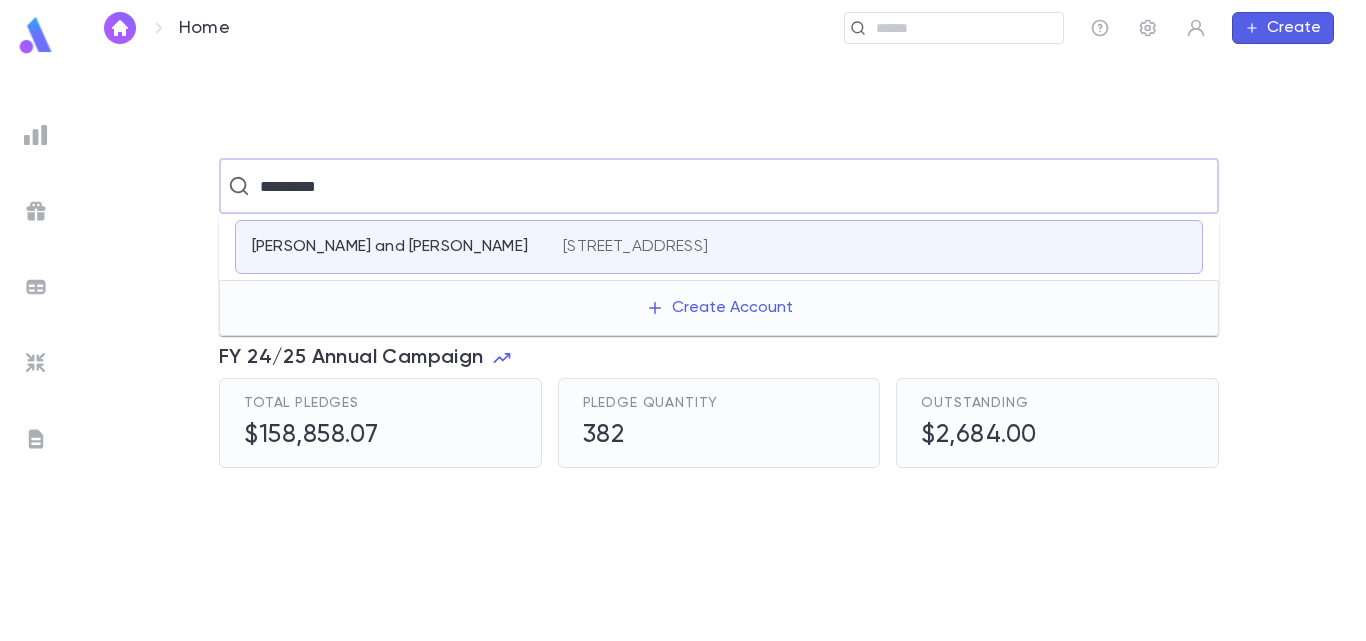 click on "[PERSON_NAME] and [PERSON_NAME]" at bounding box center (395, 247) 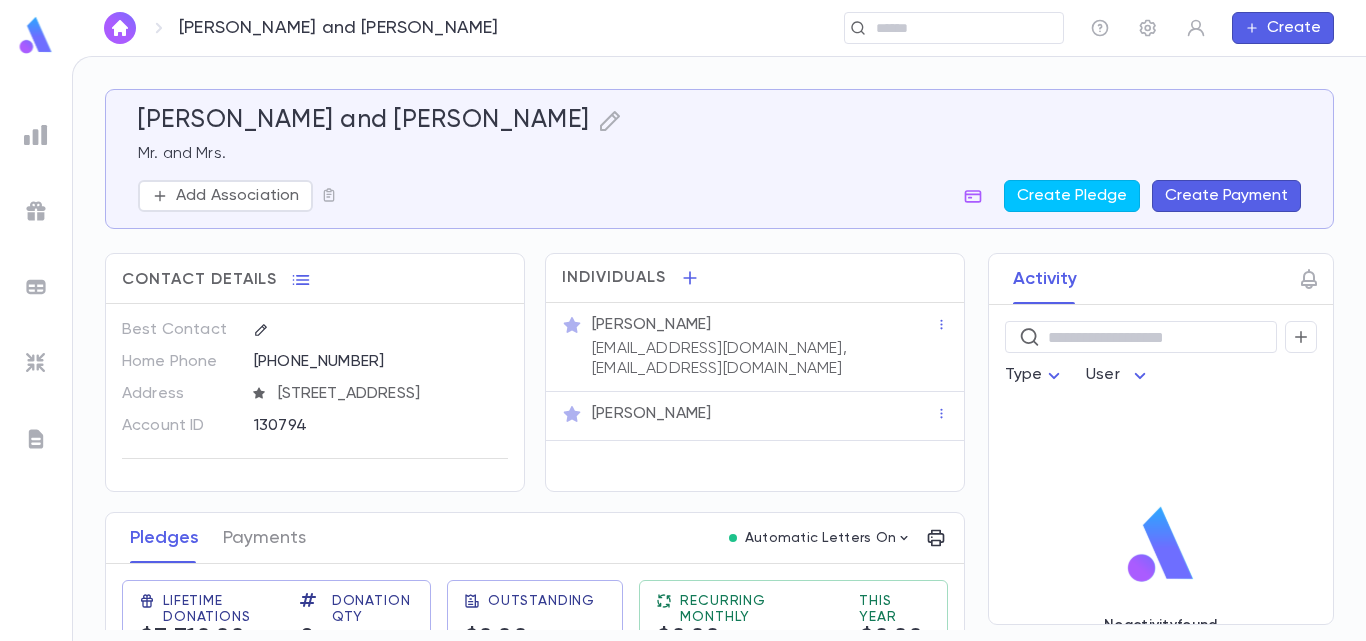 click on "Activity ​ Type User No  activity  found" at bounding box center [1143, 439] 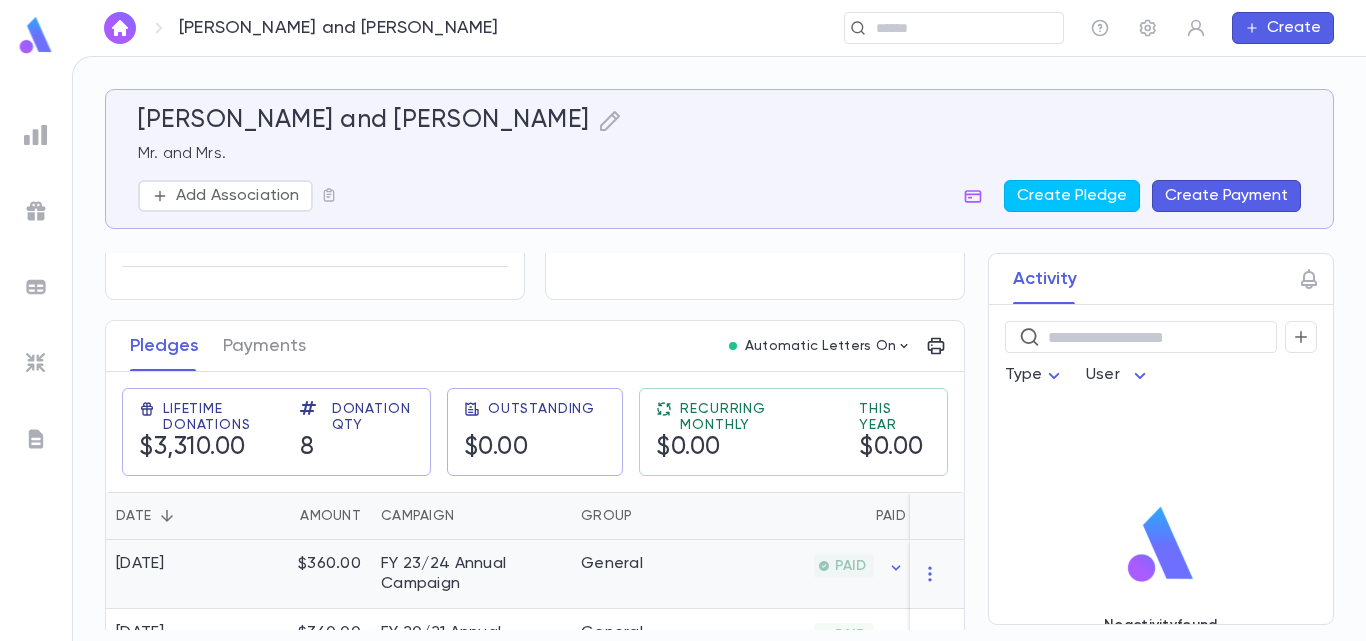 scroll, scrollTop: 160, scrollLeft: 0, axis: vertical 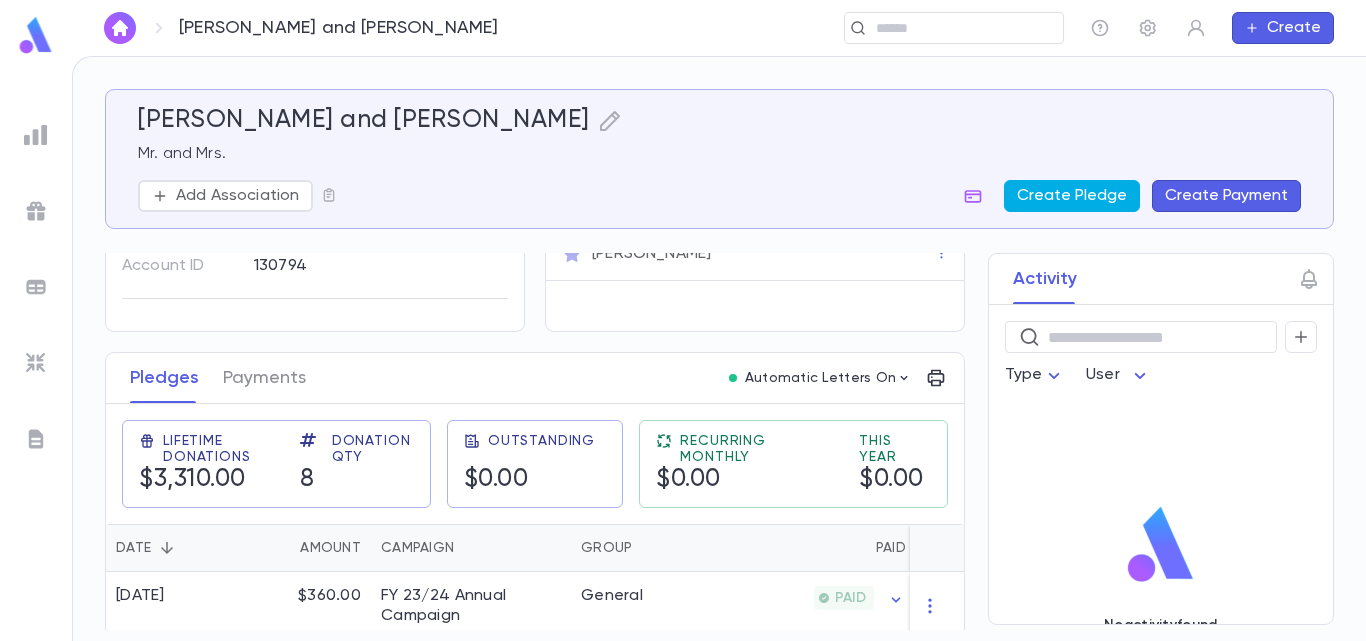 click on "Create Pledge" at bounding box center (1072, 196) 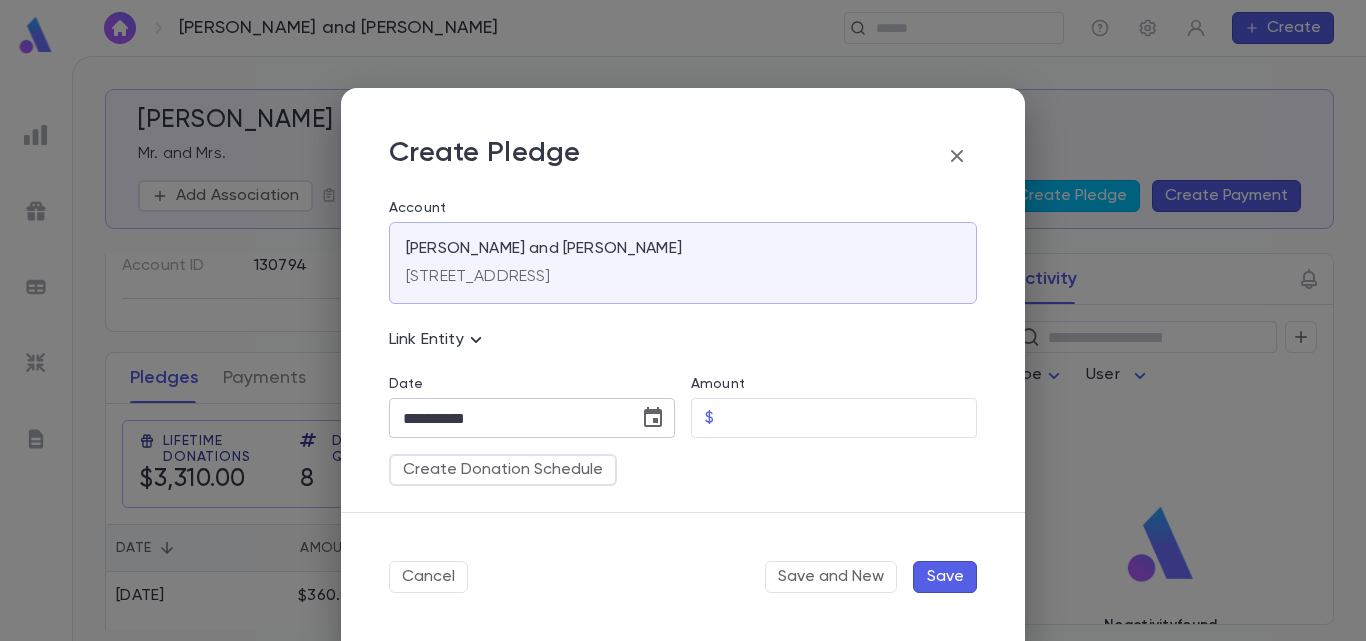 click 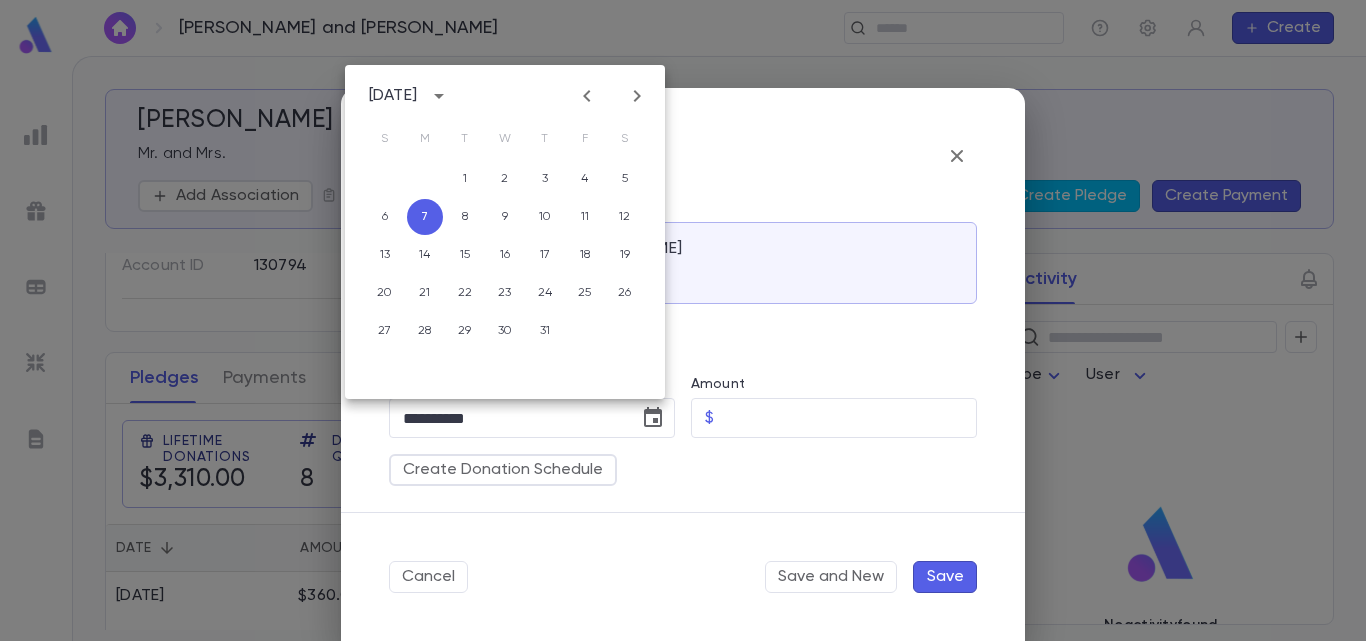 click 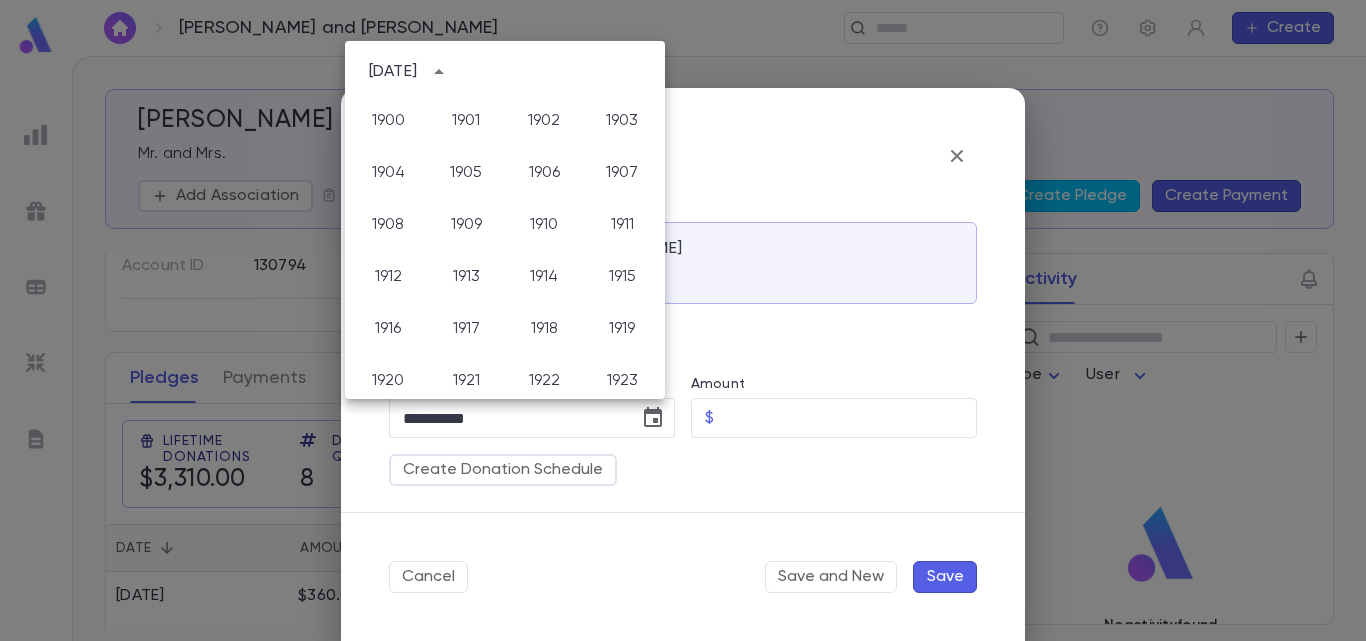 scroll, scrollTop: 1486, scrollLeft: 0, axis: vertical 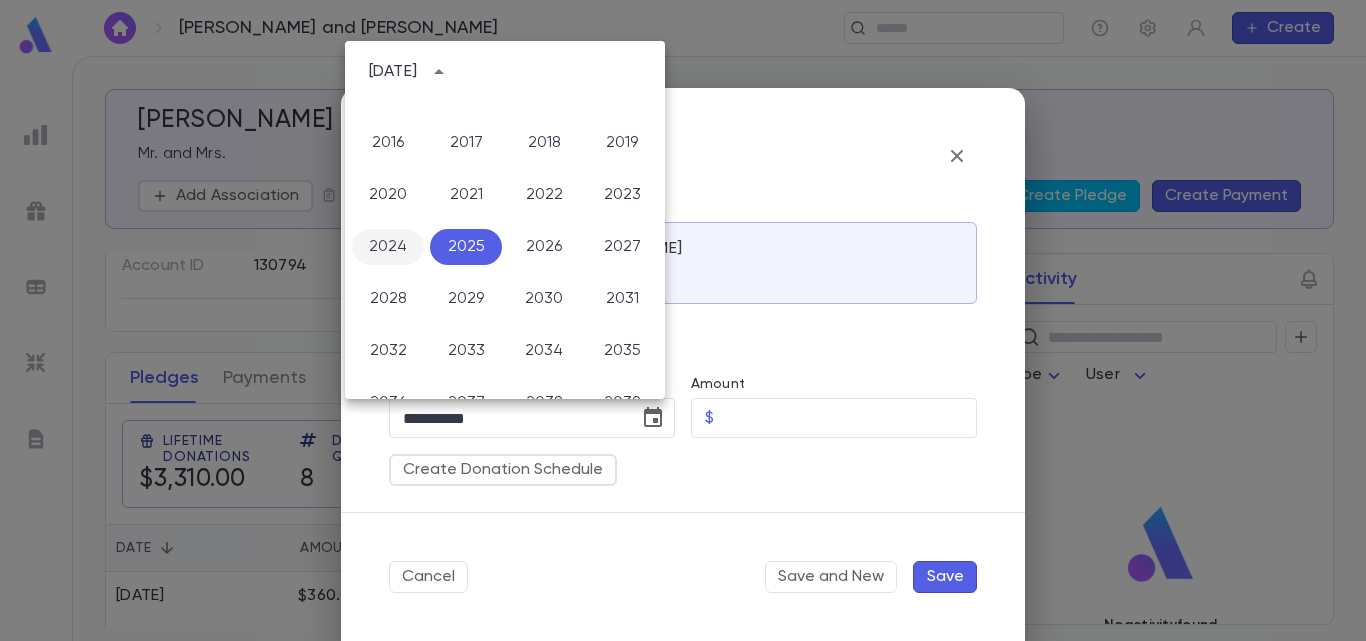 click on "2024" at bounding box center [388, 247] 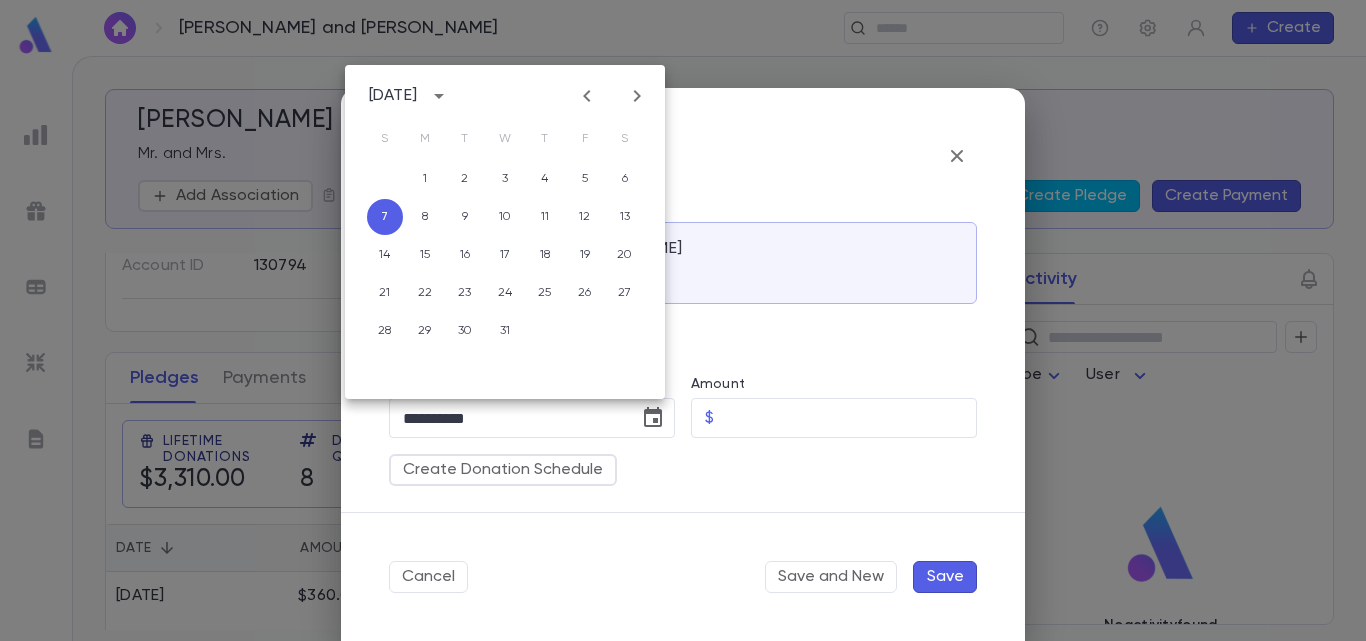 click 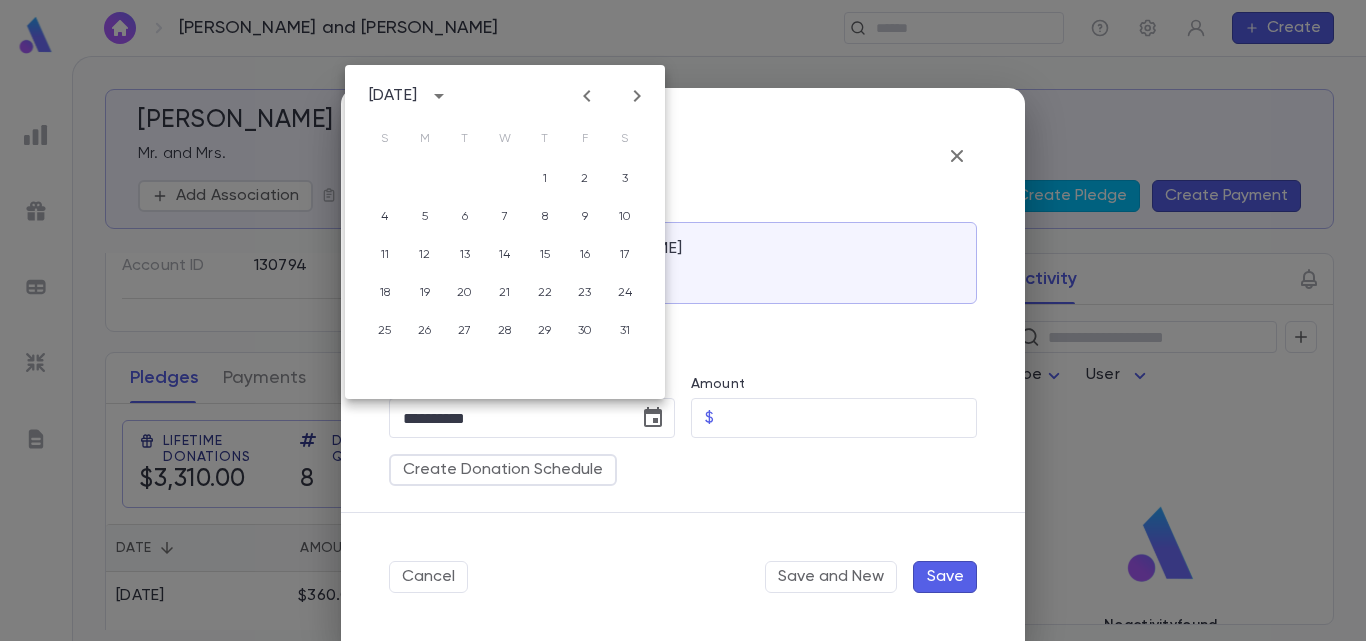 click 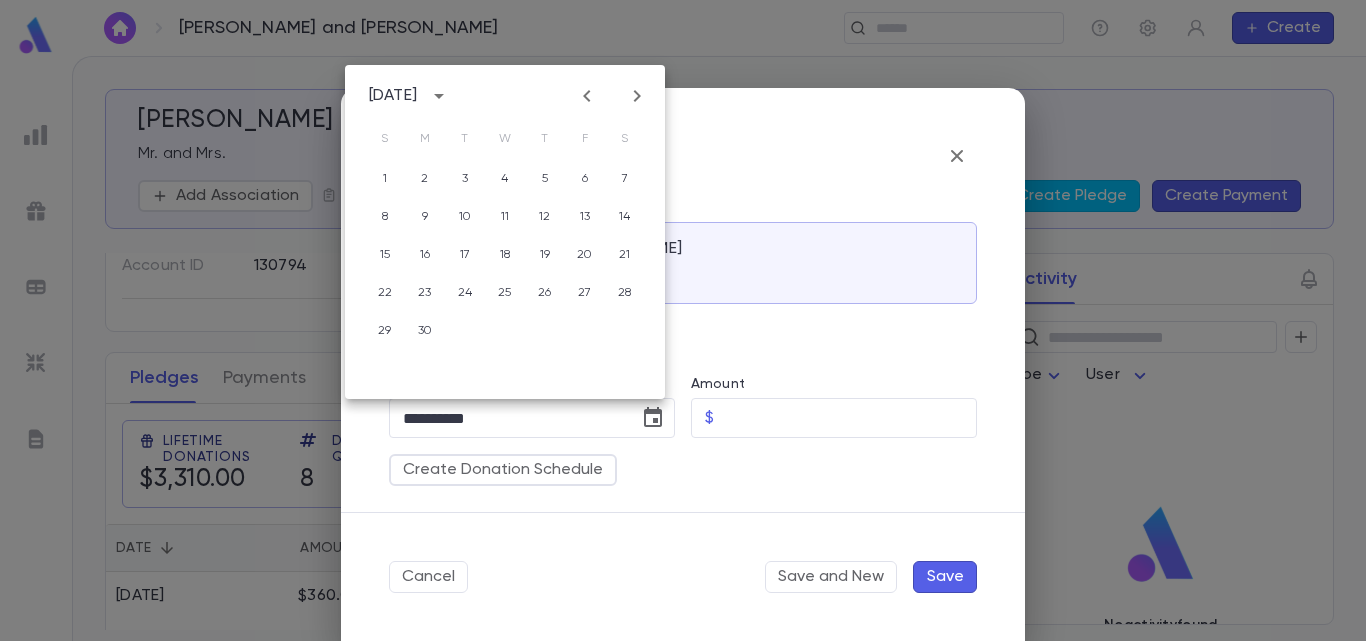 click 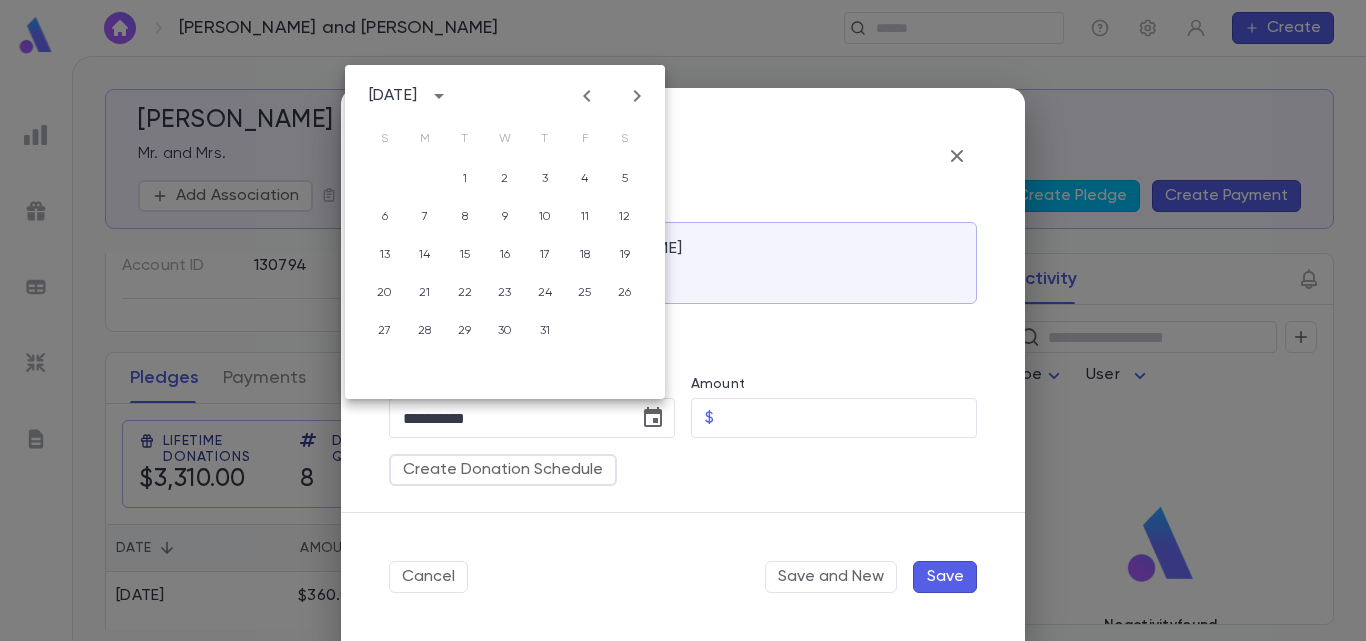 click 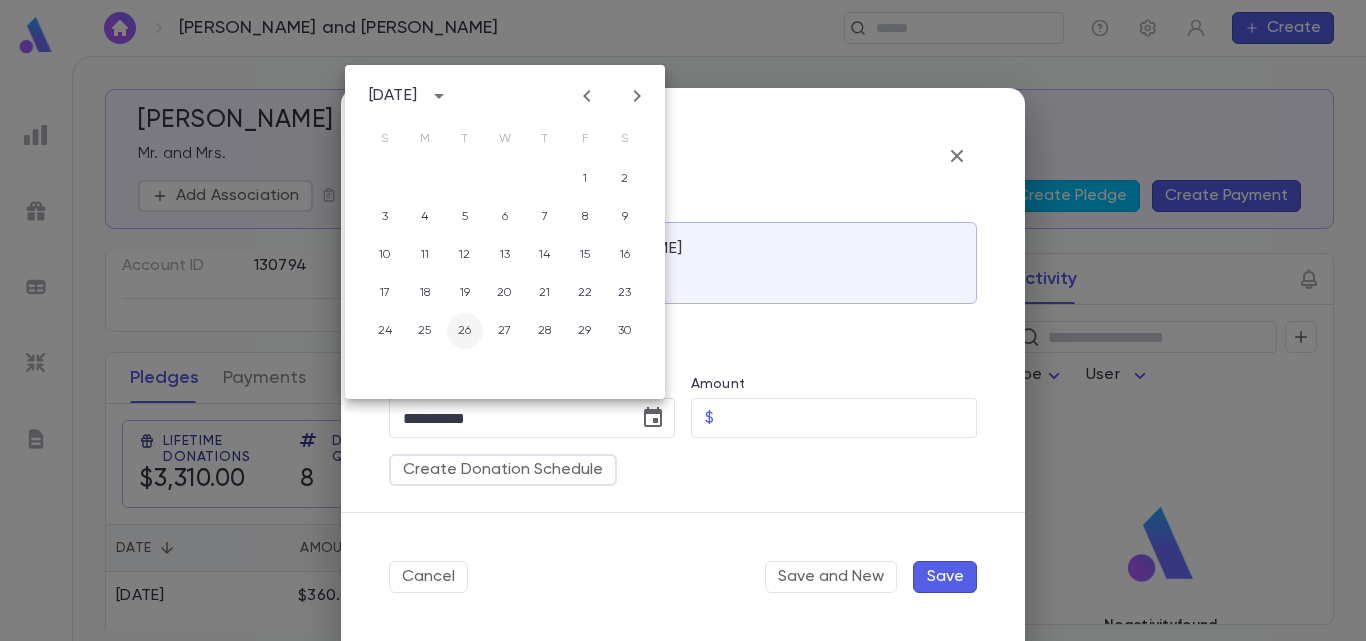 click on "26" at bounding box center (465, 331) 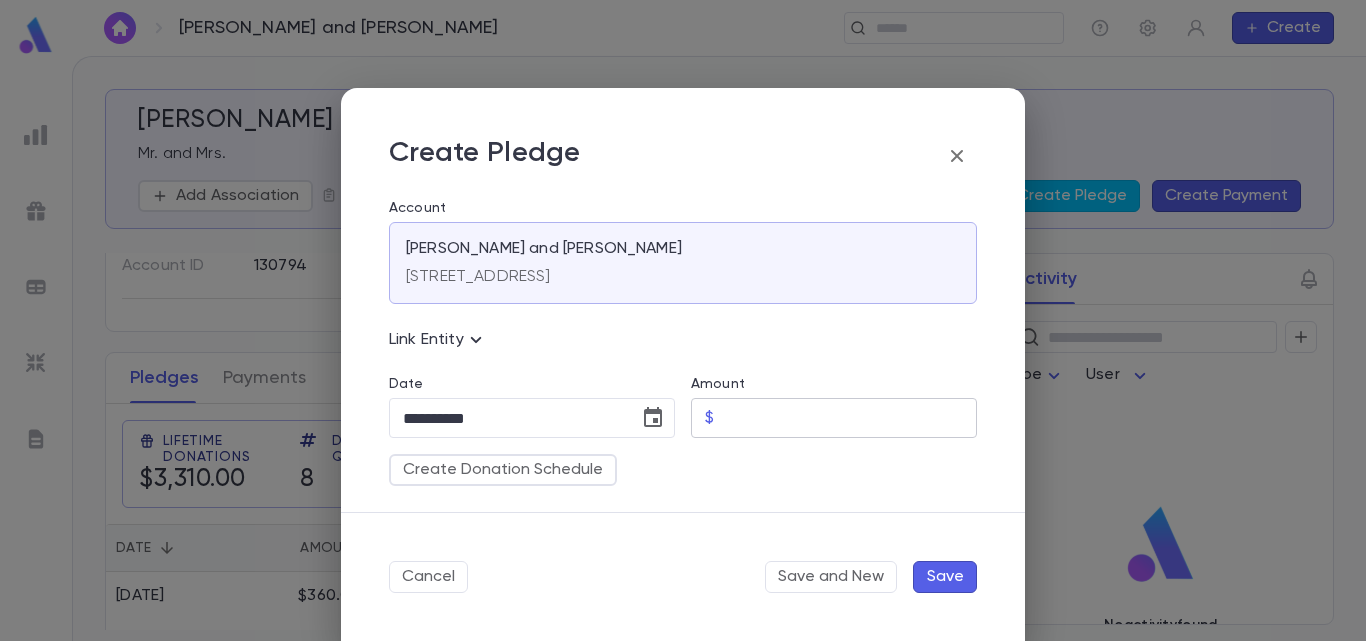 click on "Amount" at bounding box center [849, 418] 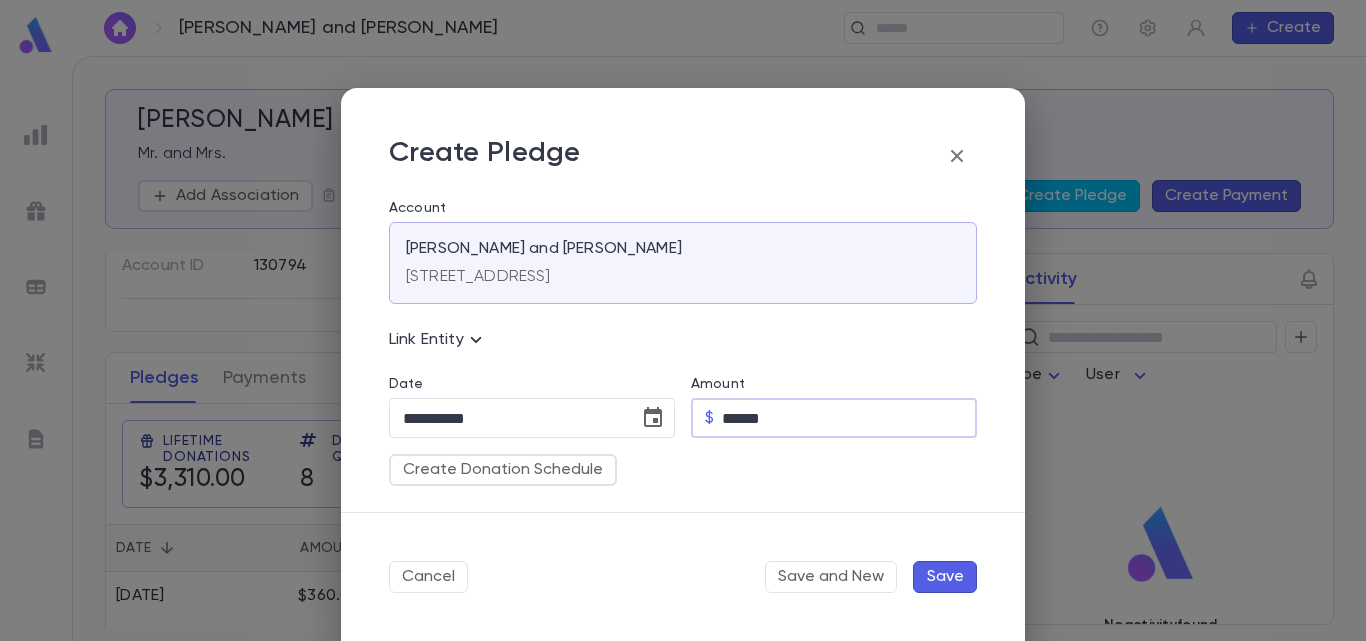 type on "******" 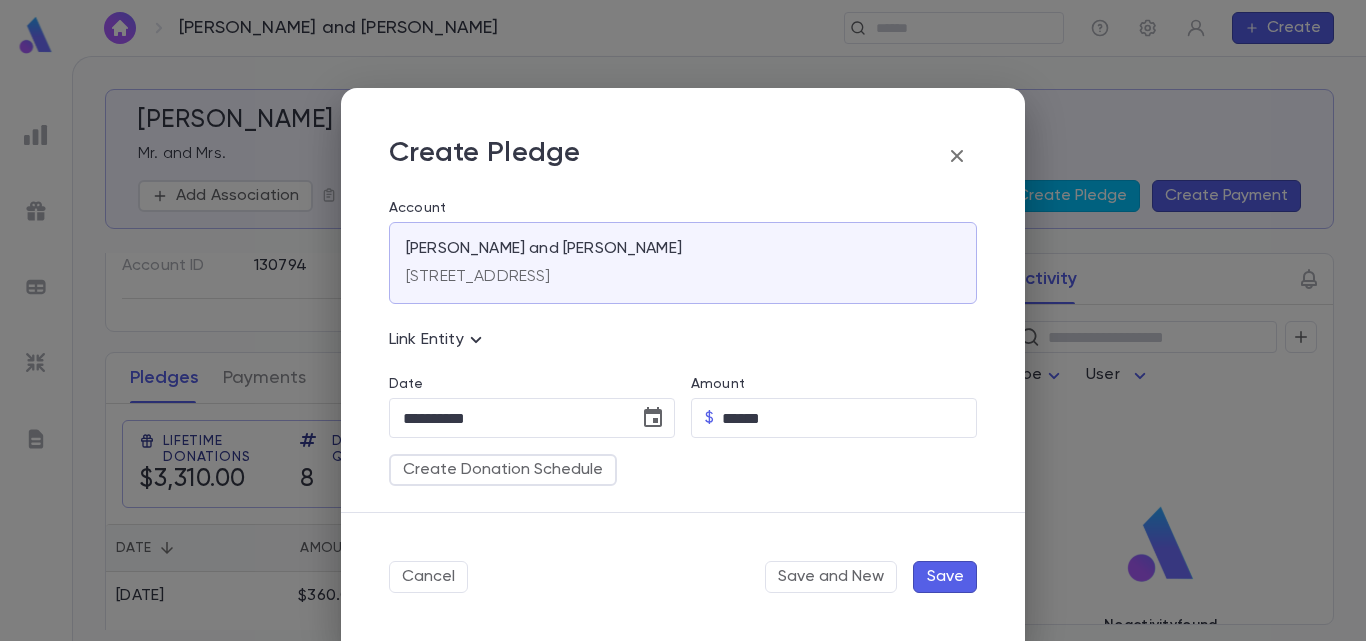 drag, startPoint x: 1026, startPoint y: 299, endPoint x: 1020, endPoint y: 333, distance: 34.525352 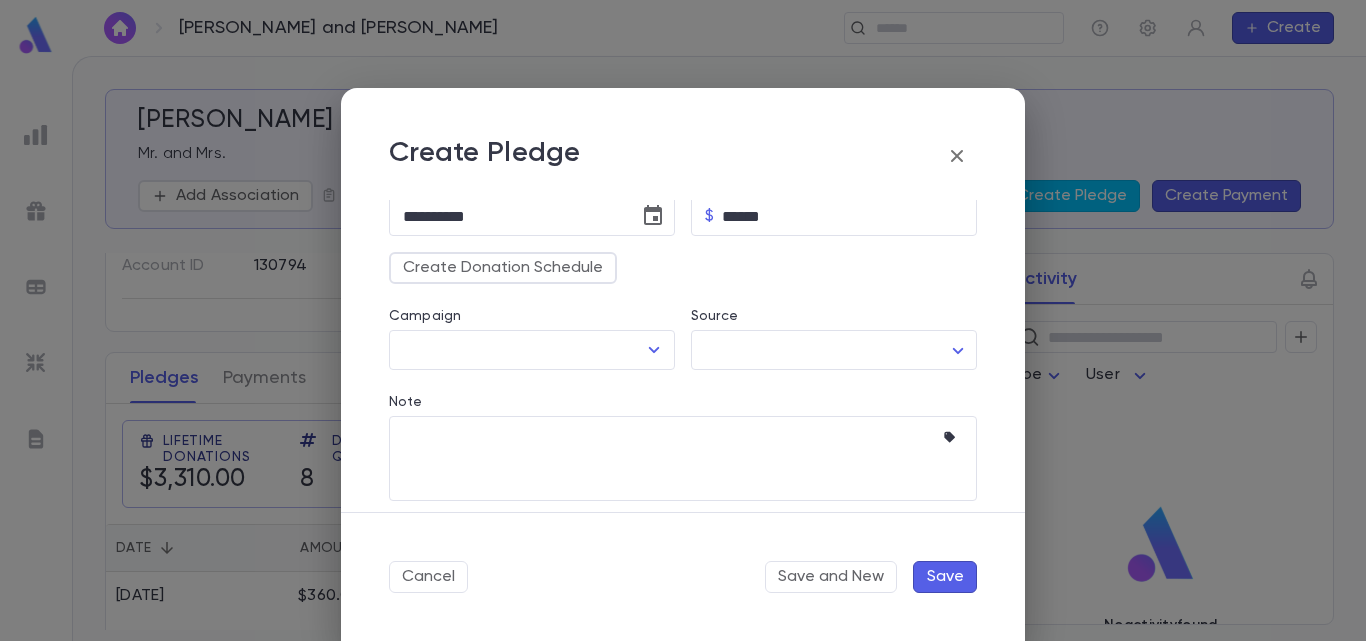 scroll, scrollTop: 262, scrollLeft: 0, axis: vertical 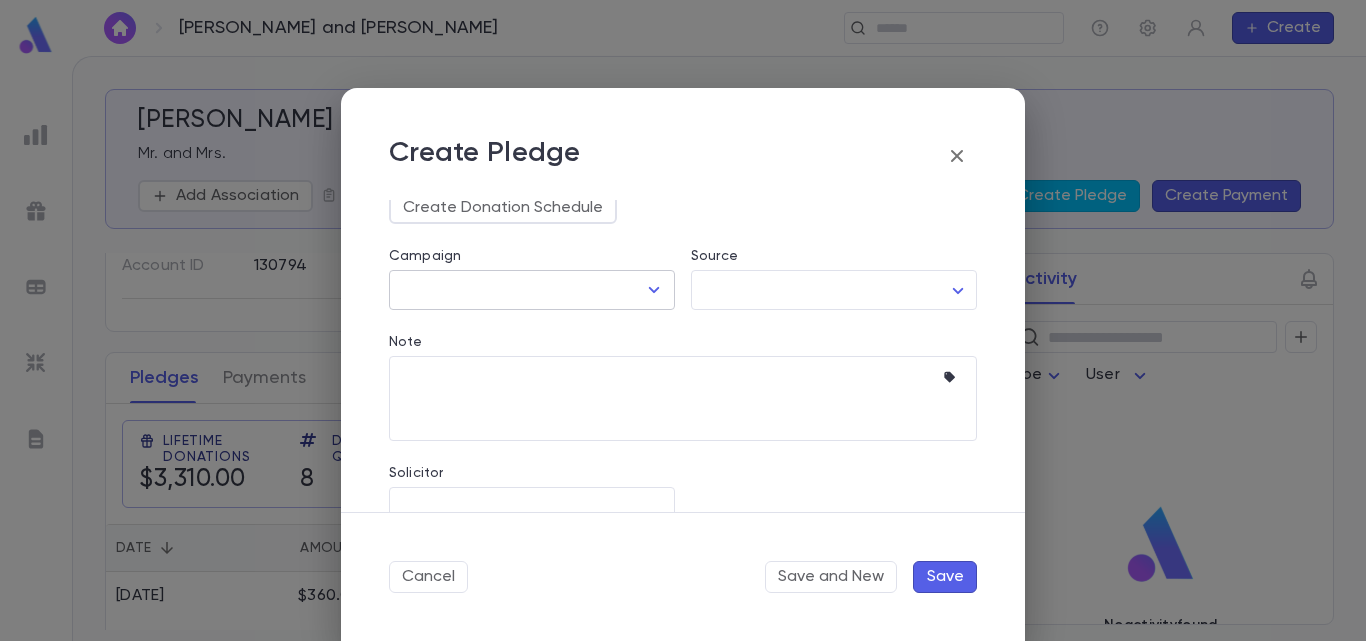 click on "​" at bounding box center [532, 290] 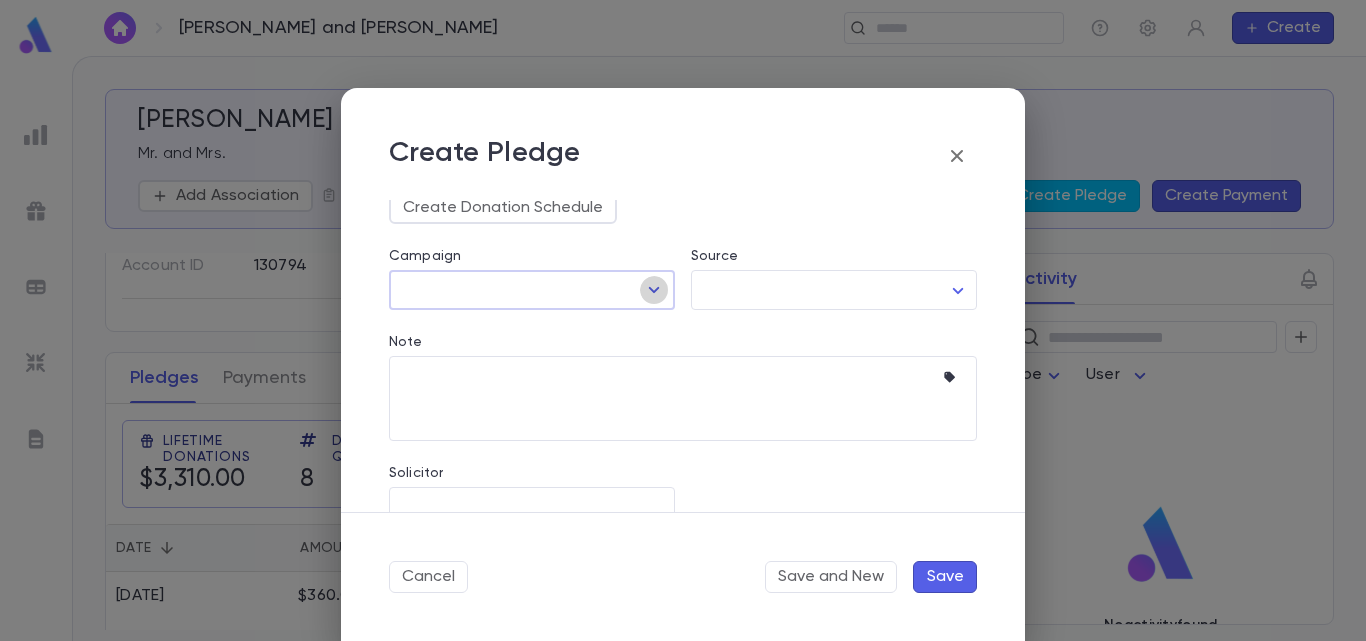 click 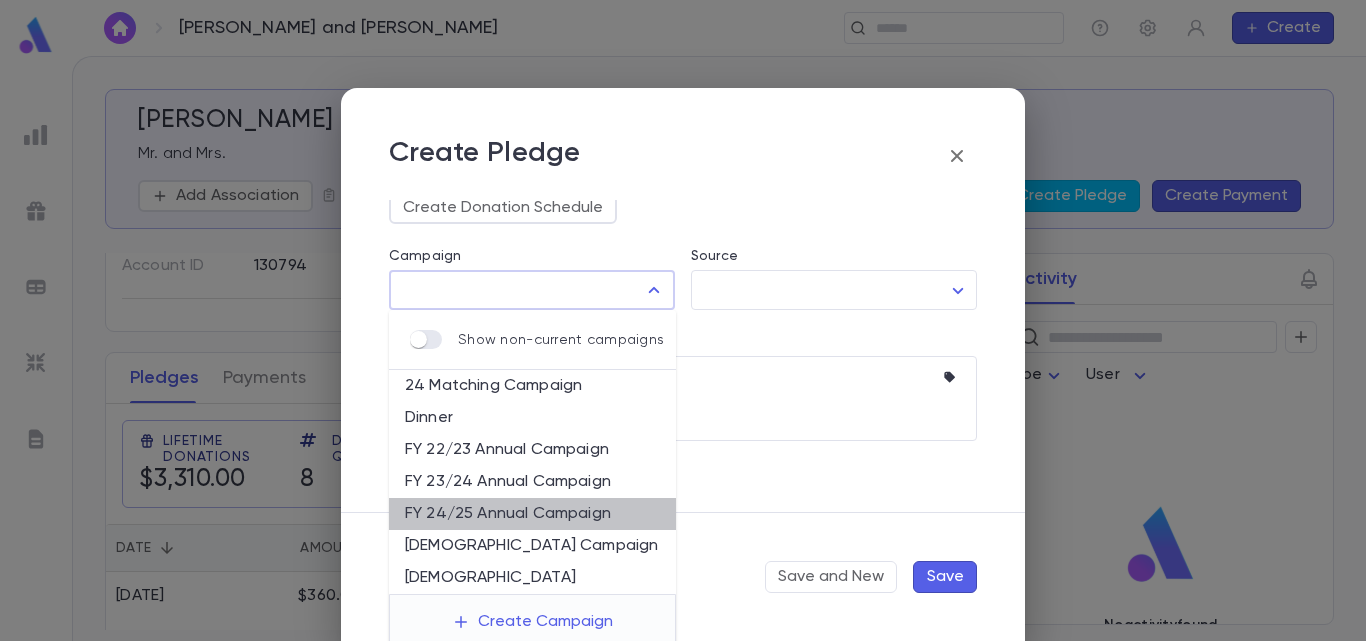 click on "FY 24/25 Annual Campaign" at bounding box center (532, 514) 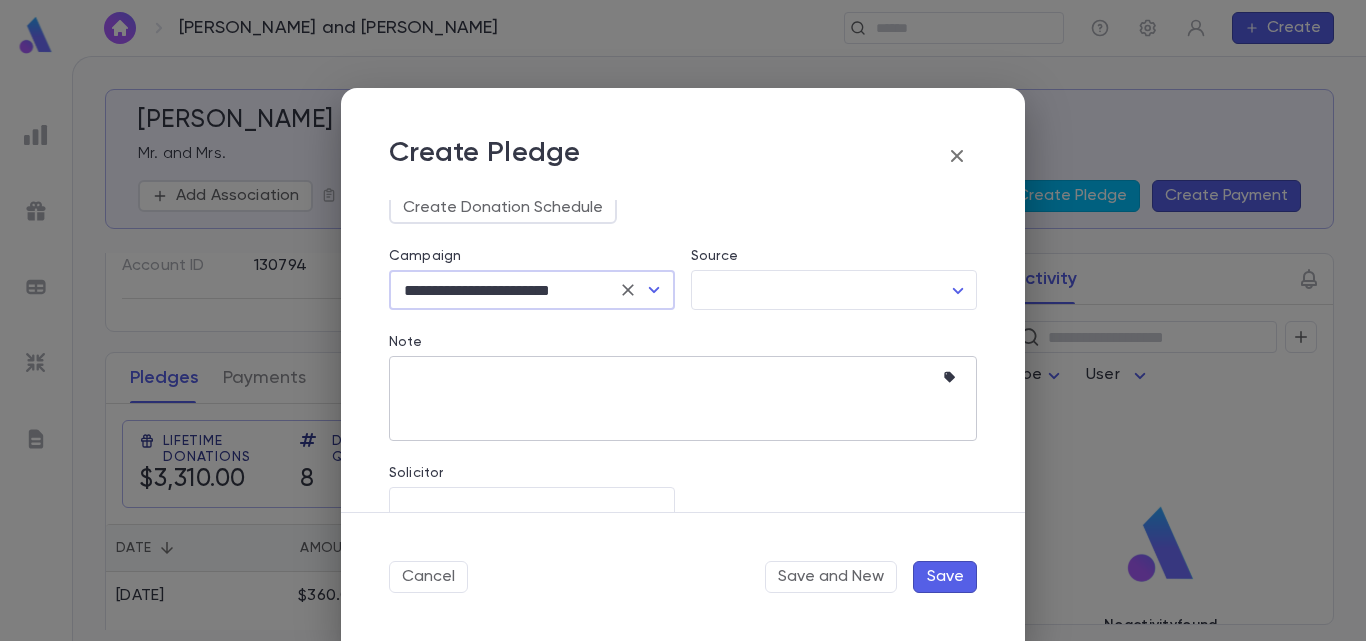 click on "Note" at bounding box center [668, 398] 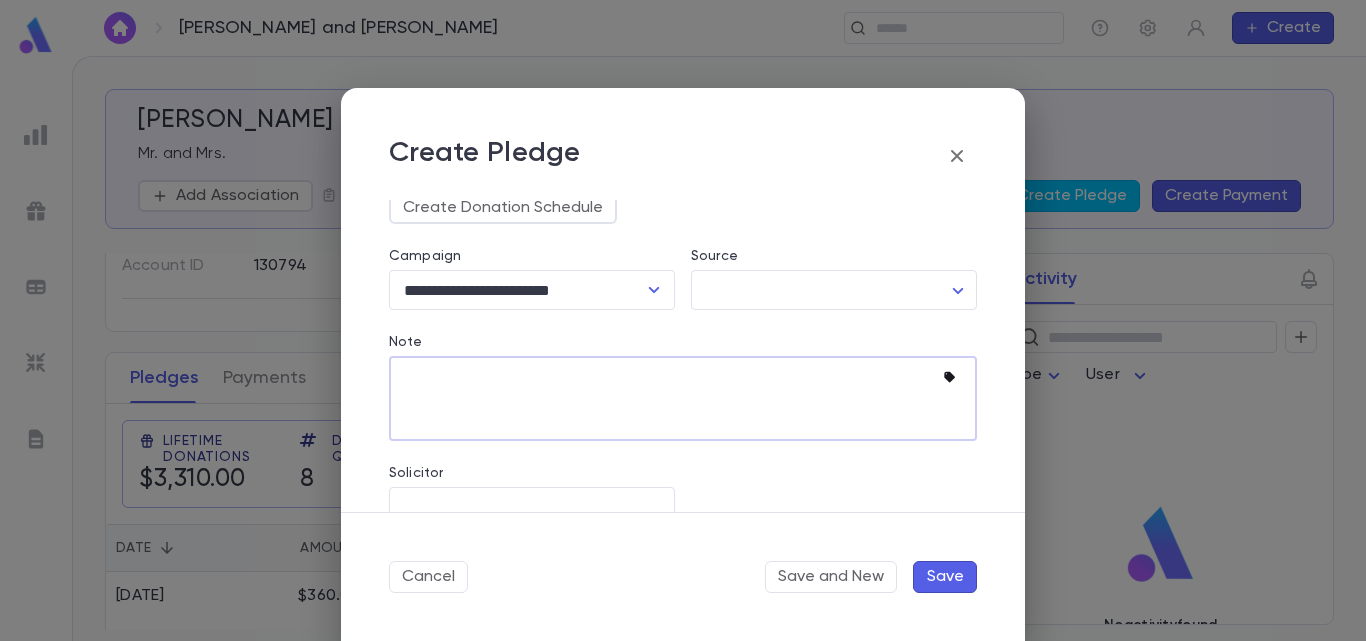 click 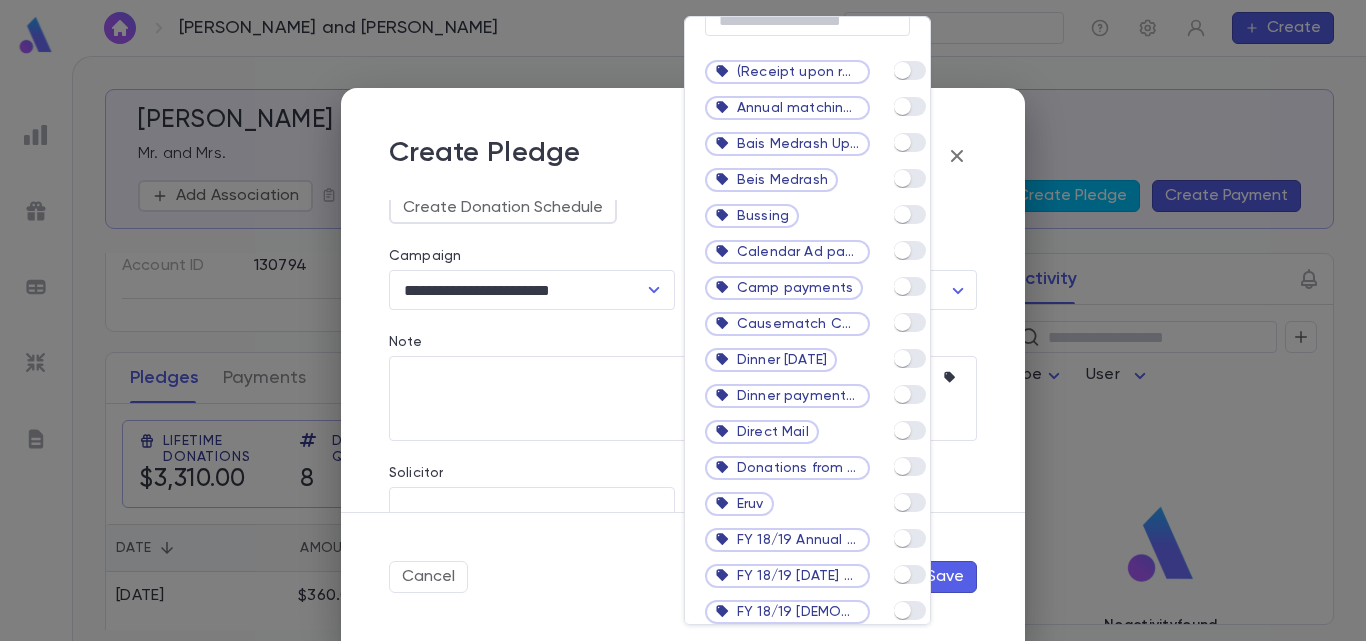 scroll, scrollTop: 0, scrollLeft: 0, axis: both 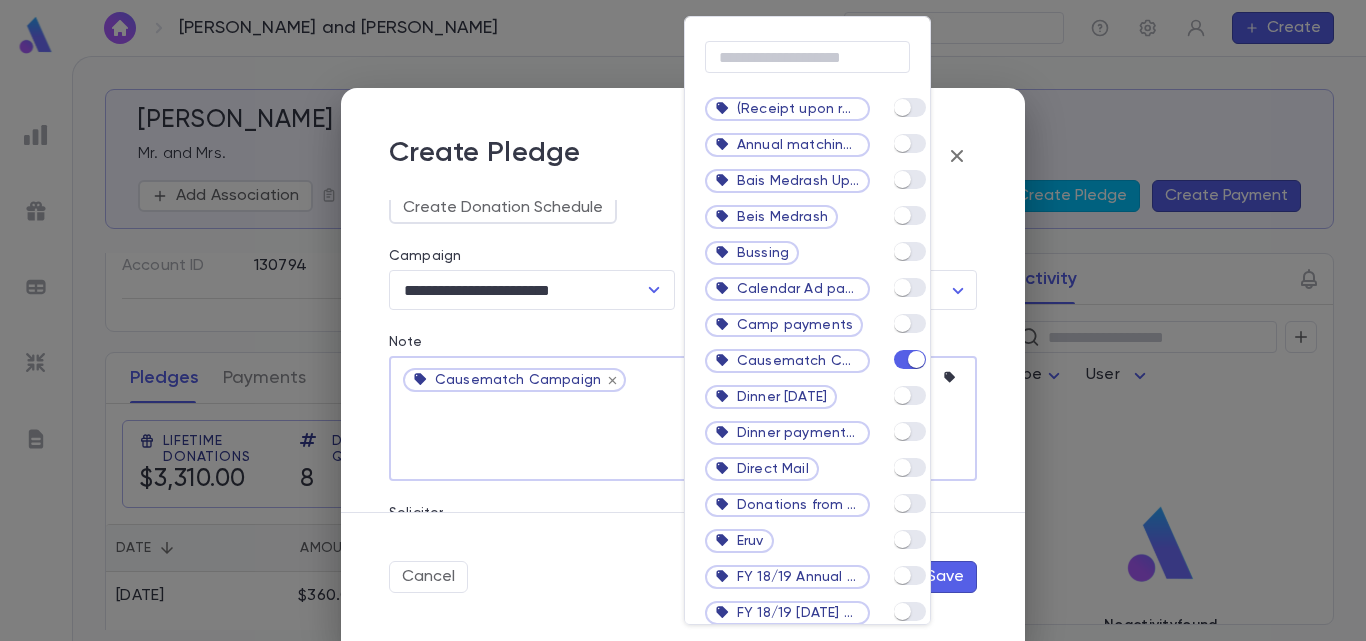 click at bounding box center (683, 320) 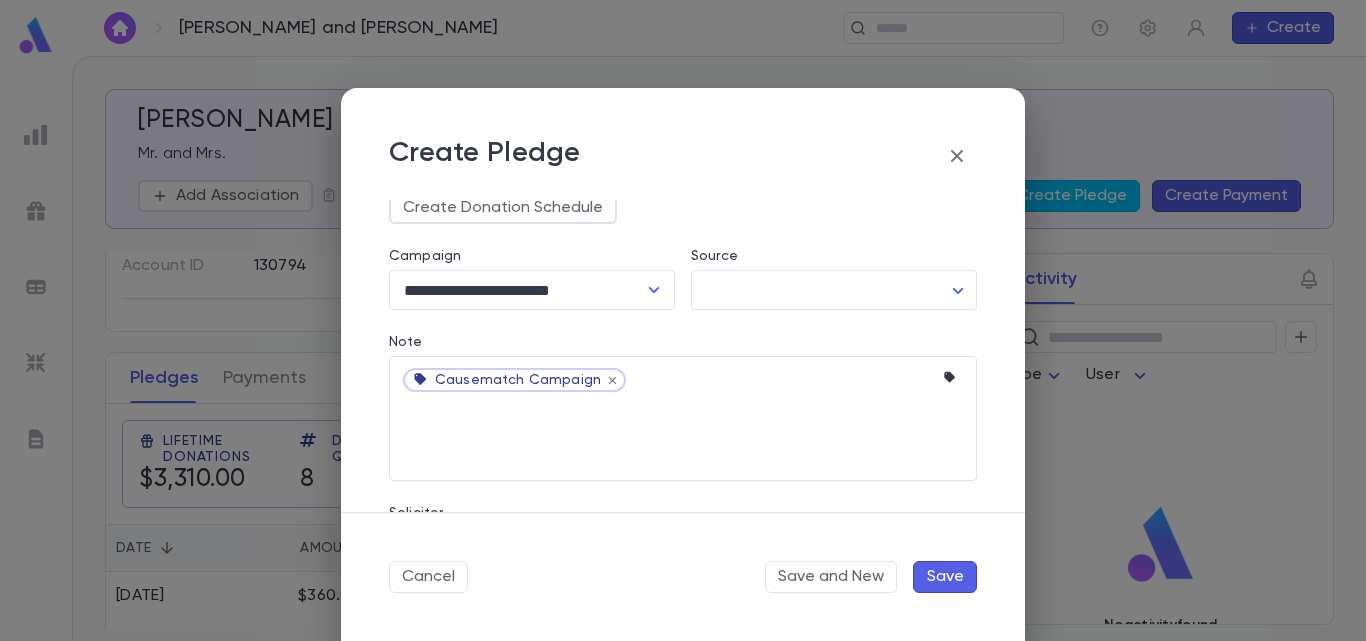drag, startPoint x: 1016, startPoint y: 424, endPoint x: 1026, endPoint y: 459, distance: 36.40055 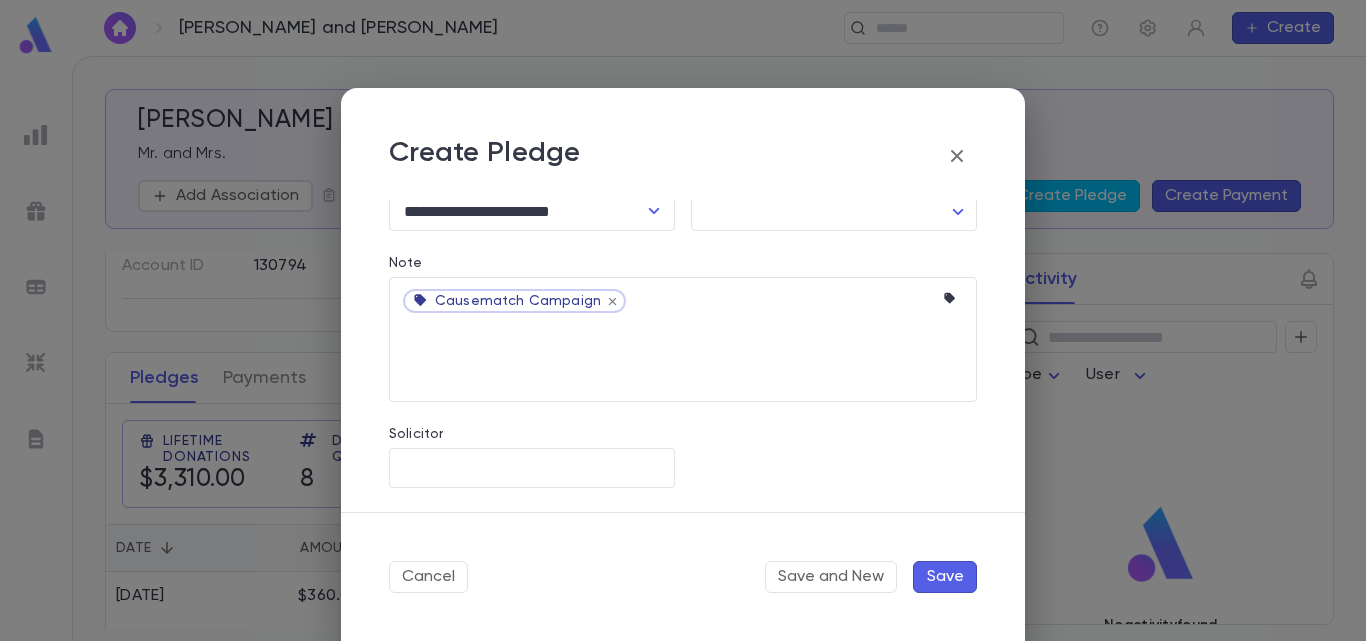 click on "Save" at bounding box center (945, 577) 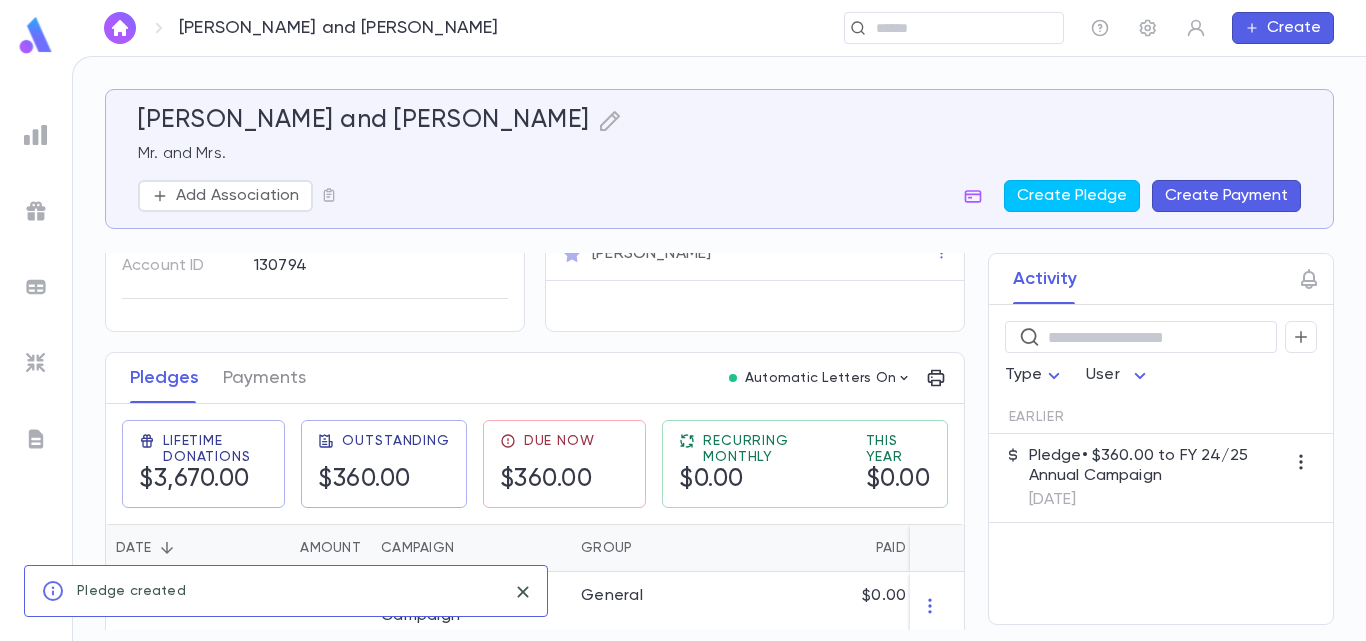 click on "Pledge  • $360.00 to FY 24/25 Annual Campaign" at bounding box center [1157, 466] 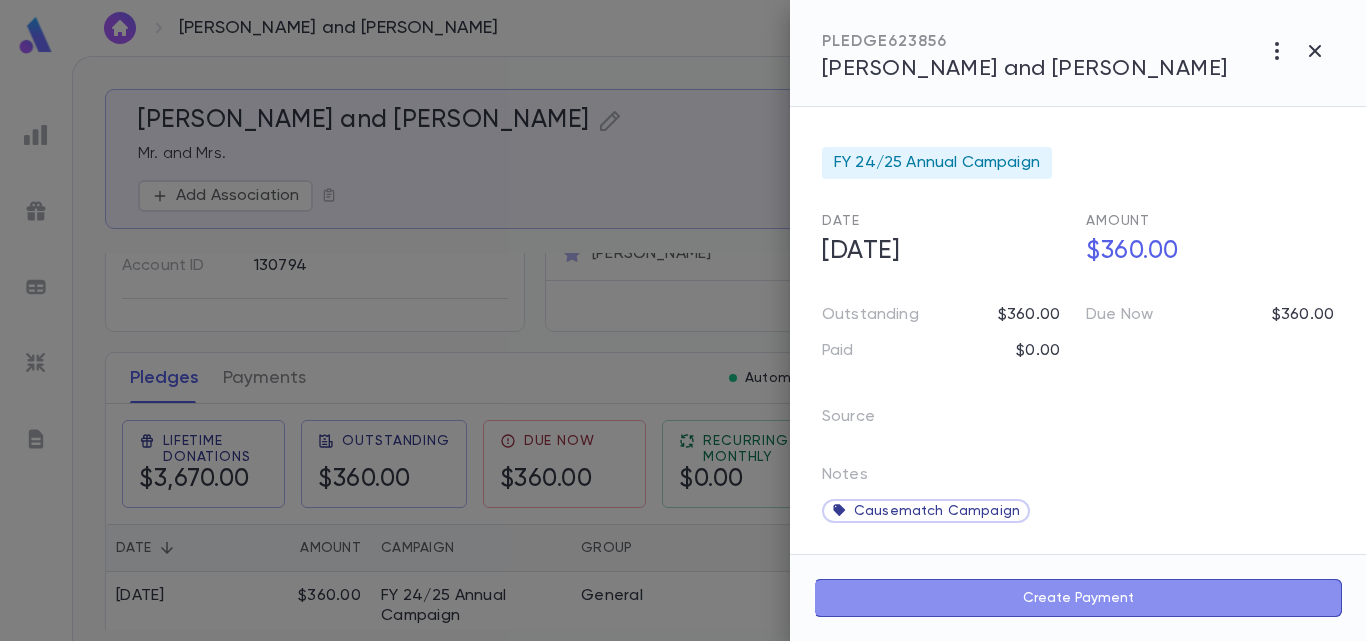 click on "Create Payment" at bounding box center (1078, 598) 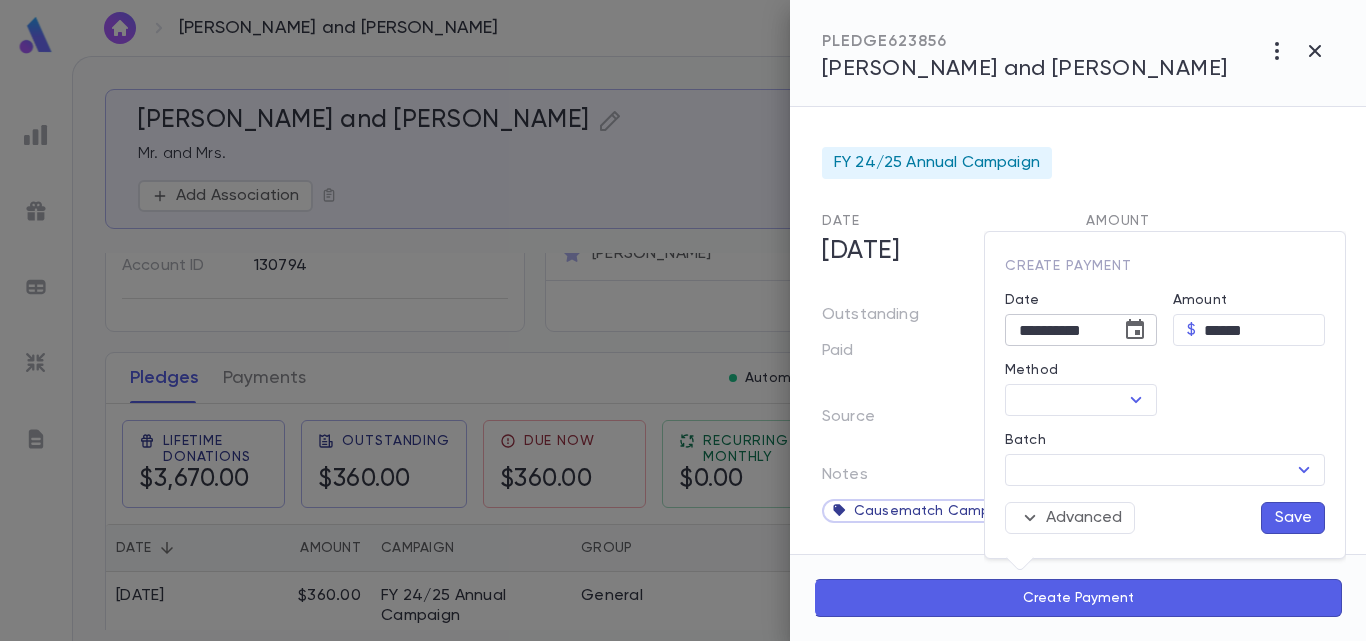 click 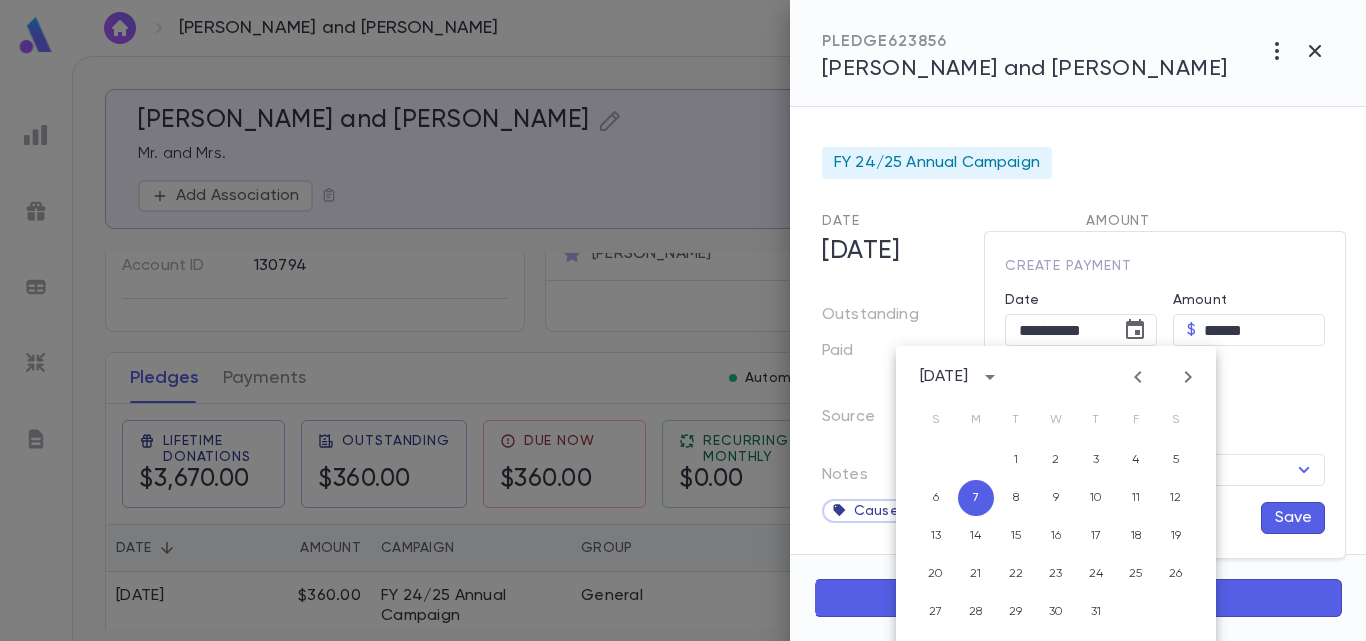 click 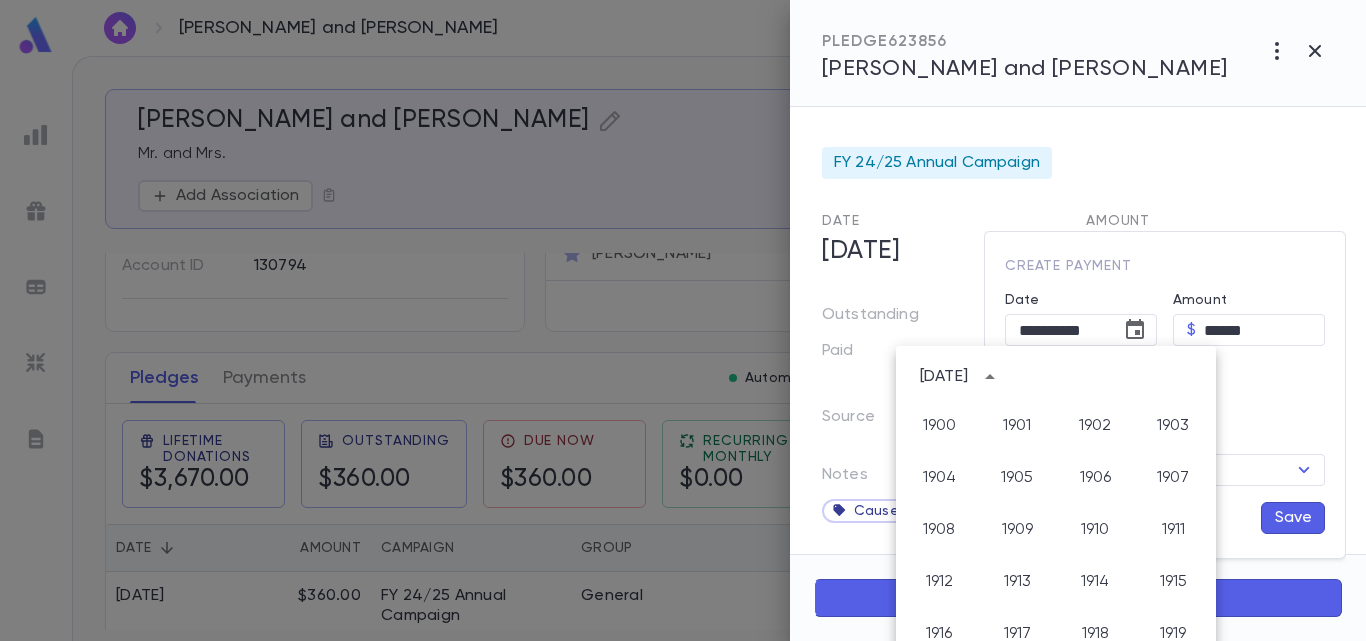 scroll, scrollTop: 1486, scrollLeft: 0, axis: vertical 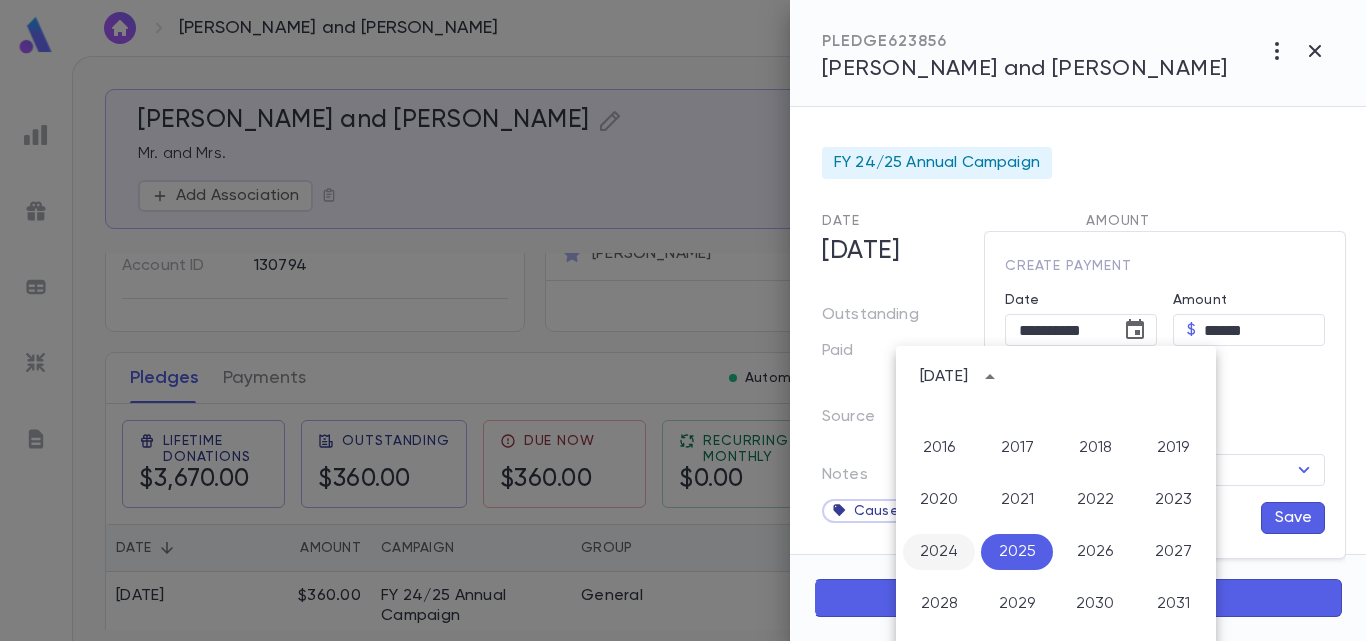 click on "2024" at bounding box center [939, 552] 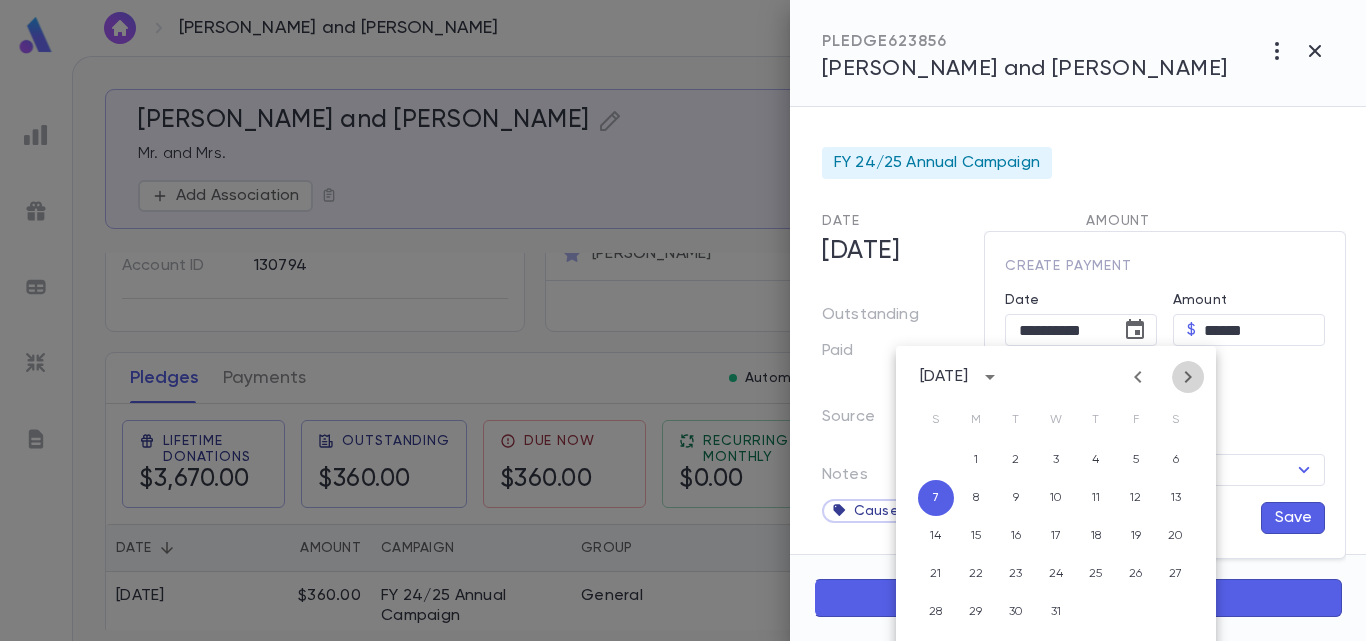 click 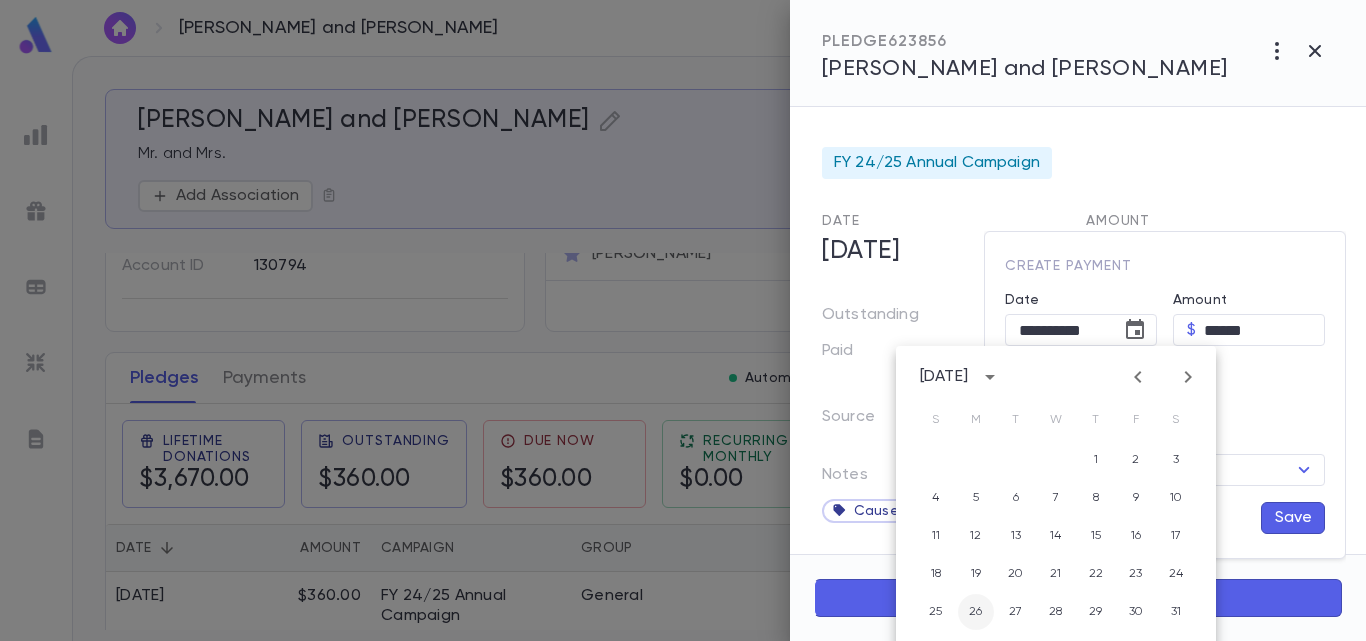 click on "26" at bounding box center (976, 612) 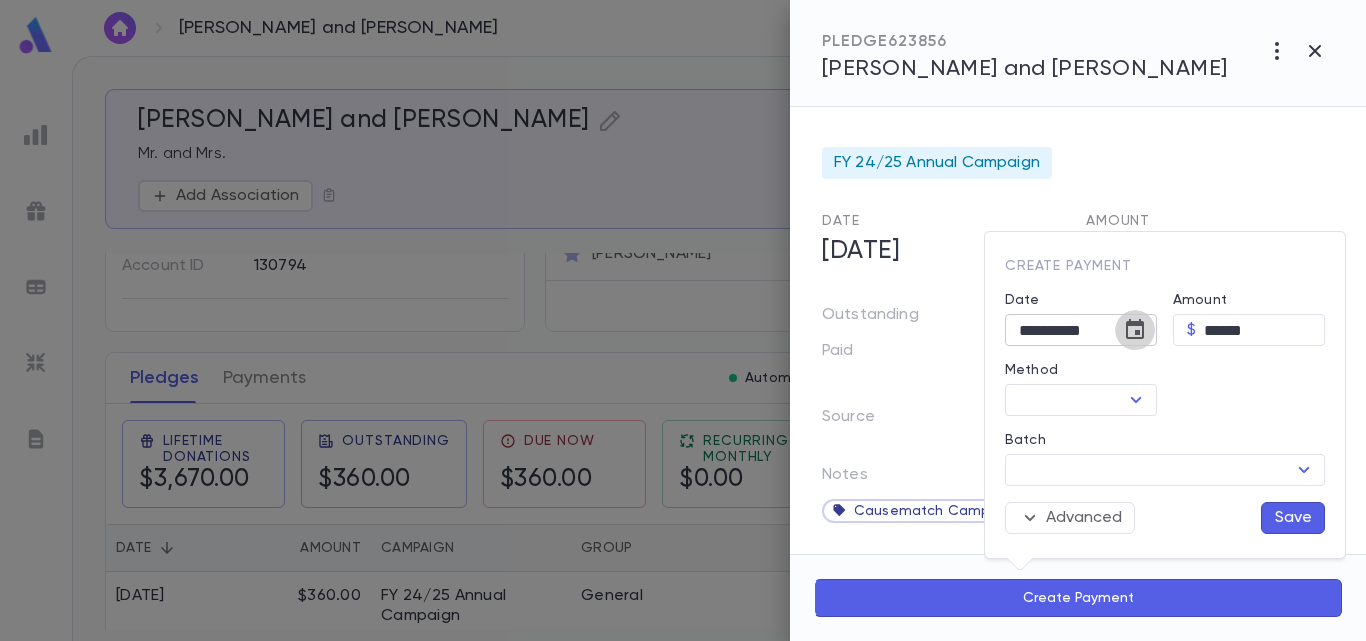 click at bounding box center [1135, 330] 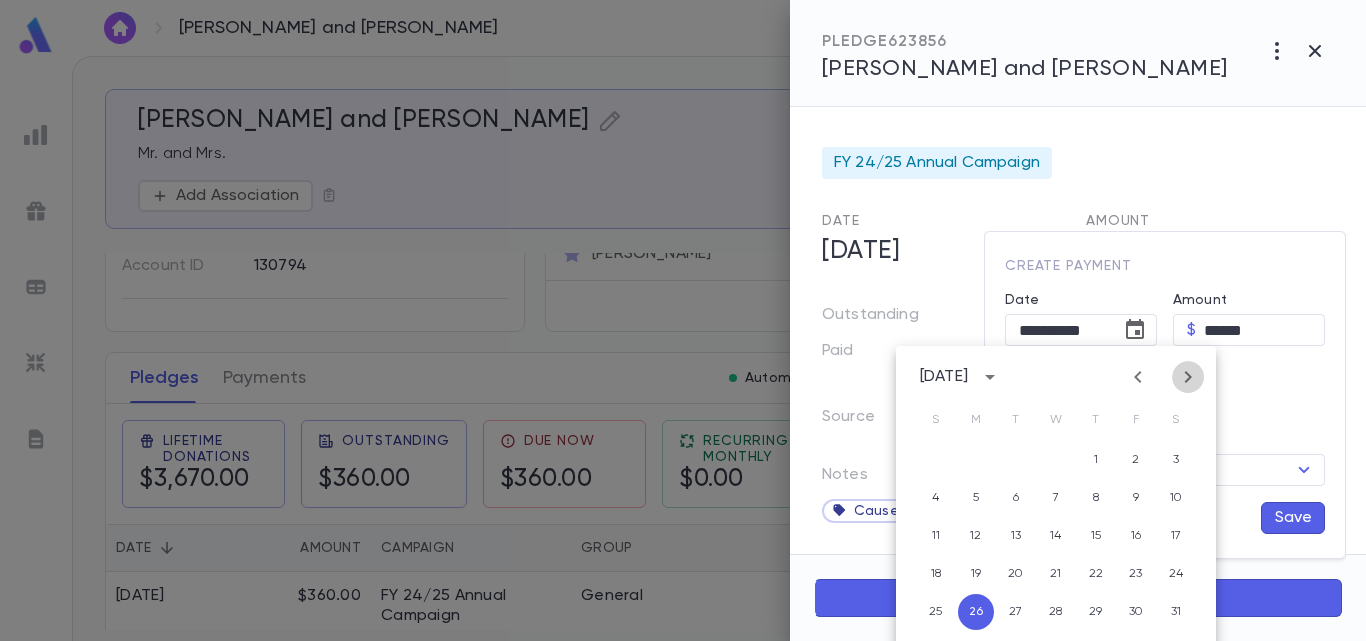 click 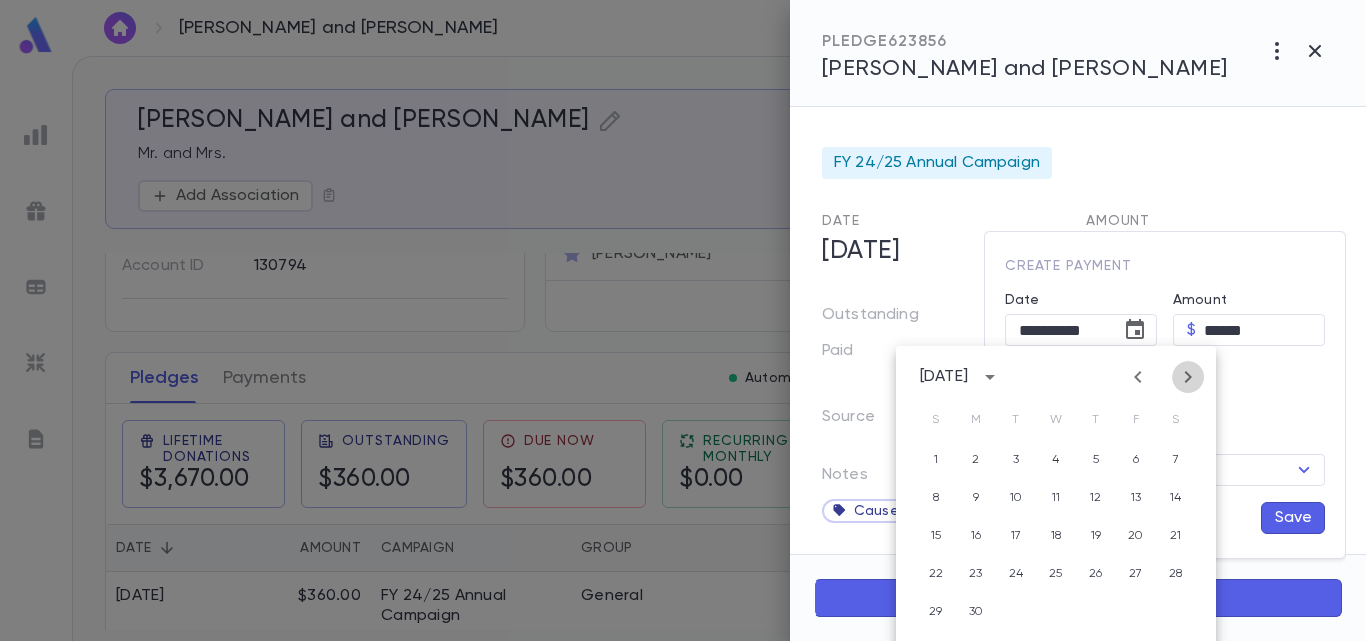 click 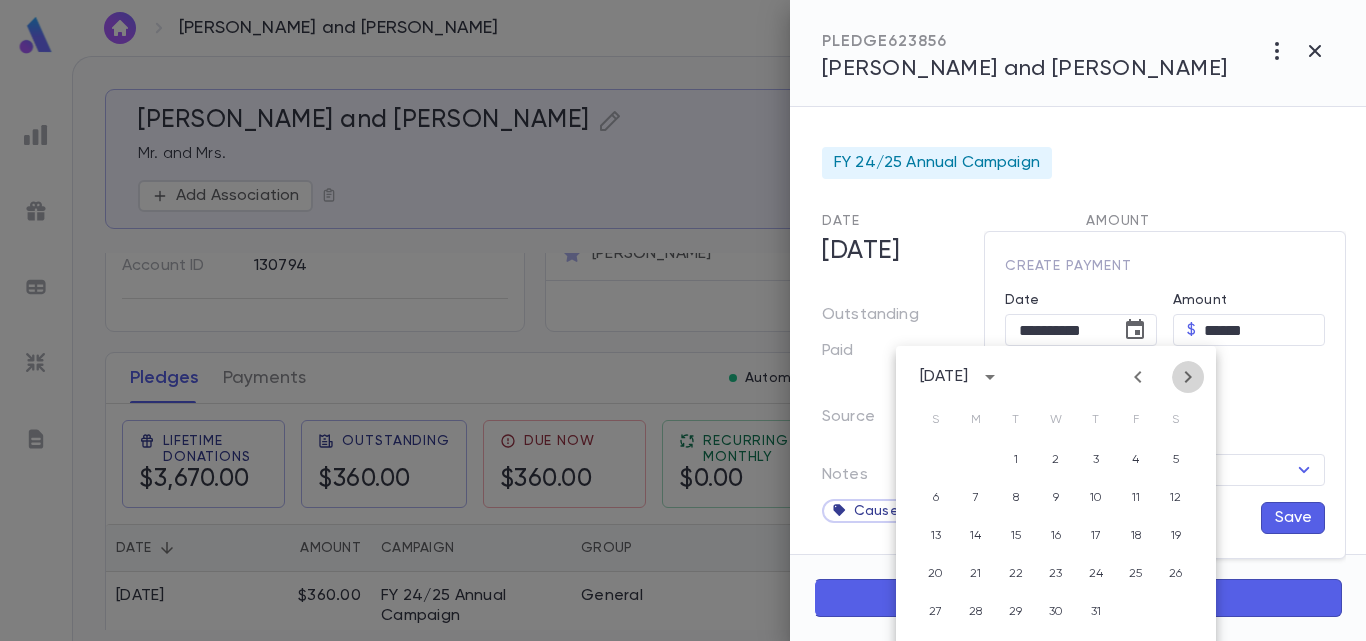 click 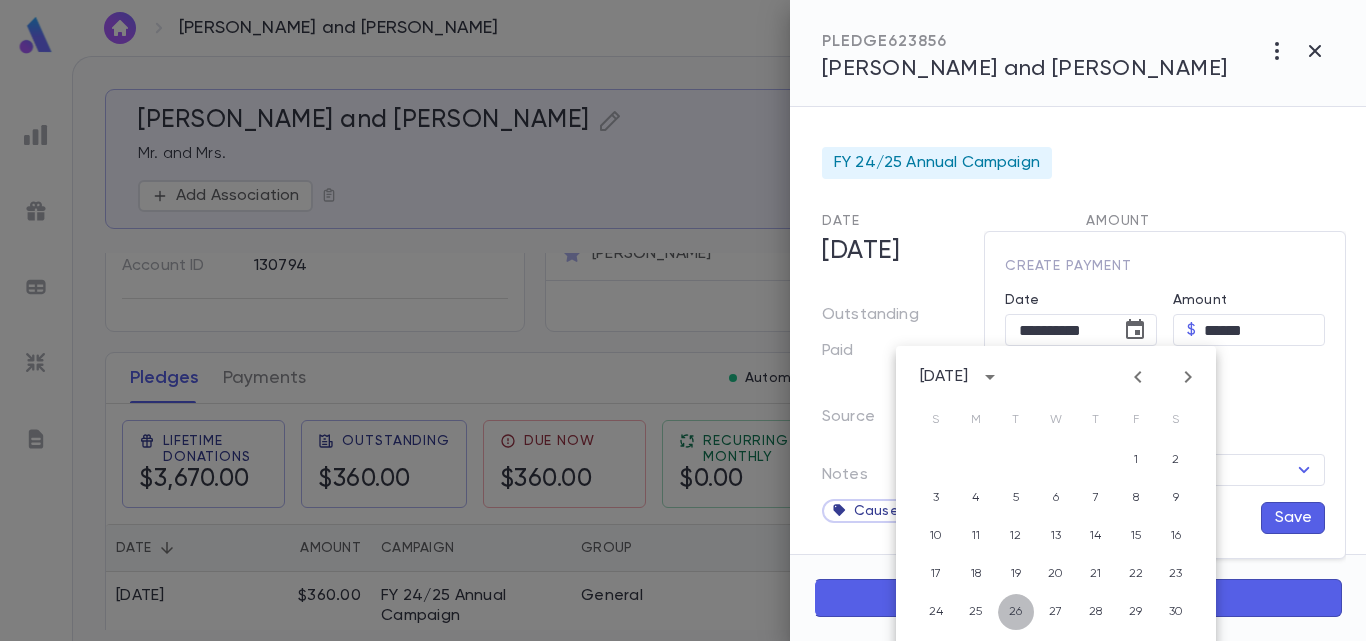 click on "26" at bounding box center (1016, 612) 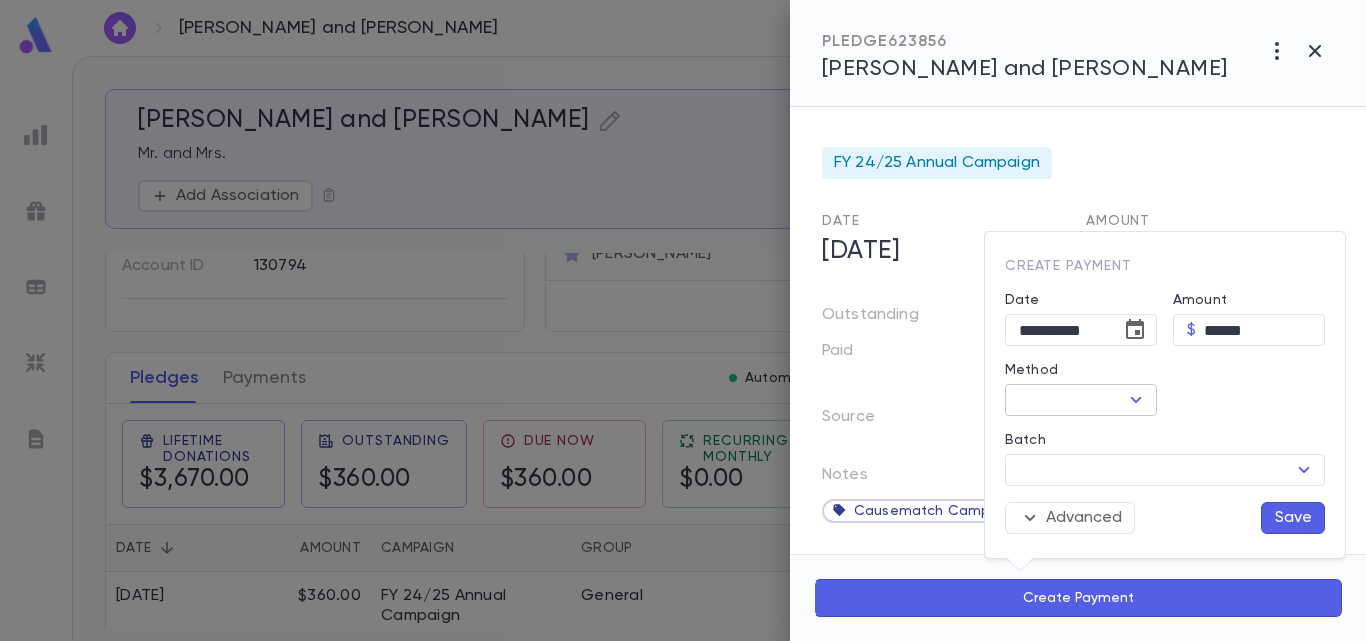 click 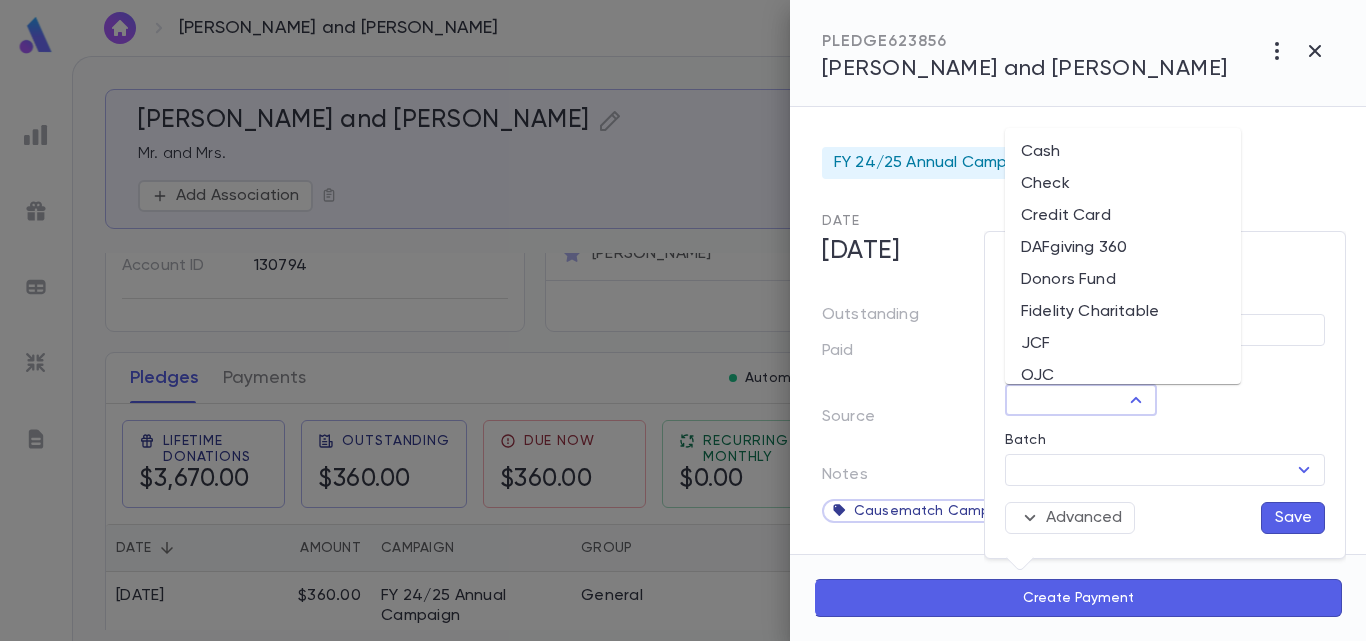 click on "Donors Fund" at bounding box center [1123, 280] 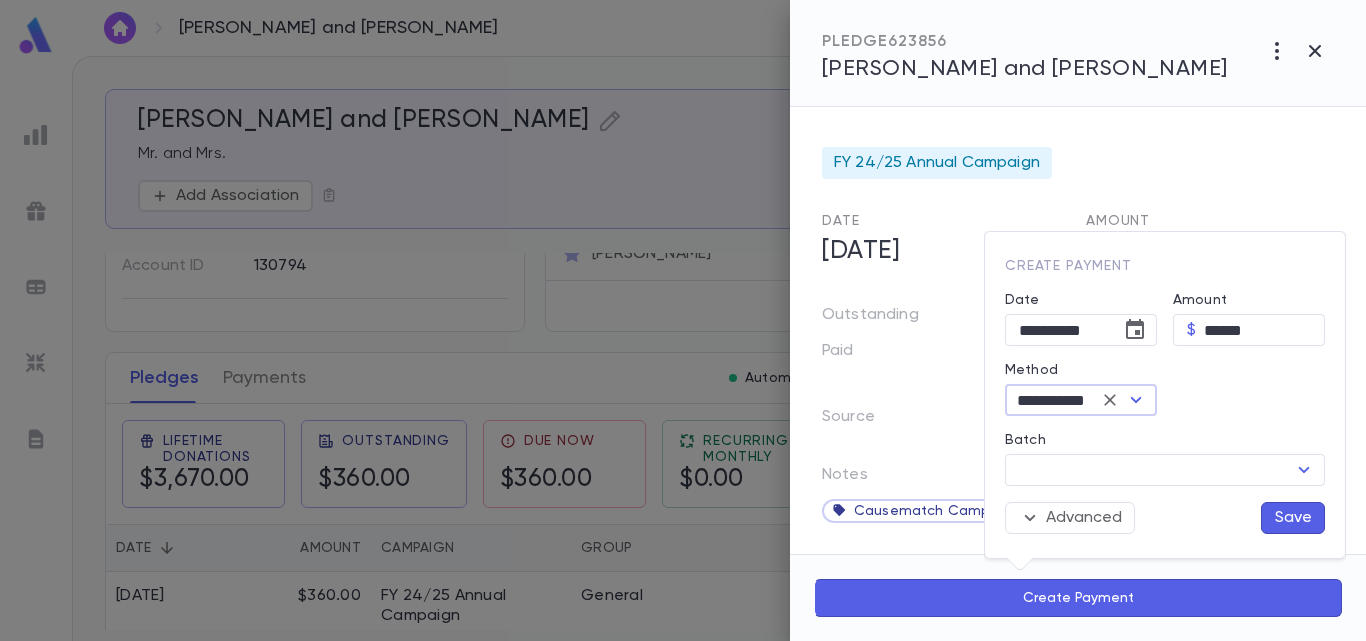 click on "Batch ​" at bounding box center [1157, 451] 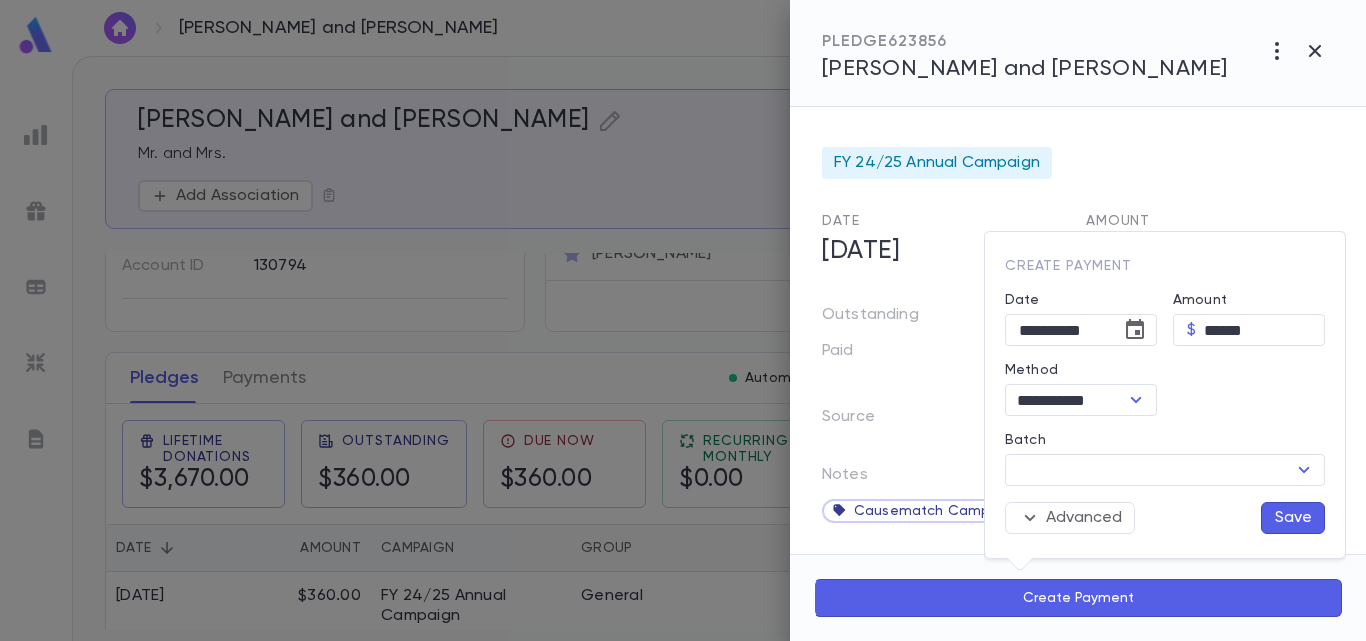 click on "Save" at bounding box center (1293, 518) 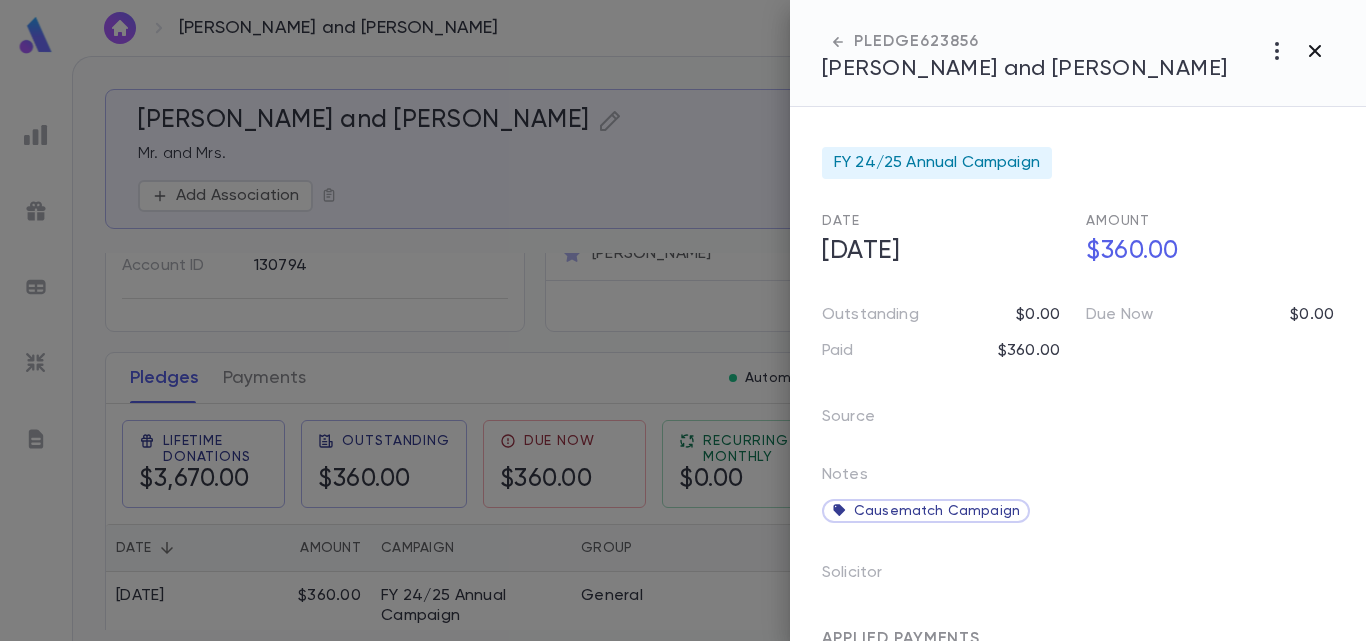 click 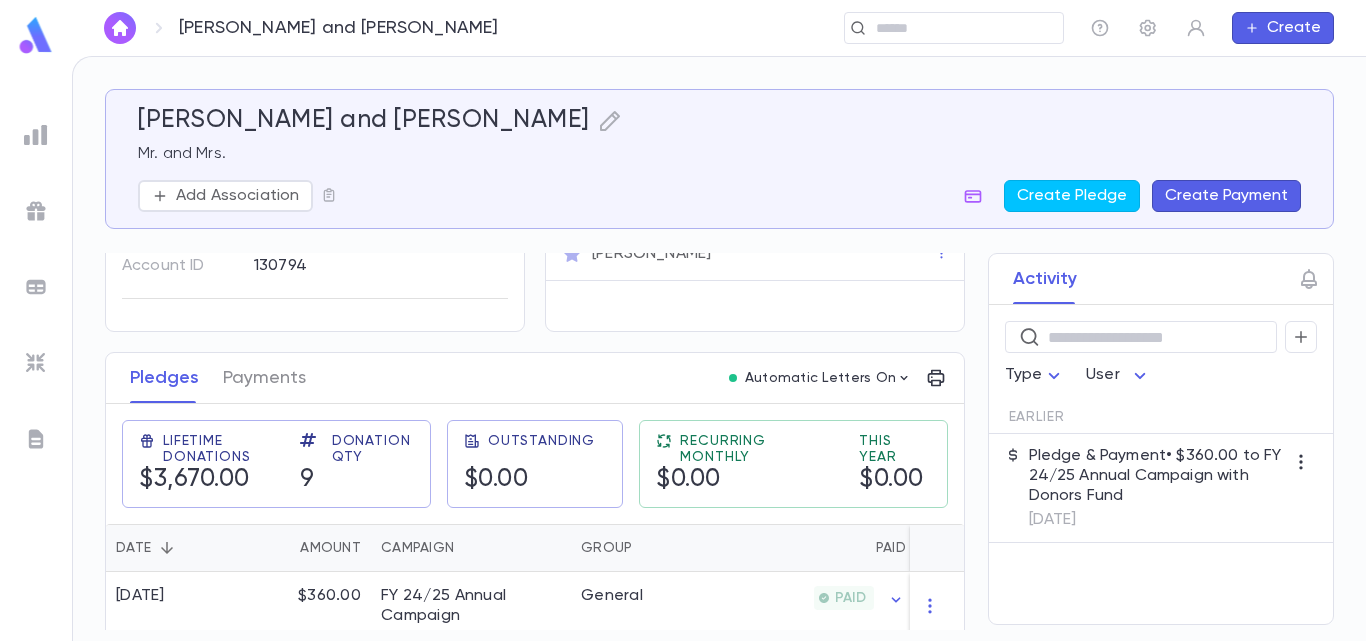 click at bounding box center (120, 28) 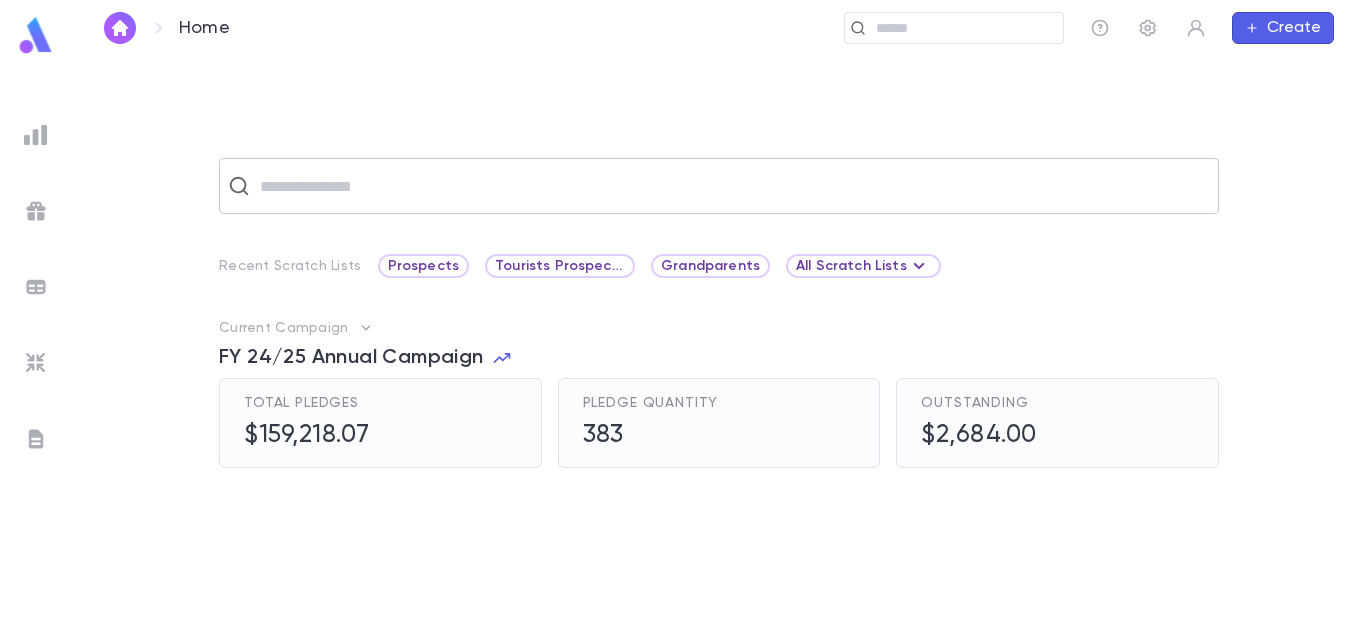 click on "​" at bounding box center (719, 186) 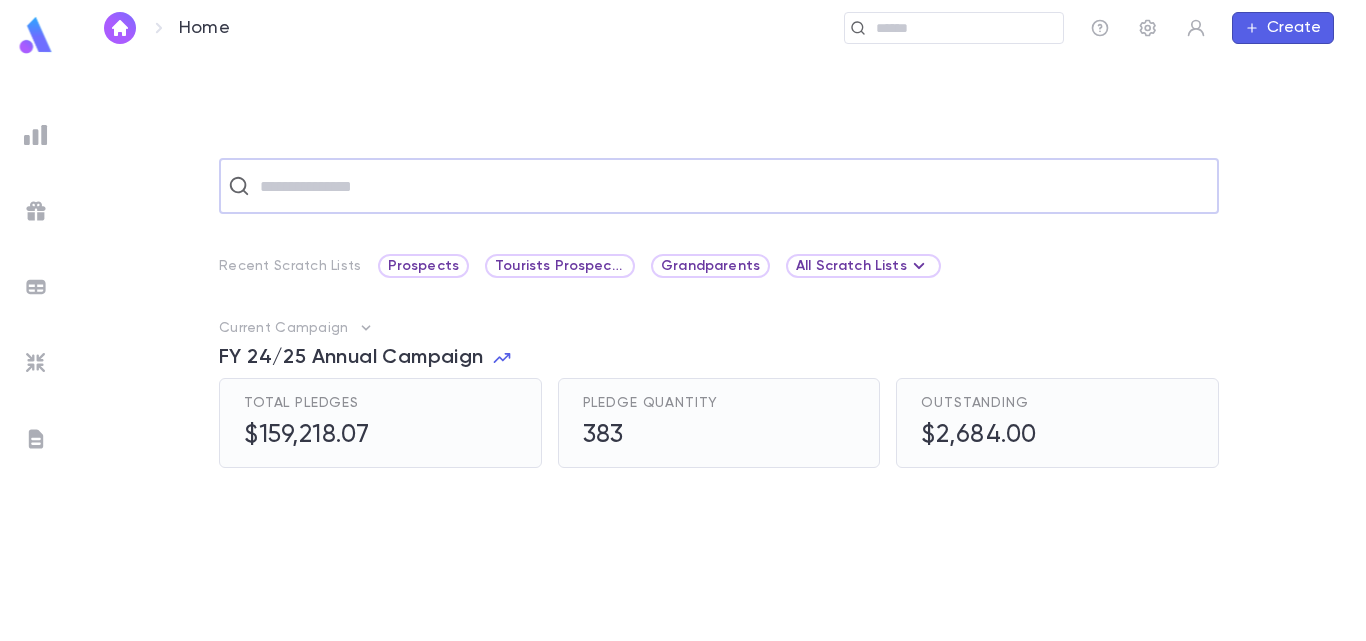 paste on "**********" 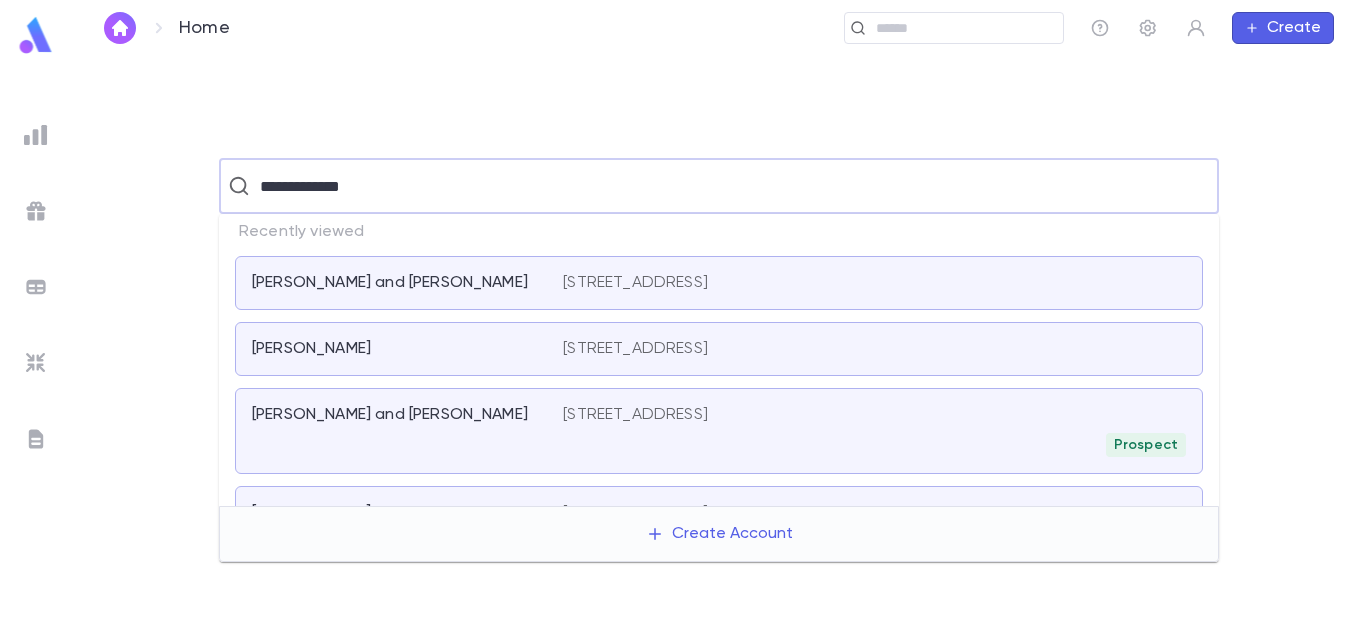 click on "**********" at bounding box center [719, 186] 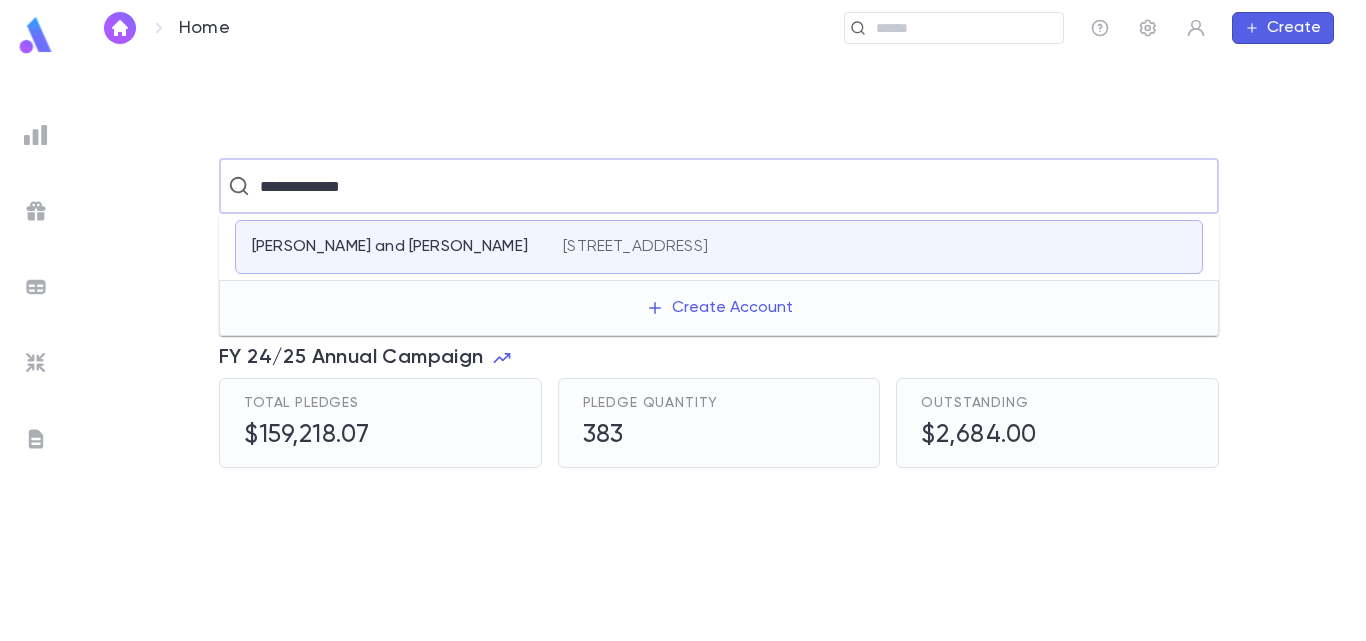 click on "[PERSON_NAME] and [PERSON_NAME] [STREET_ADDRESS]" at bounding box center [719, 247] 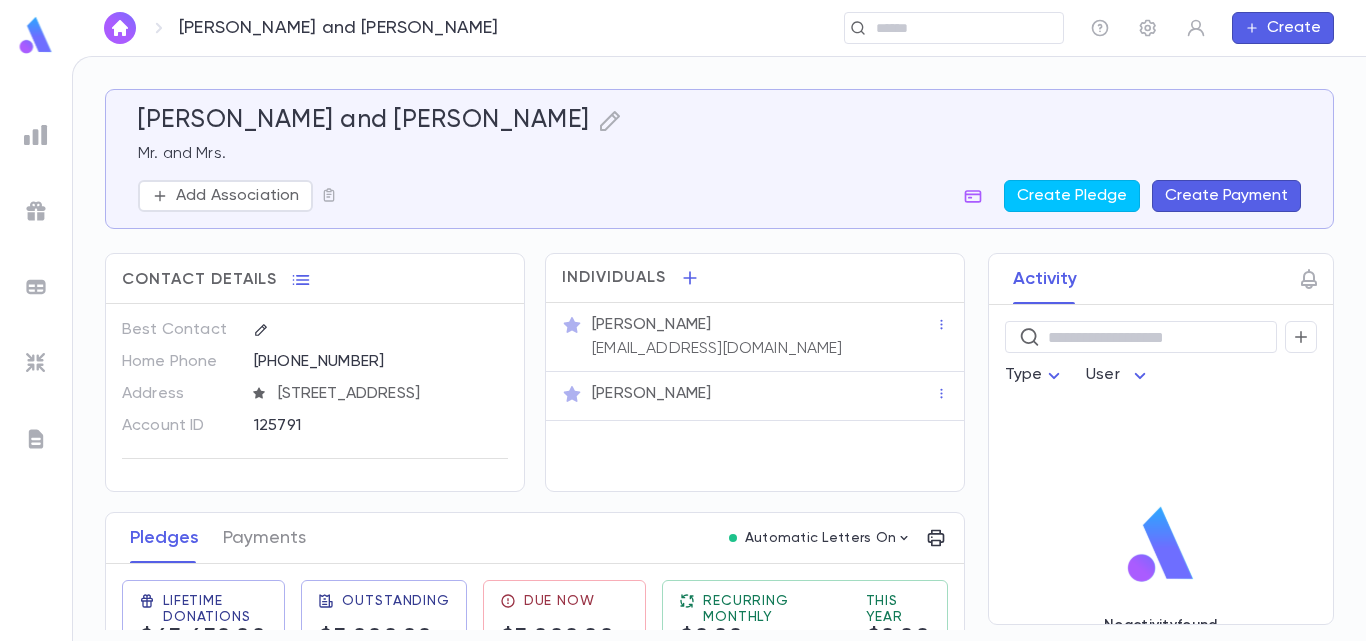 click on "Pledges Payments  Automatic Letters On" at bounding box center [535, 538] 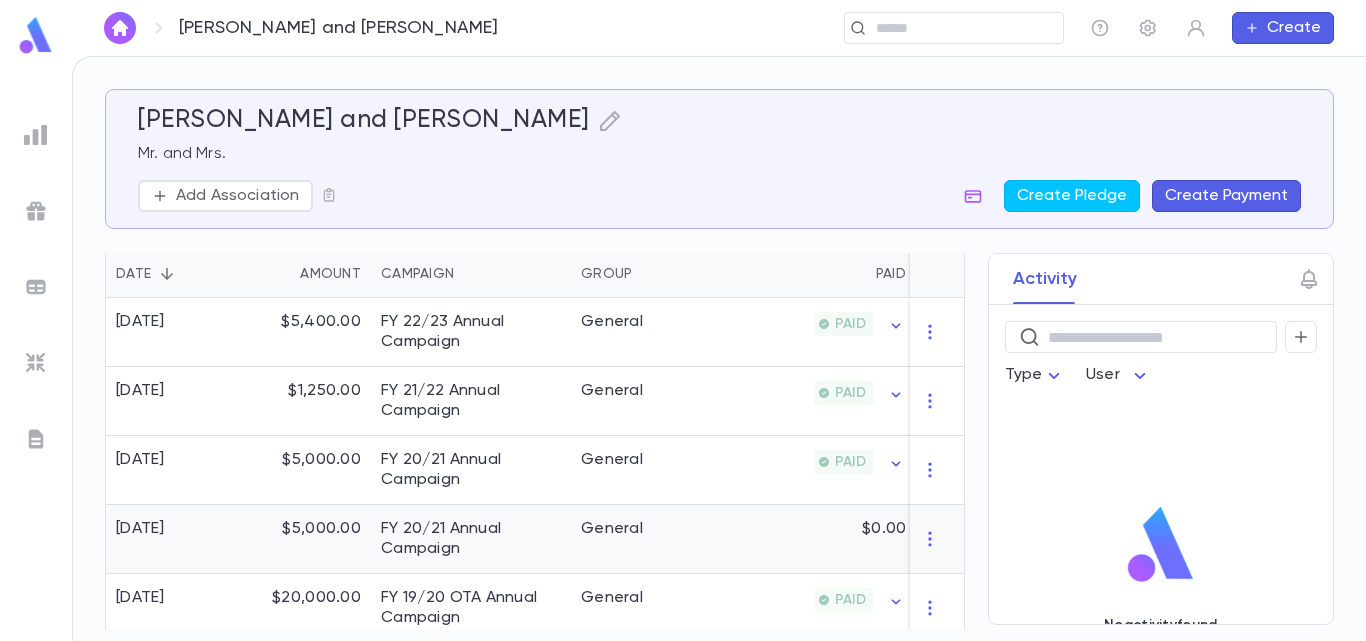 scroll, scrollTop: 400, scrollLeft: 0, axis: vertical 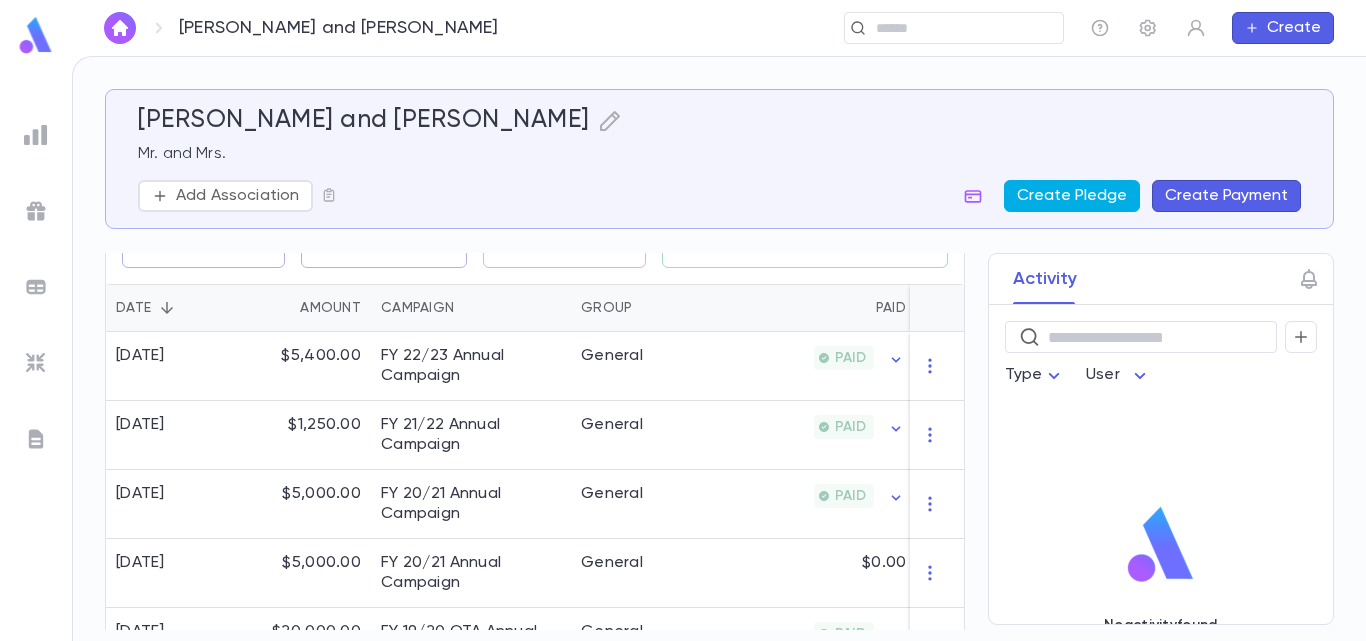 click on "Create Pledge" at bounding box center [1072, 196] 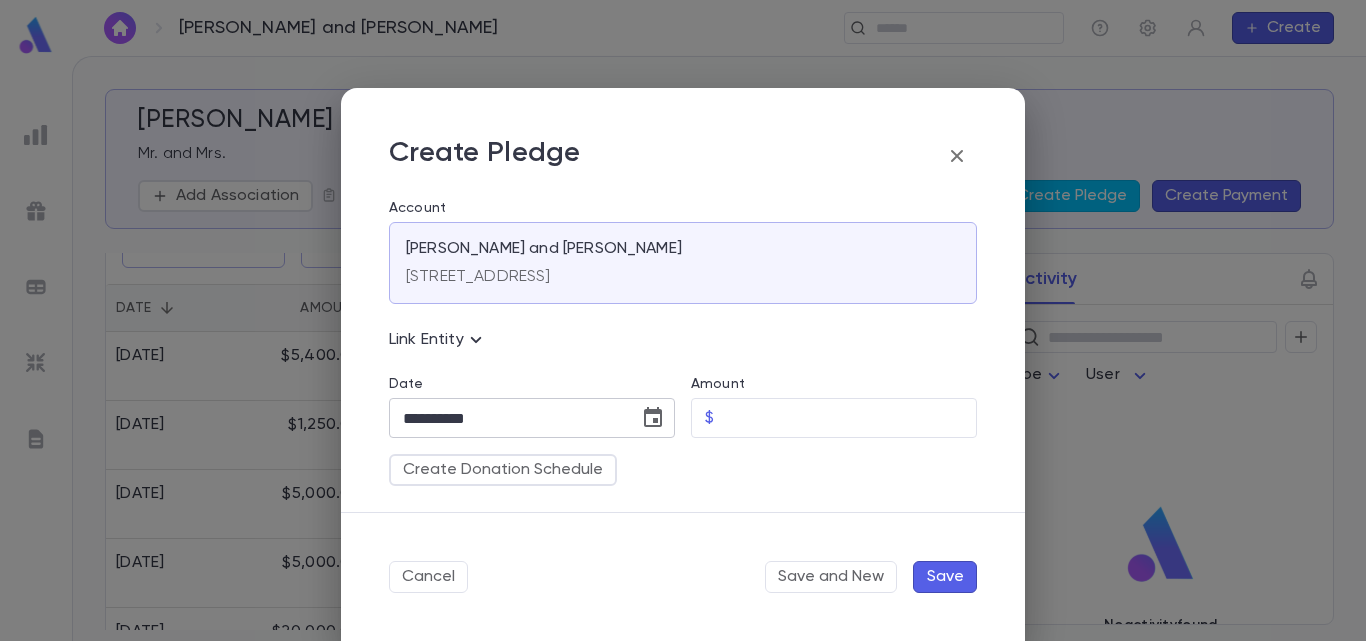 click 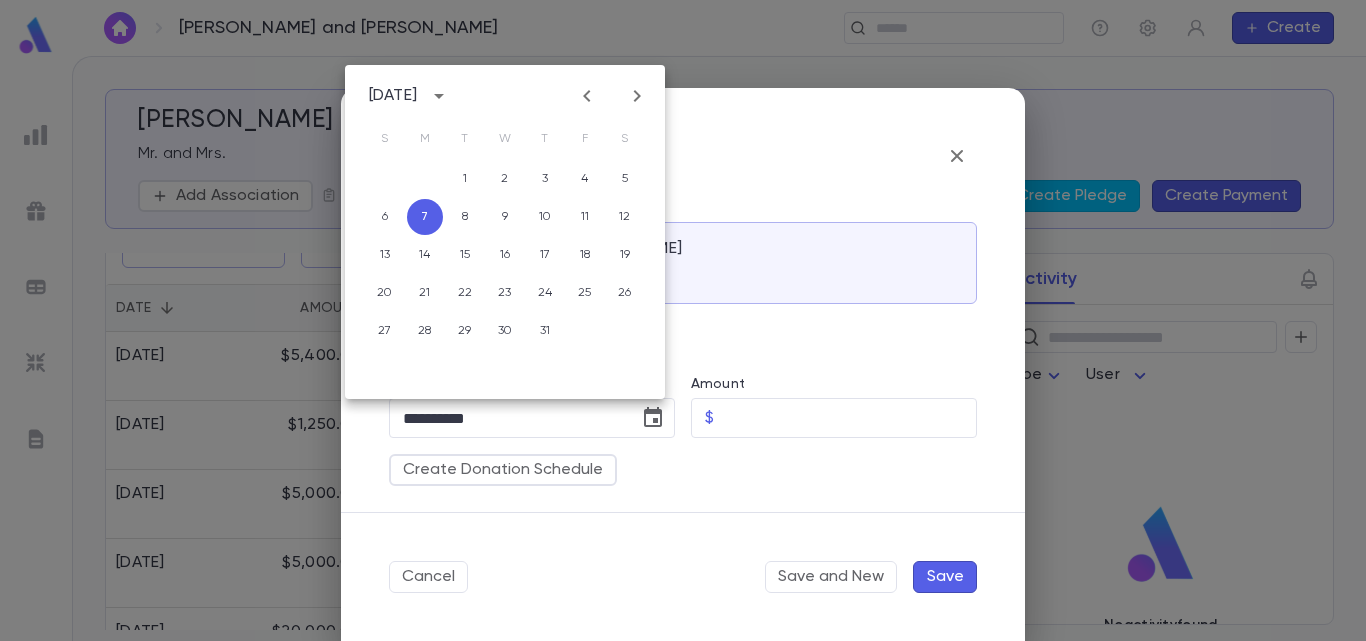 click on "[DATE]" at bounding box center (393, 96) 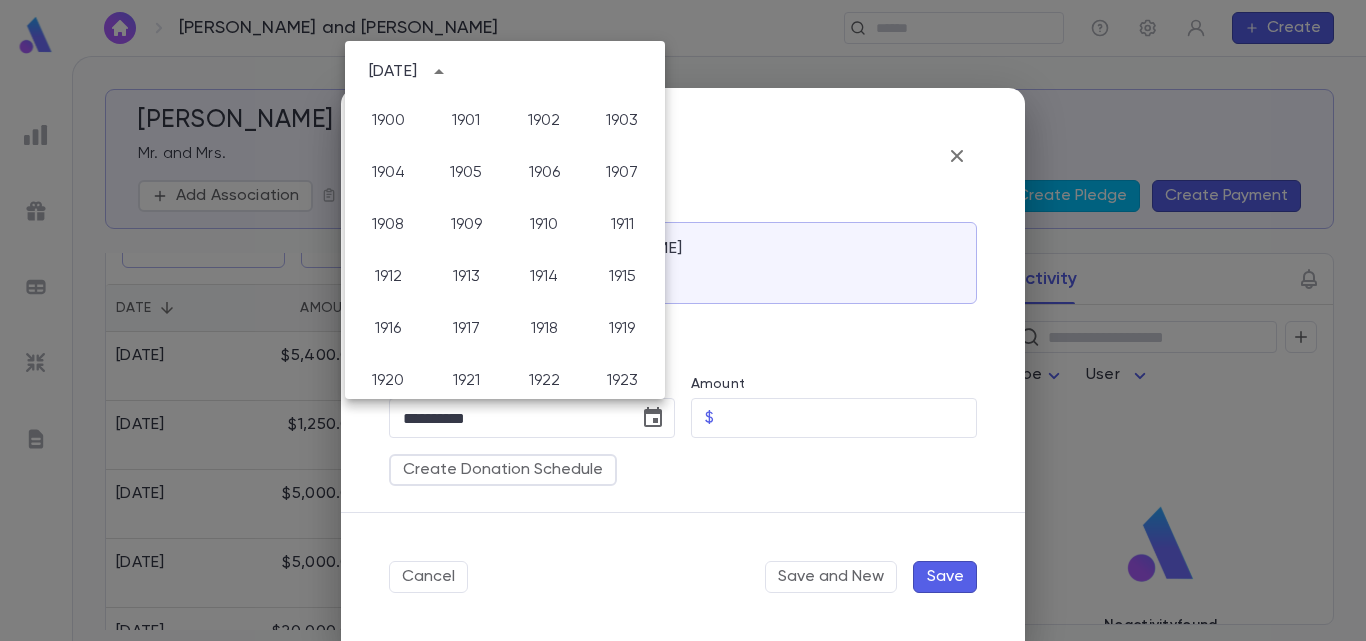 scroll, scrollTop: 1486, scrollLeft: 0, axis: vertical 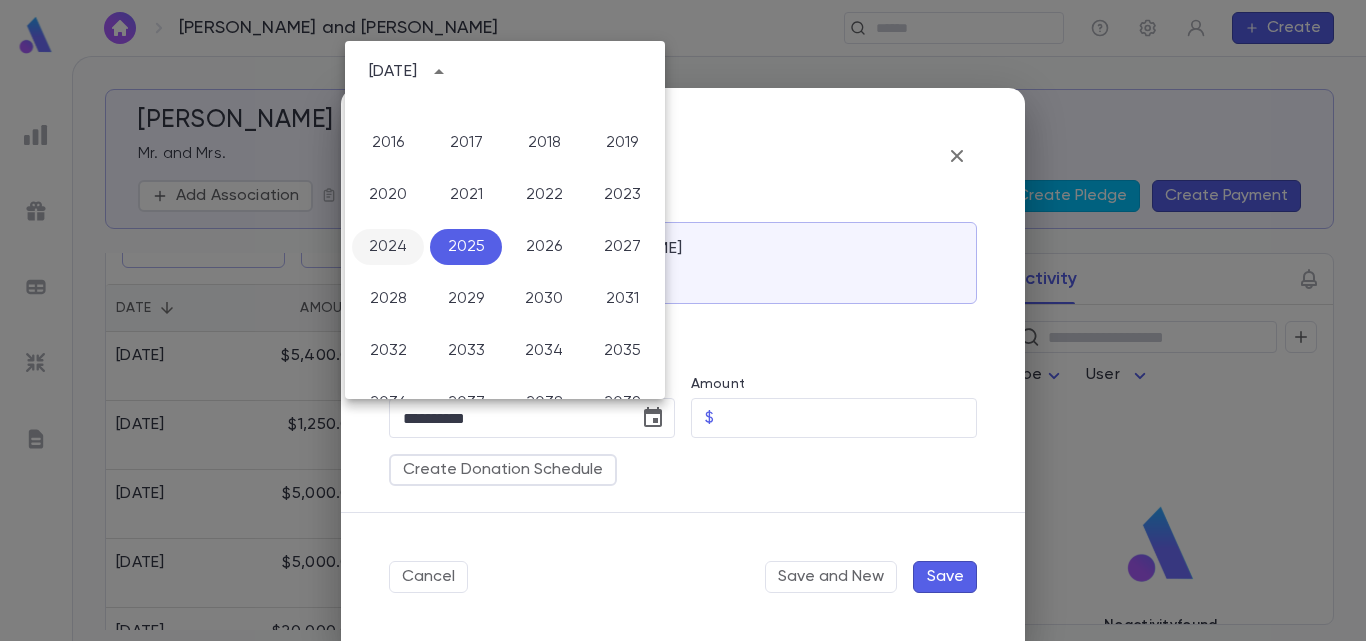 click on "2024" at bounding box center [388, 247] 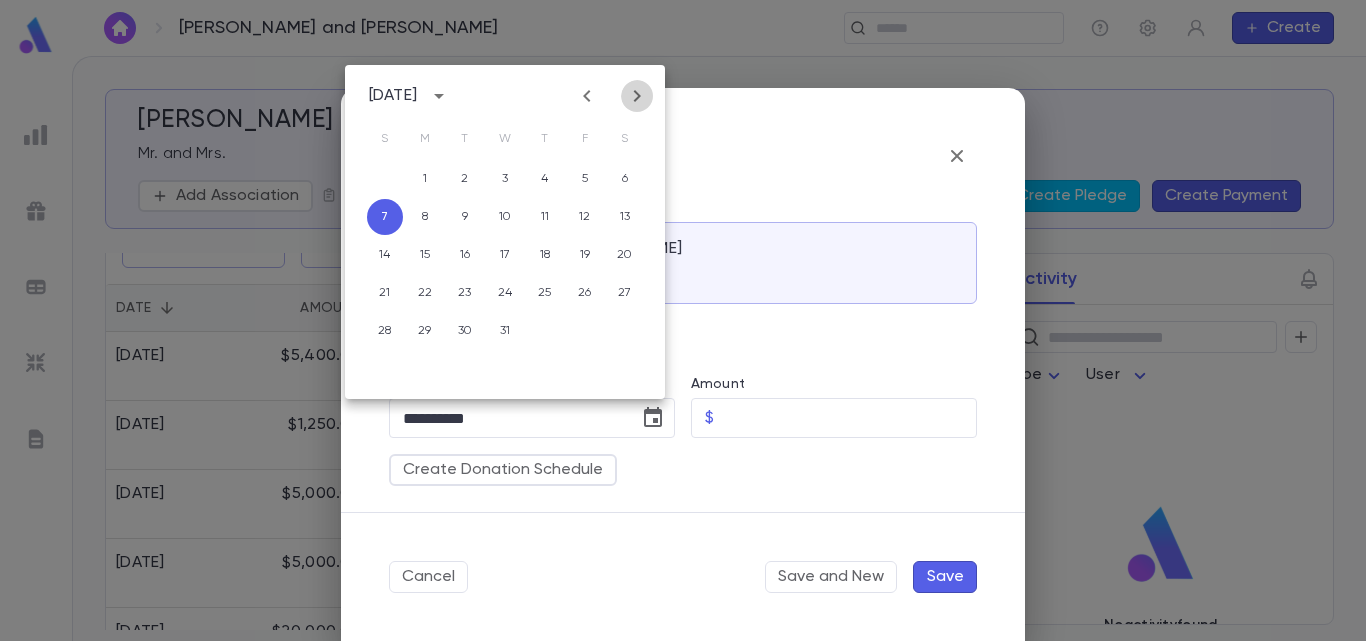 click 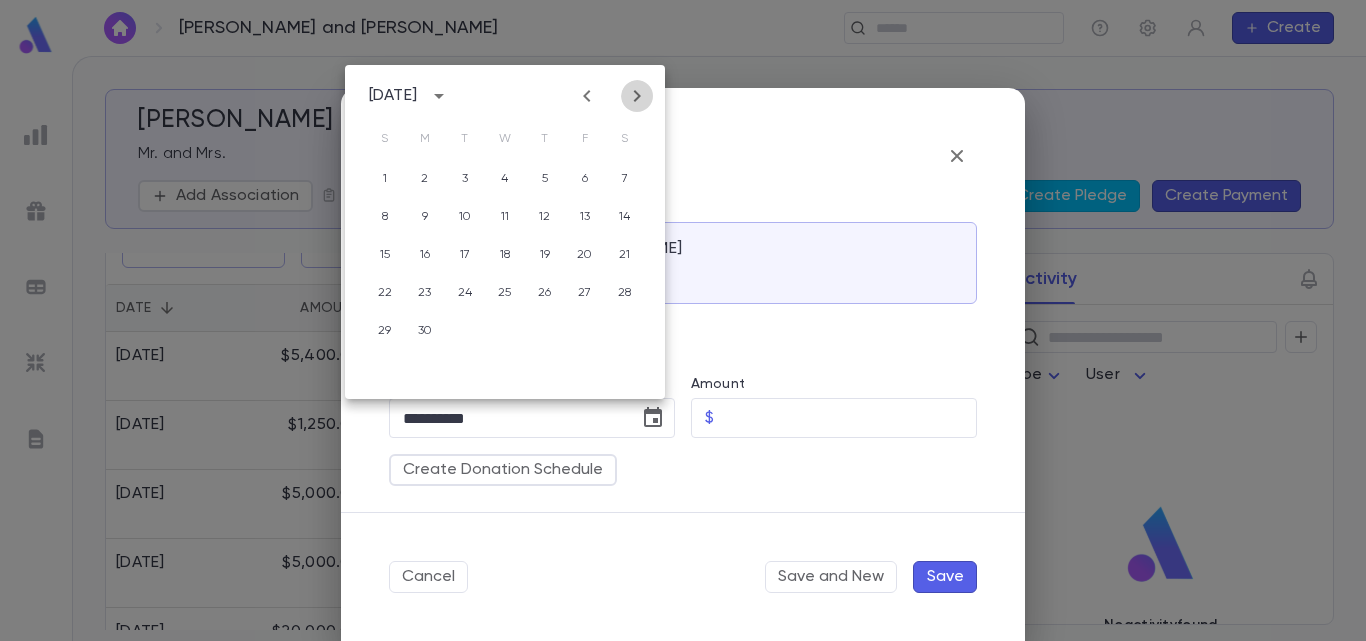 click 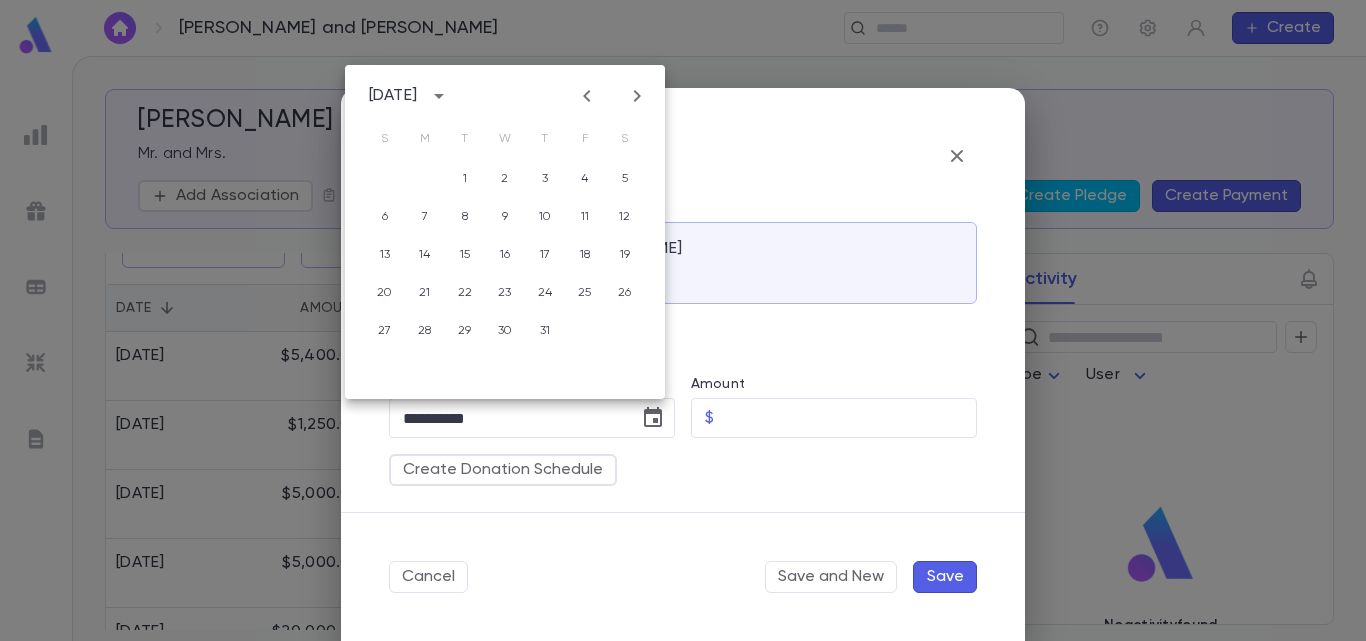 click 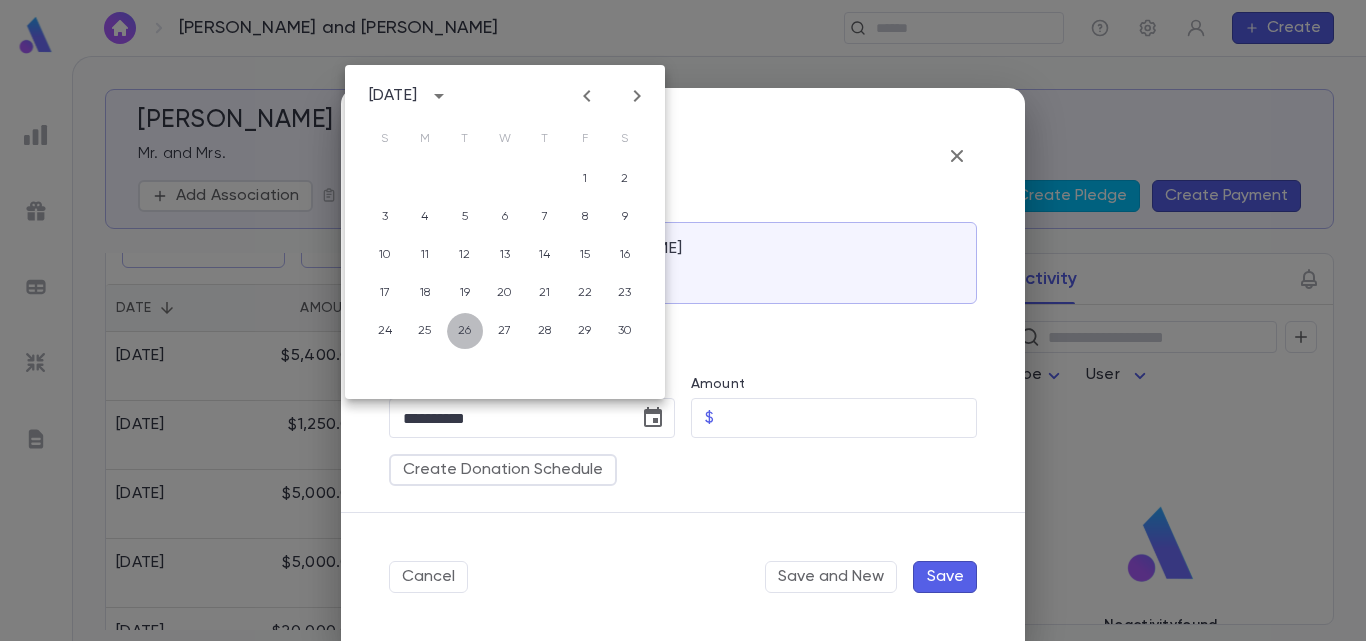 click on "26" at bounding box center (465, 331) 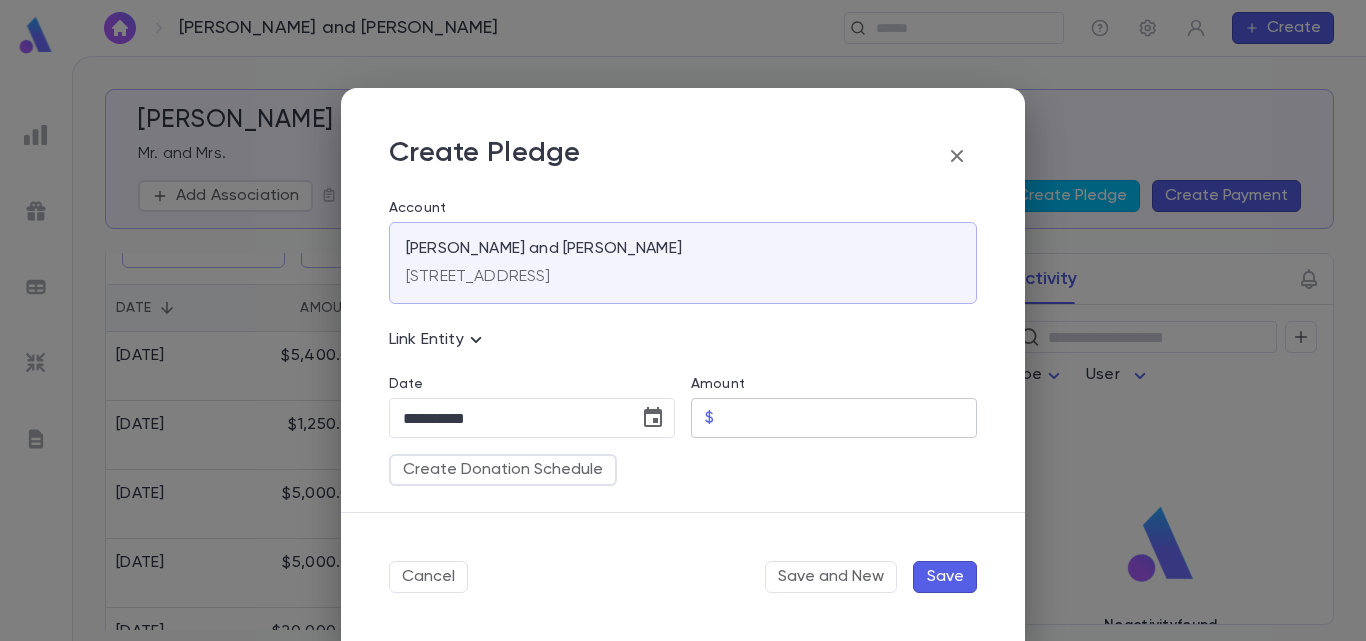 click on "Amount" at bounding box center (849, 418) 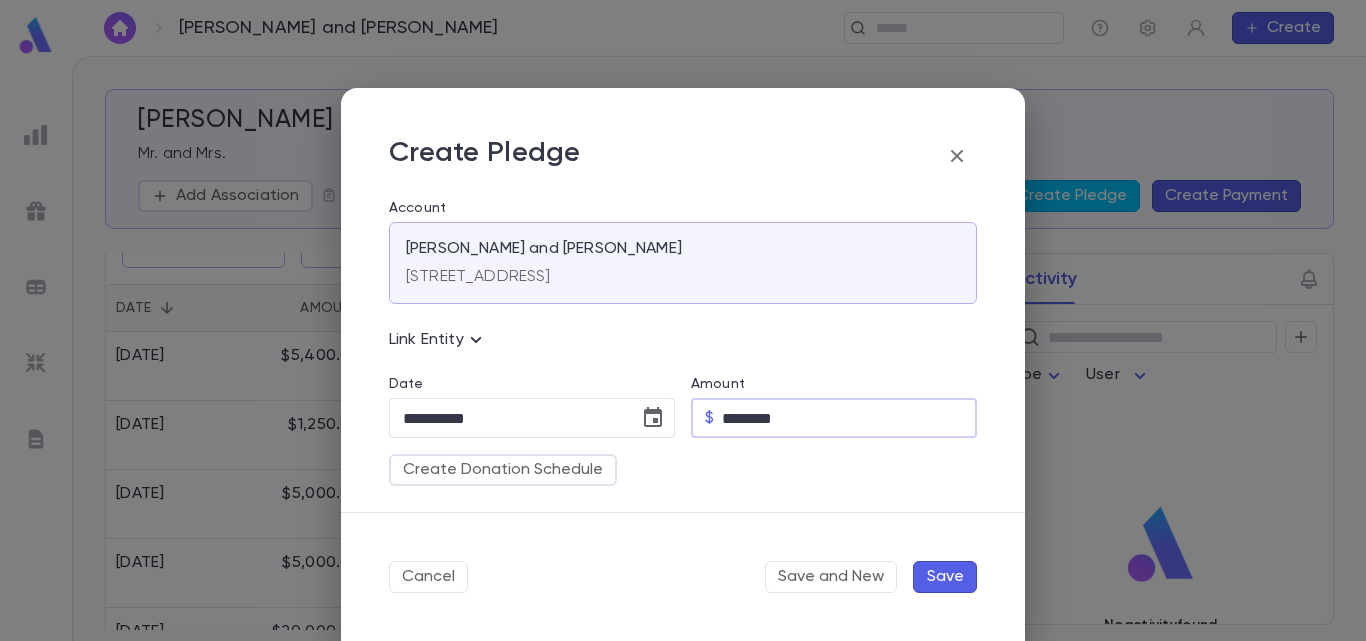 type on "********" 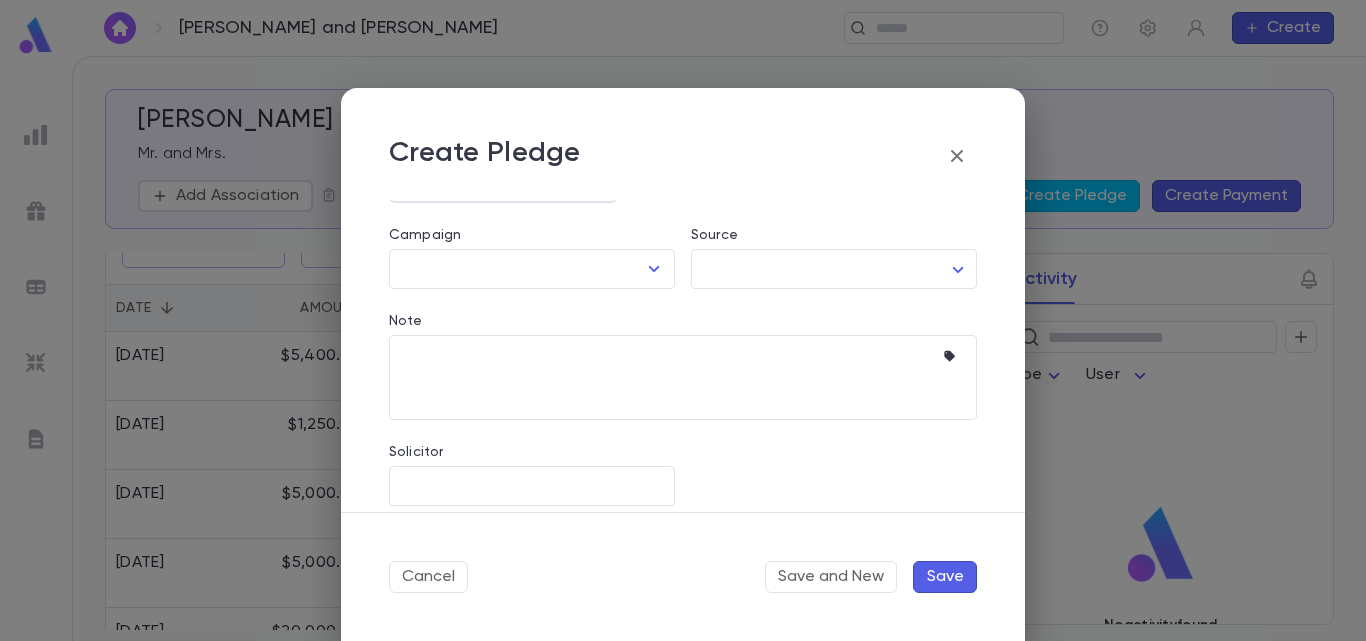scroll, scrollTop: 289, scrollLeft: 0, axis: vertical 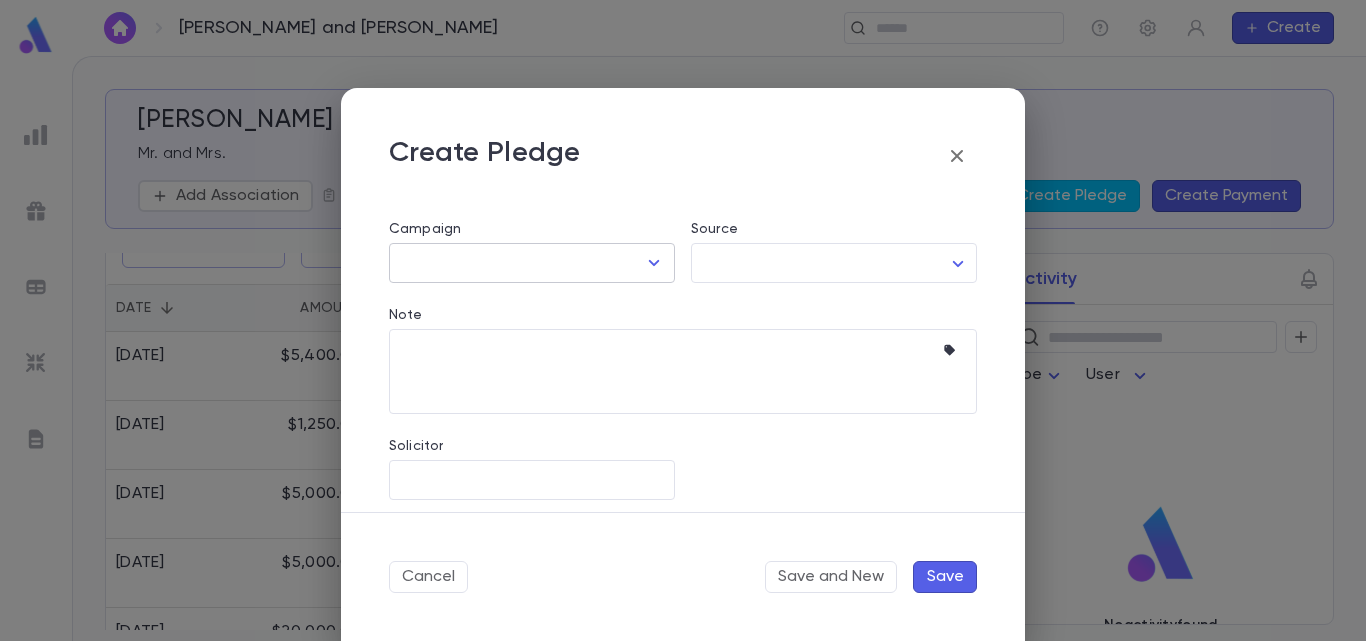 click 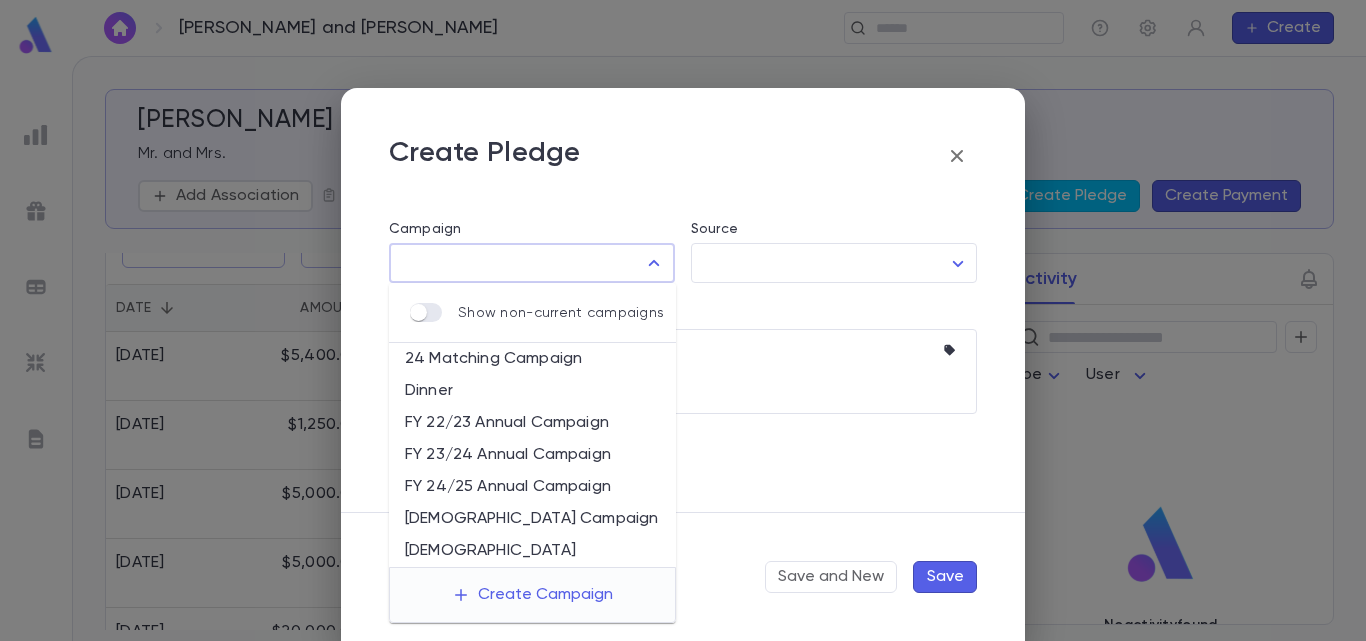 click on "FY 24/25 Annual Campaign" at bounding box center [532, 487] 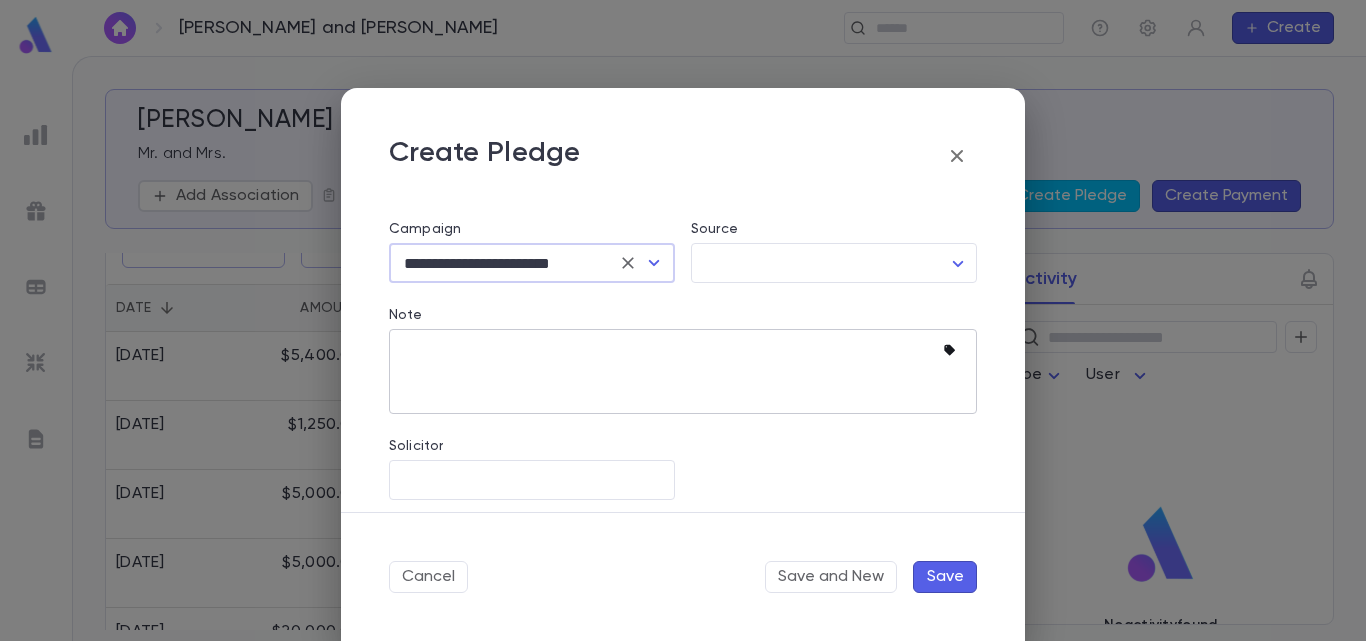 click 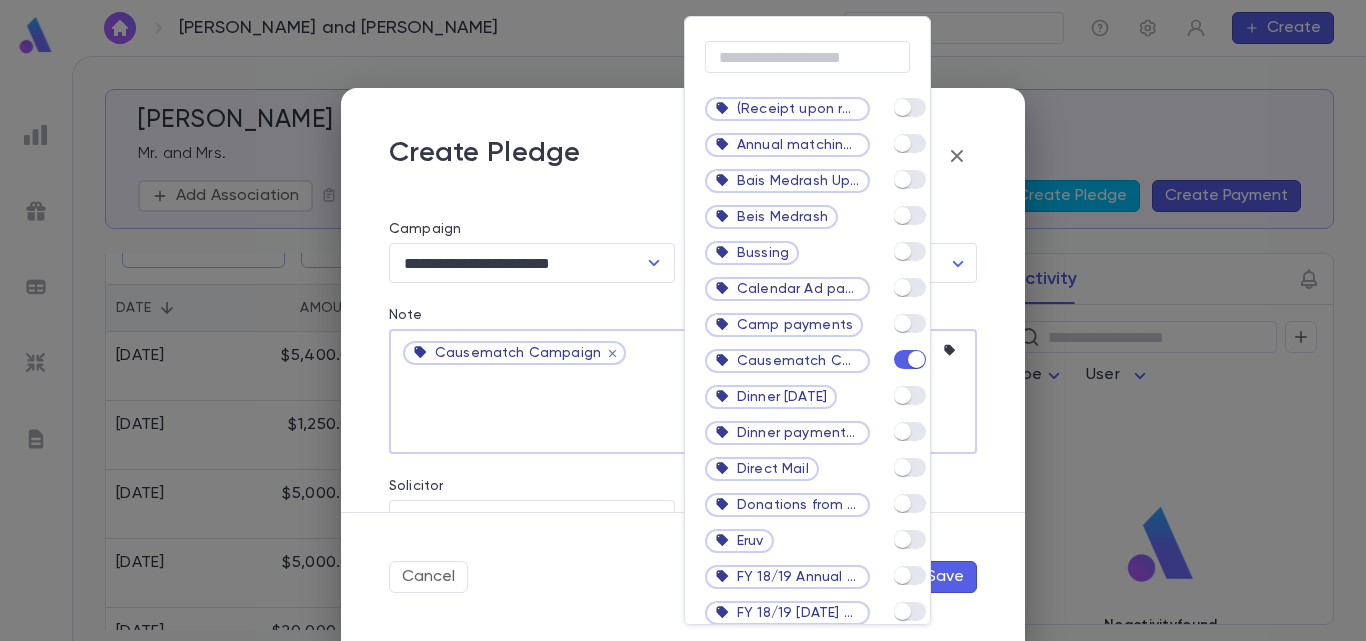 click at bounding box center (683, 320) 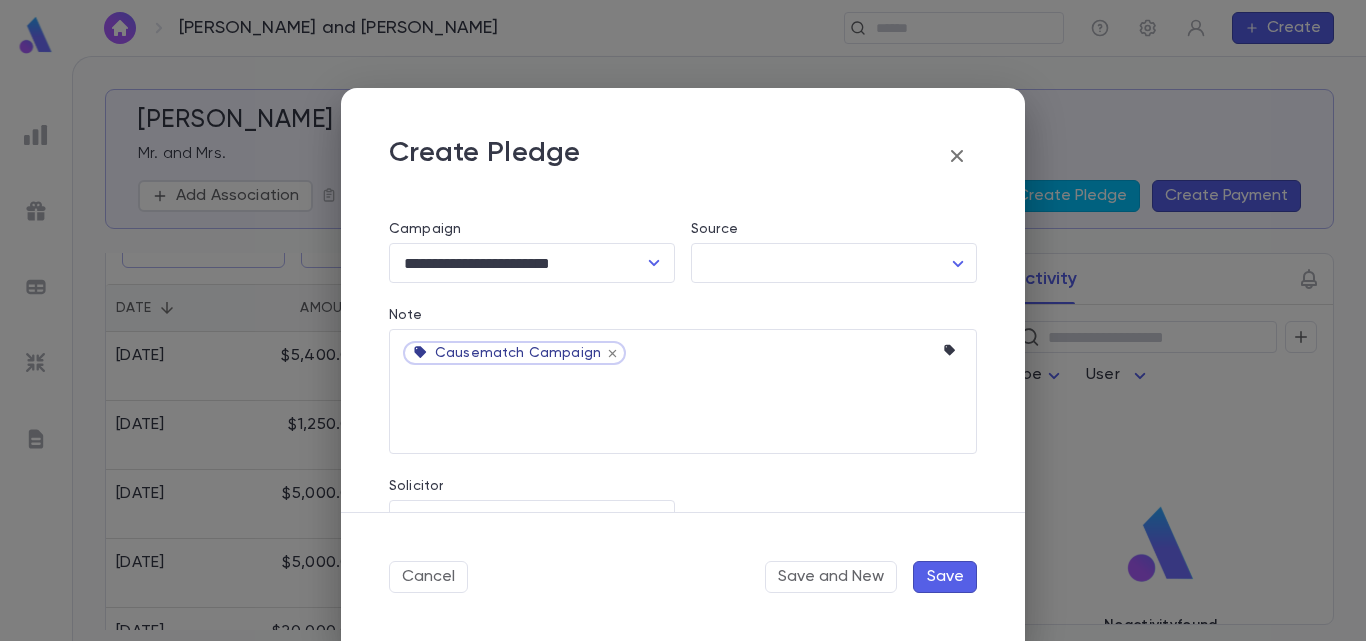 click on "Save" at bounding box center [945, 577] 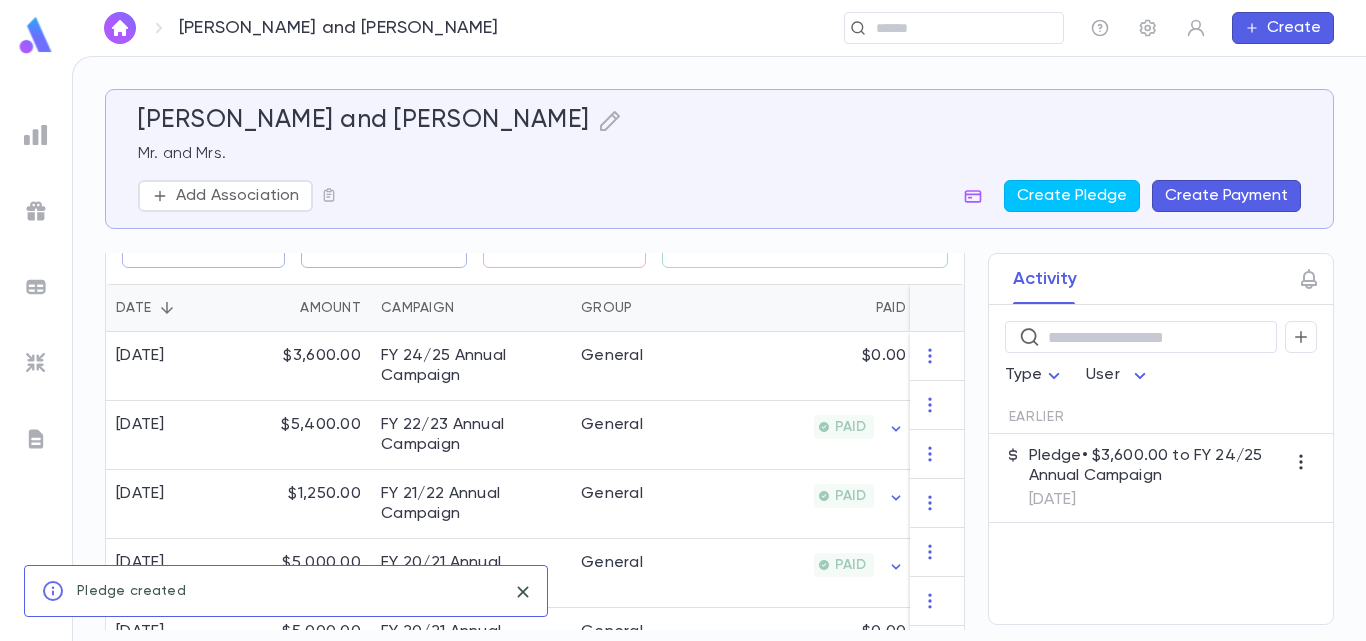 click on "[DATE]" at bounding box center [1157, 500] 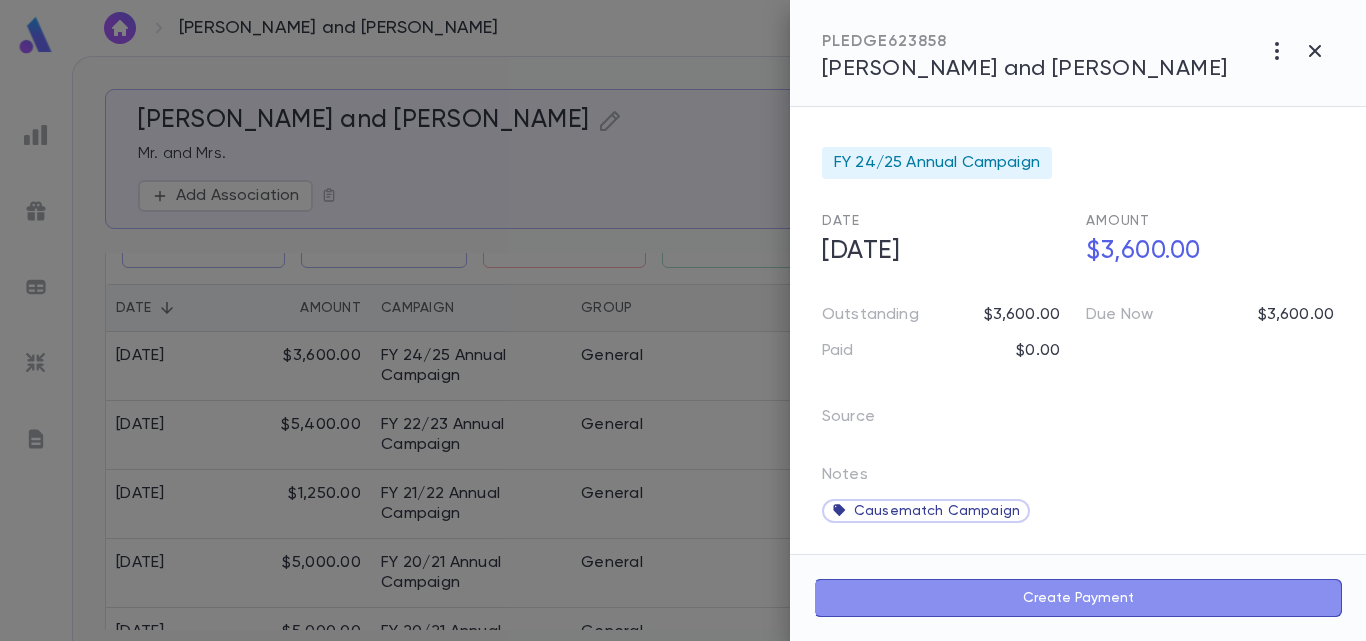 click on "Create Payment" at bounding box center (1078, 598) 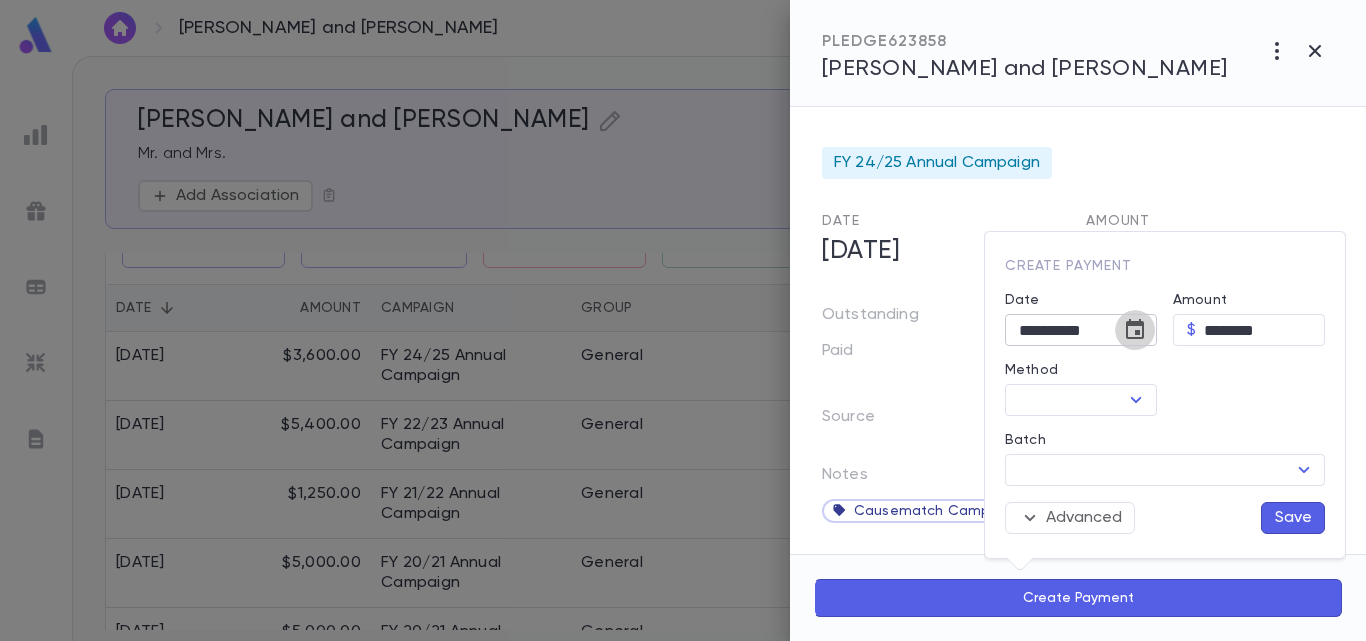 click 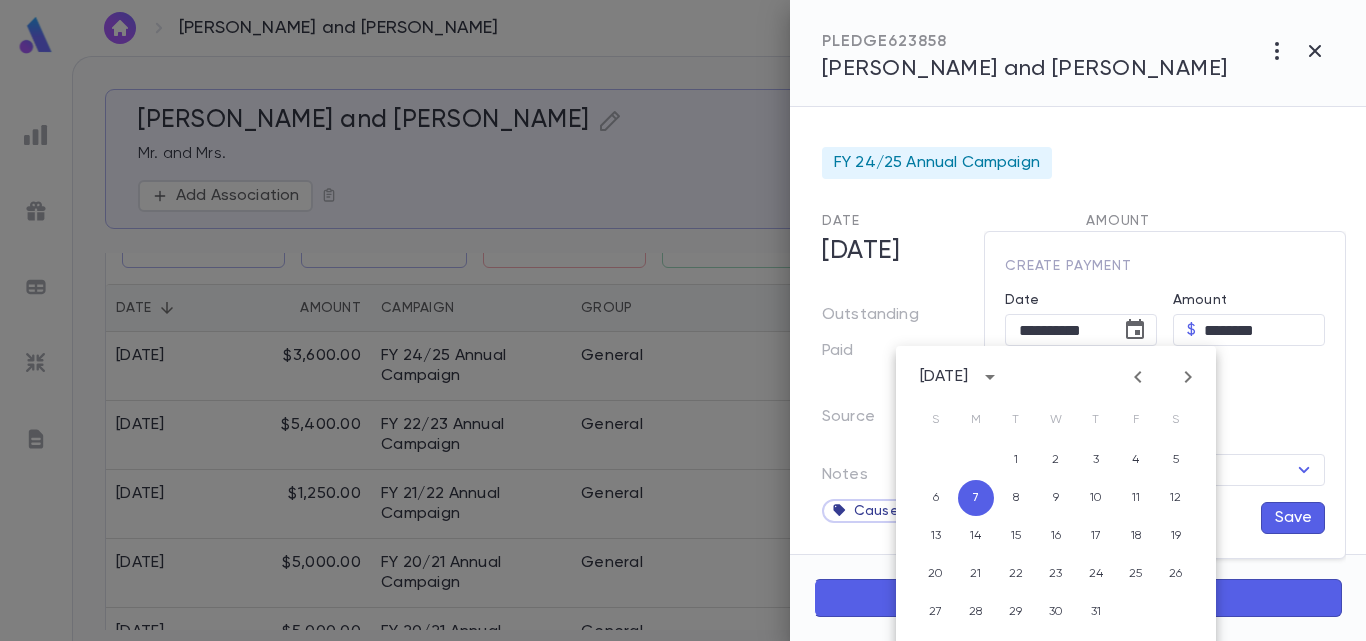 click on "[DATE]" at bounding box center [944, 377] 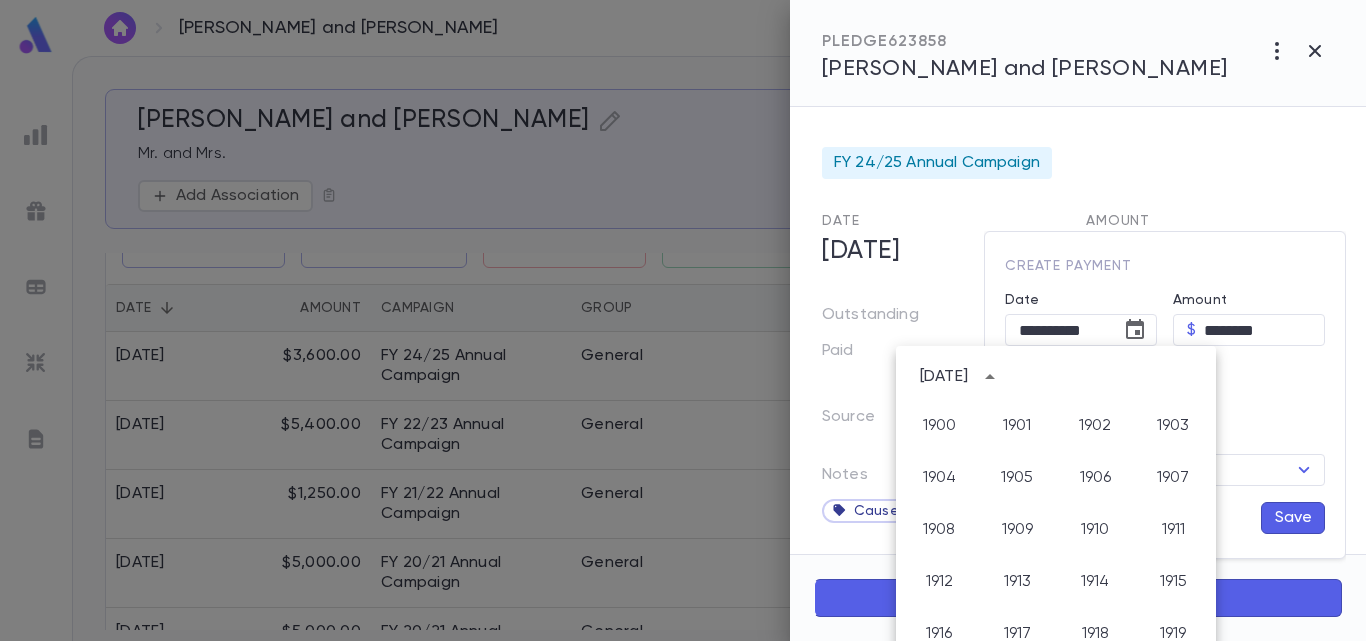 scroll, scrollTop: 1486, scrollLeft: 0, axis: vertical 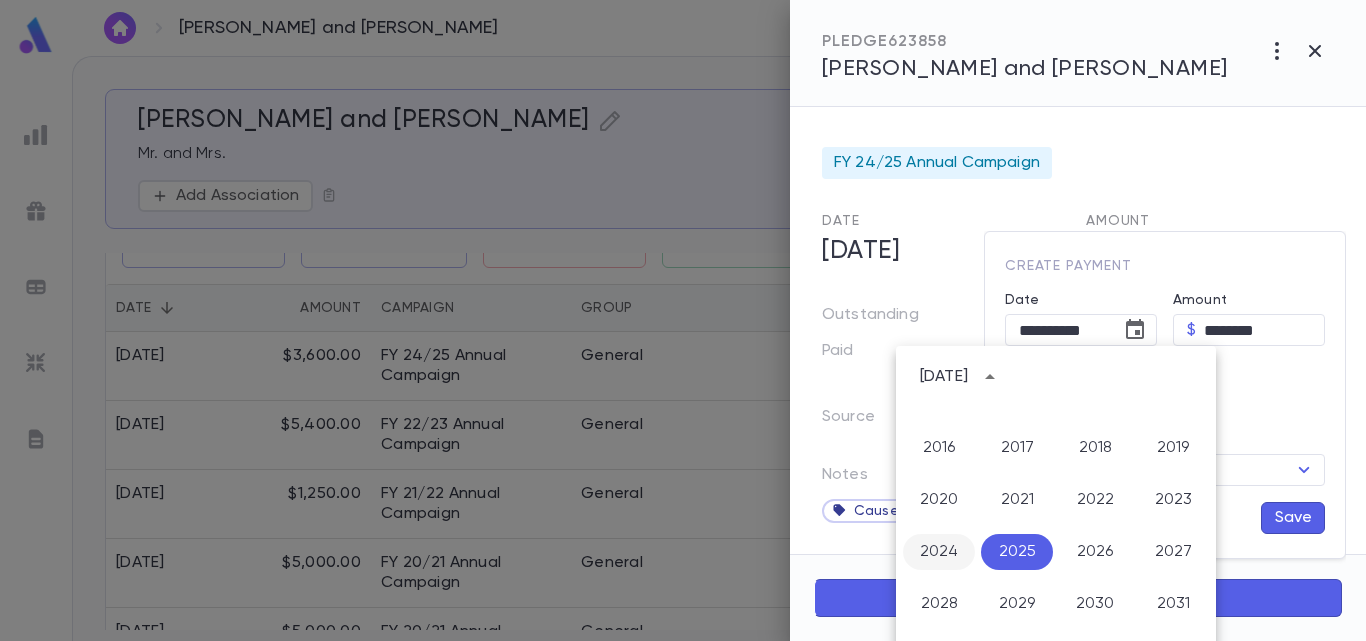 click on "2024" at bounding box center (939, 552) 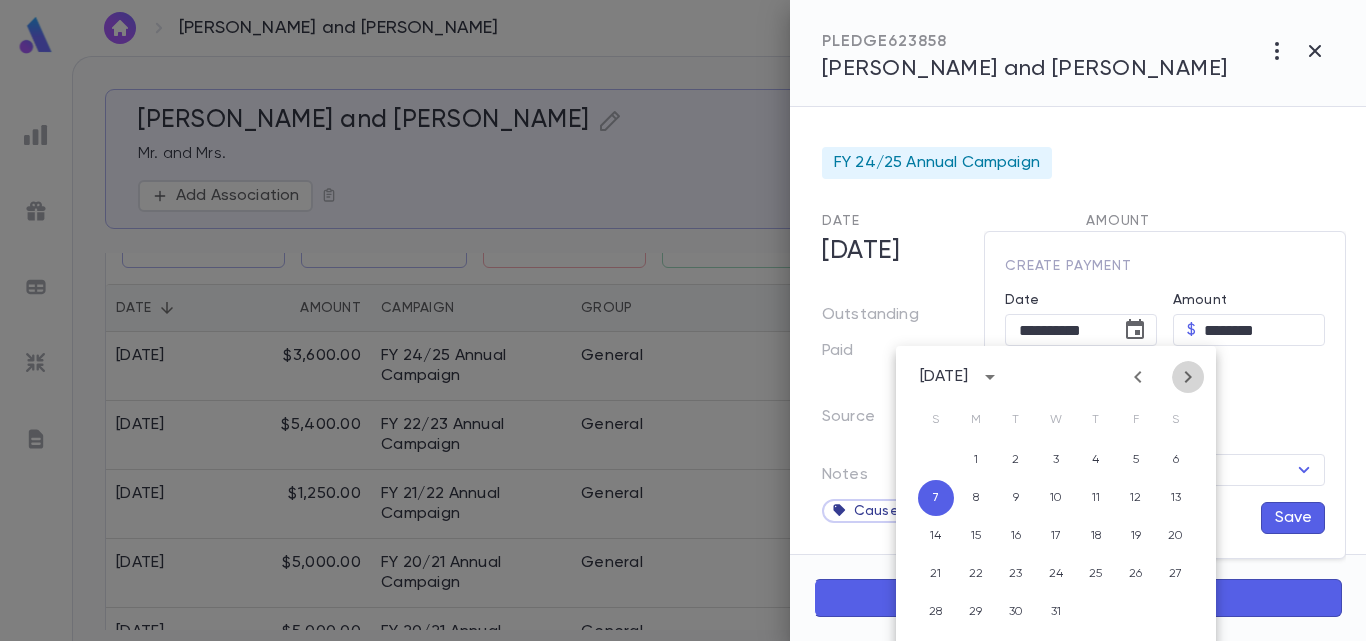 click 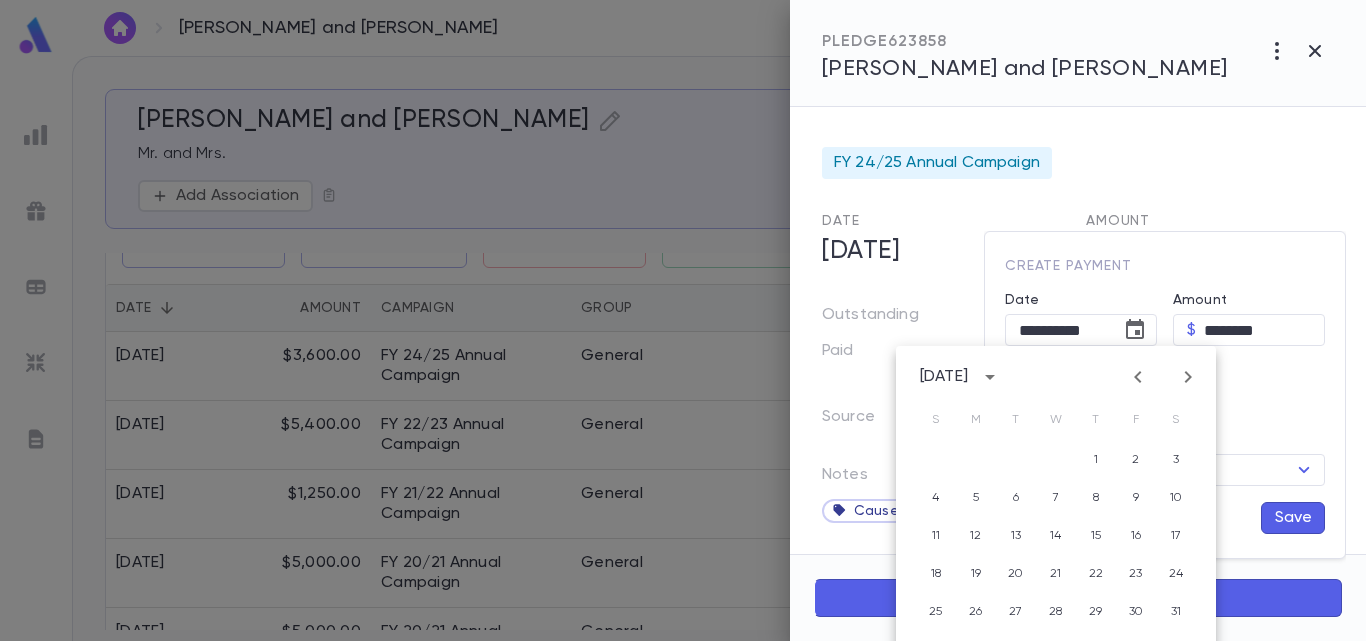 click 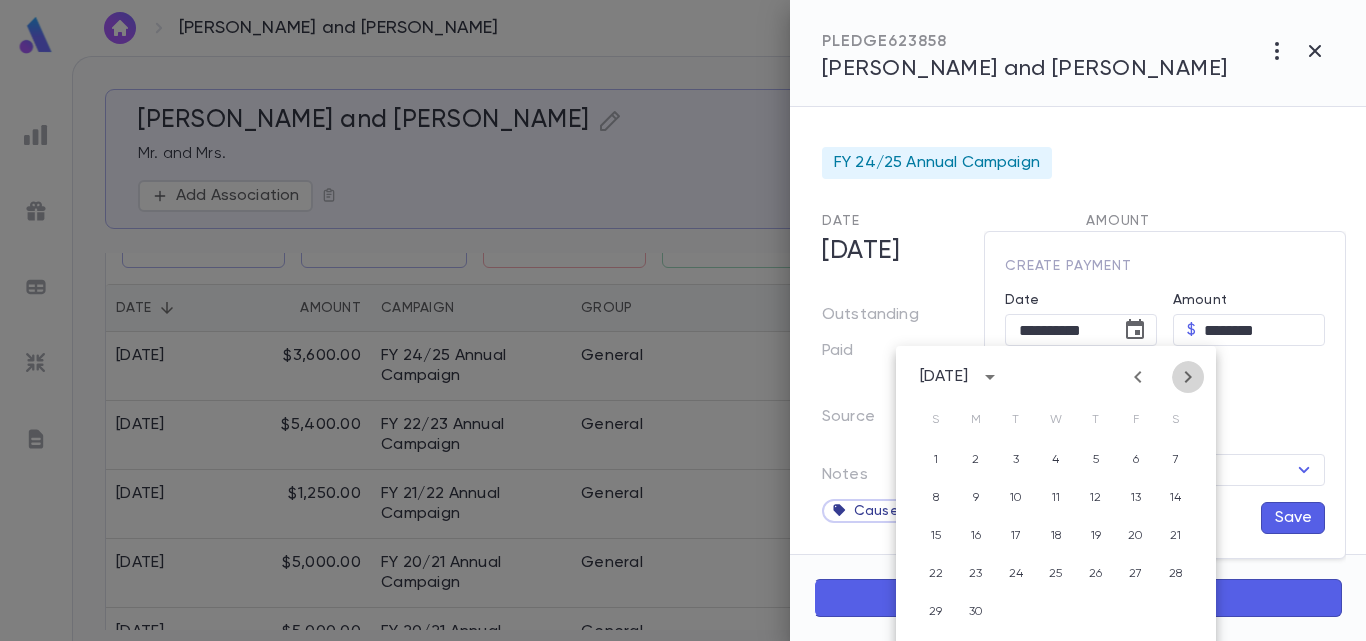 click 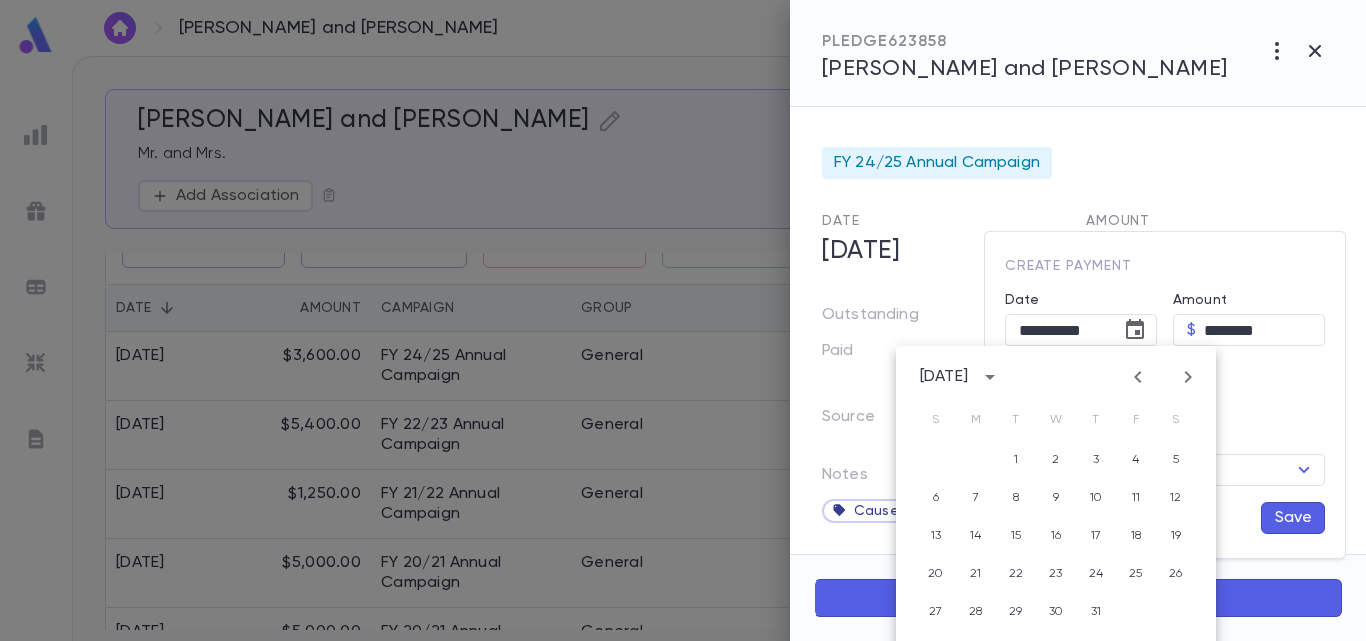 click 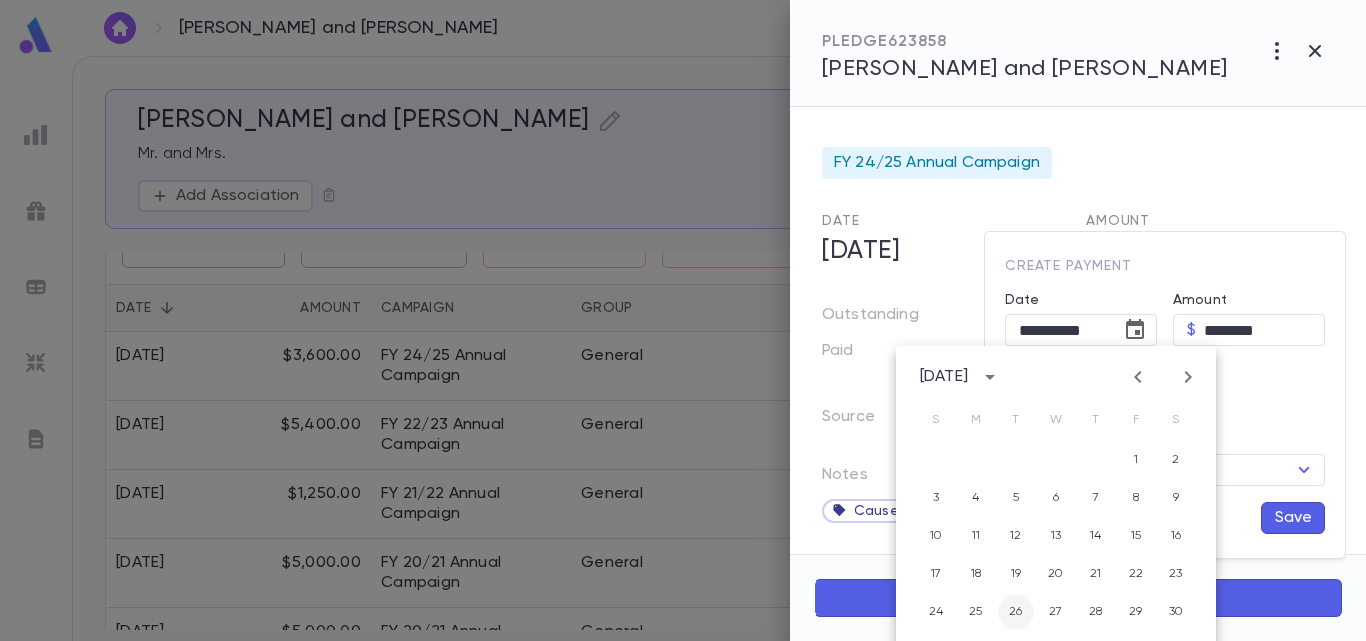 click on "26" at bounding box center (1016, 612) 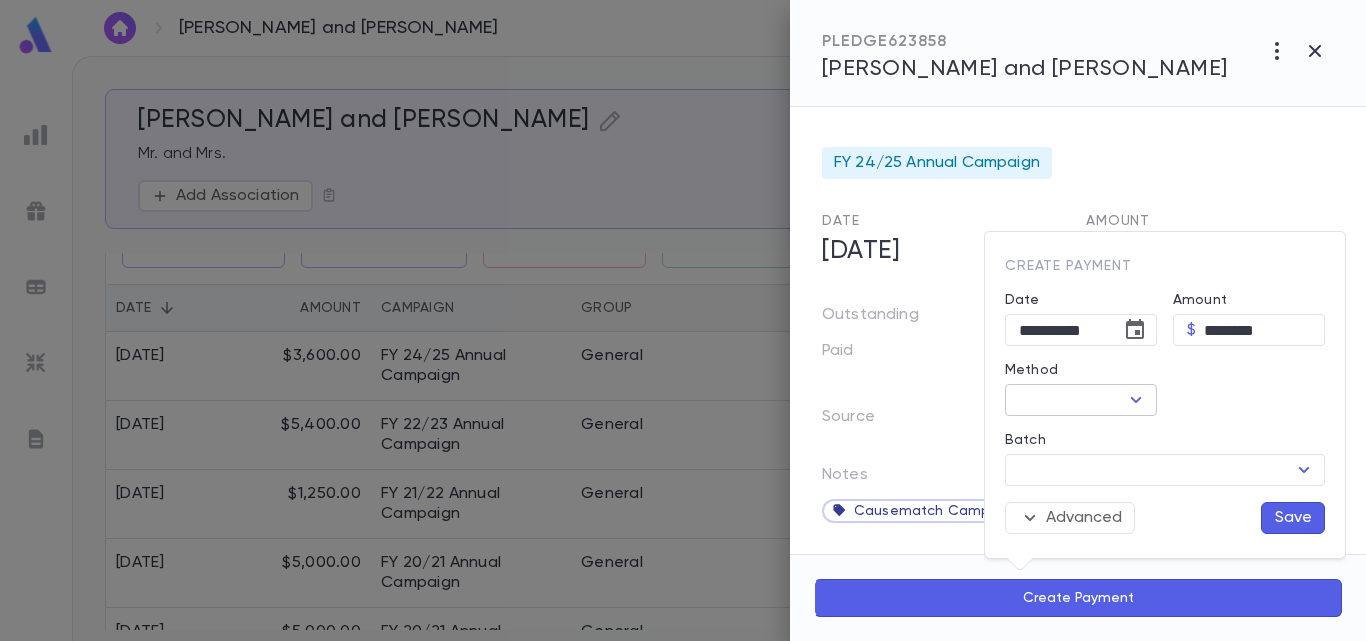 click 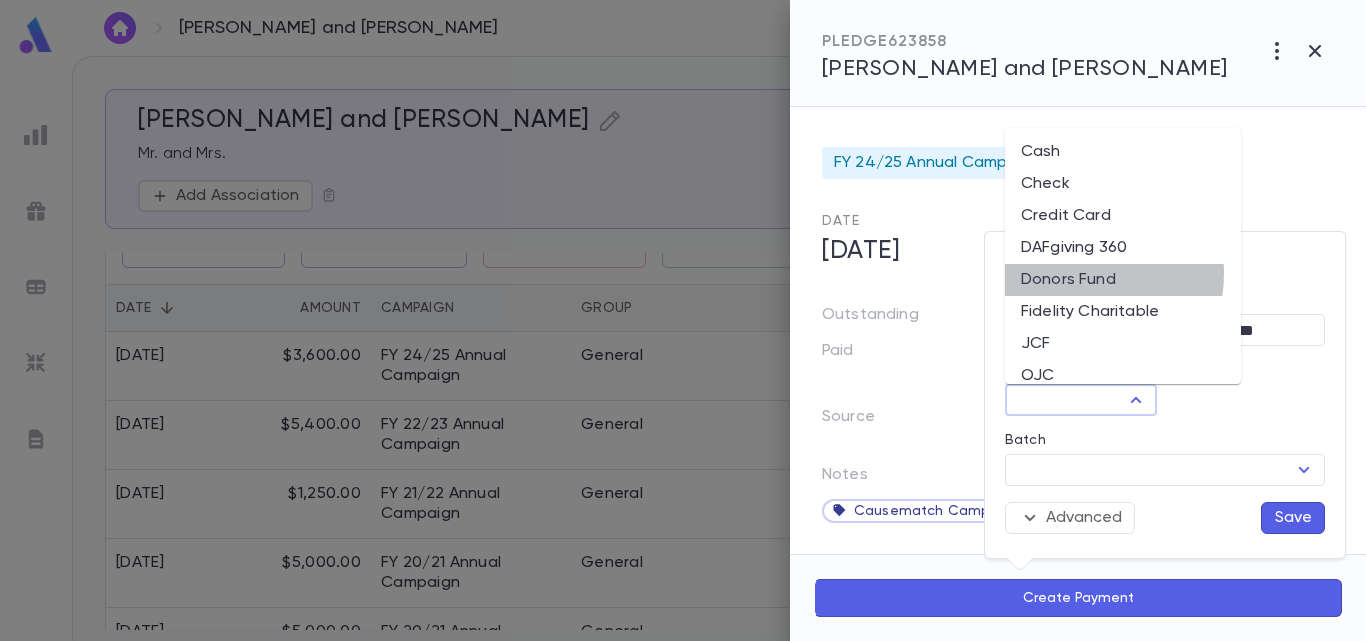 click on "Donors Fund" at bounding box center [1123, 280] 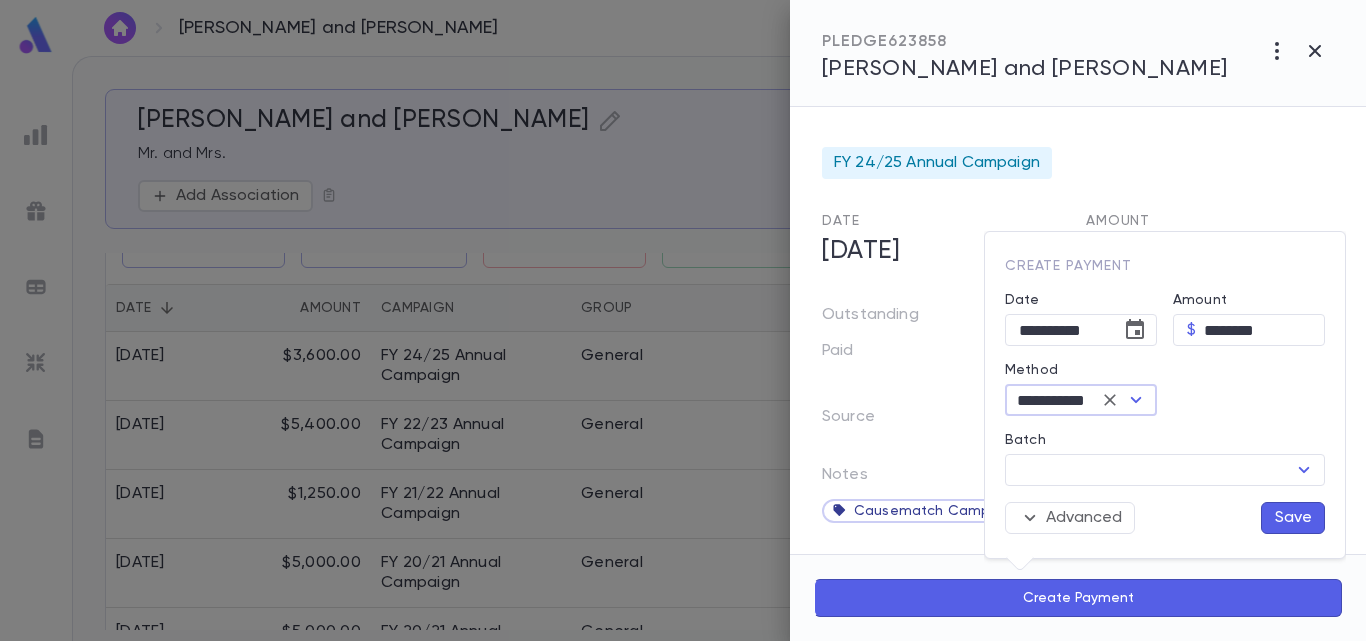 click on "Save" at bounding box center [1293, 518] 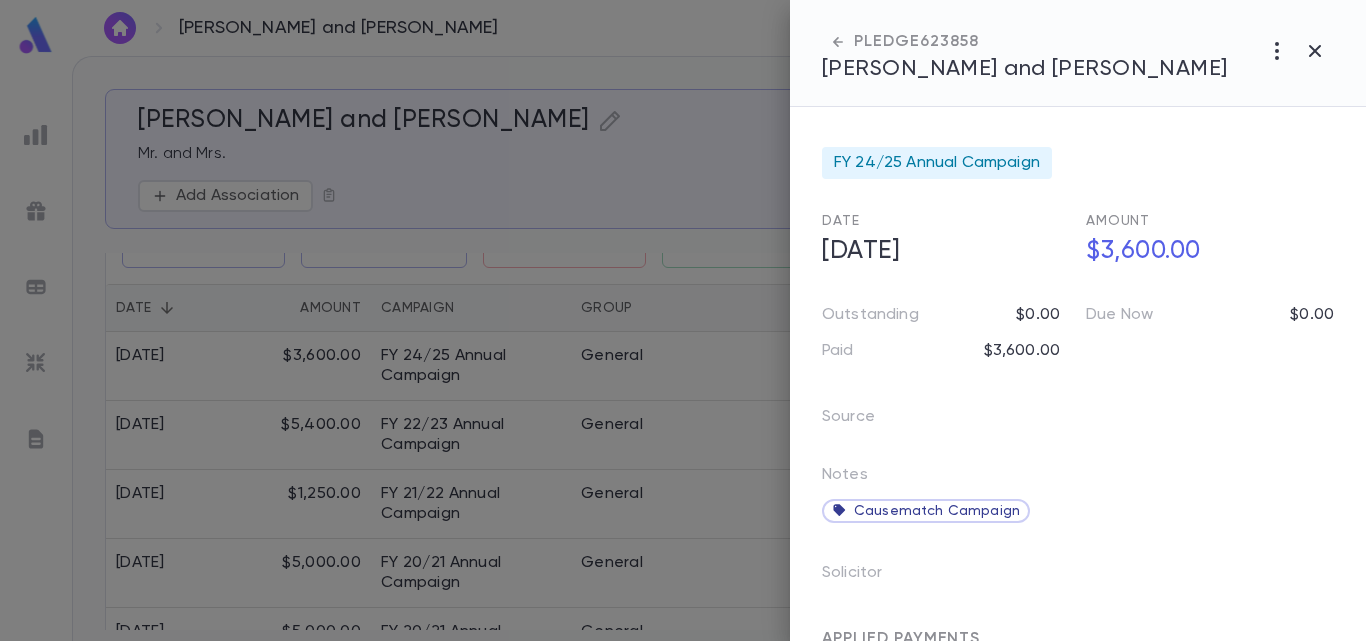 click 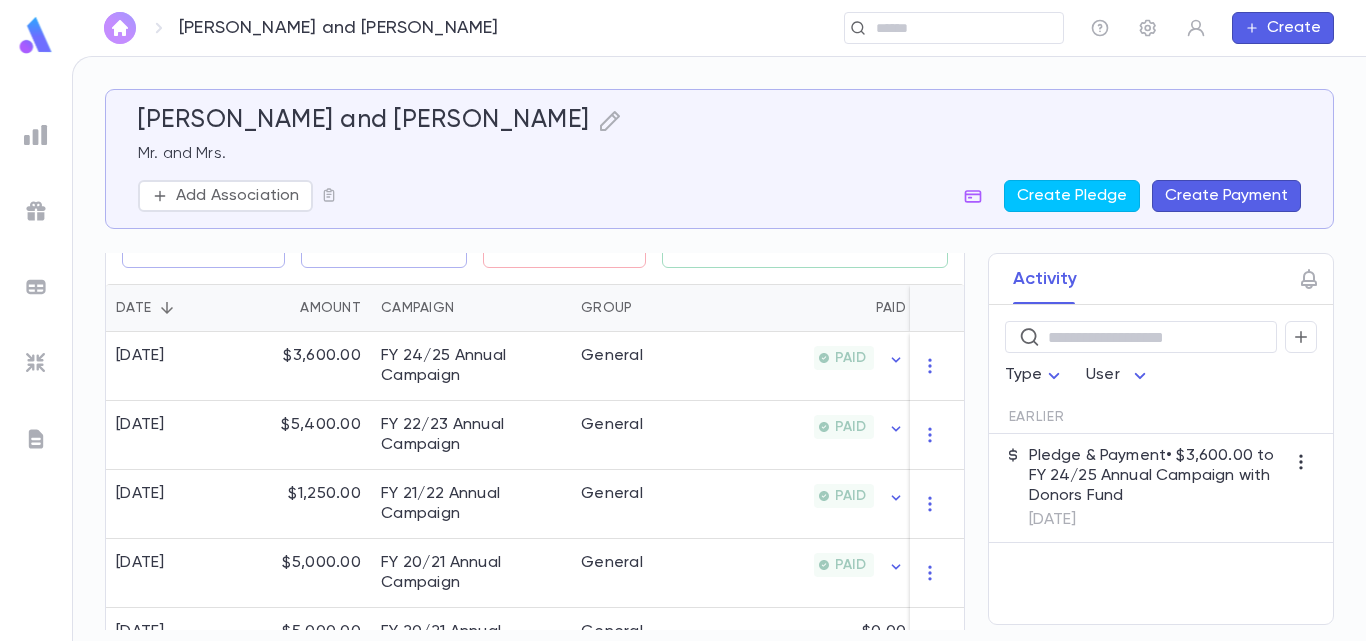 click at bounding box center [120, 28] 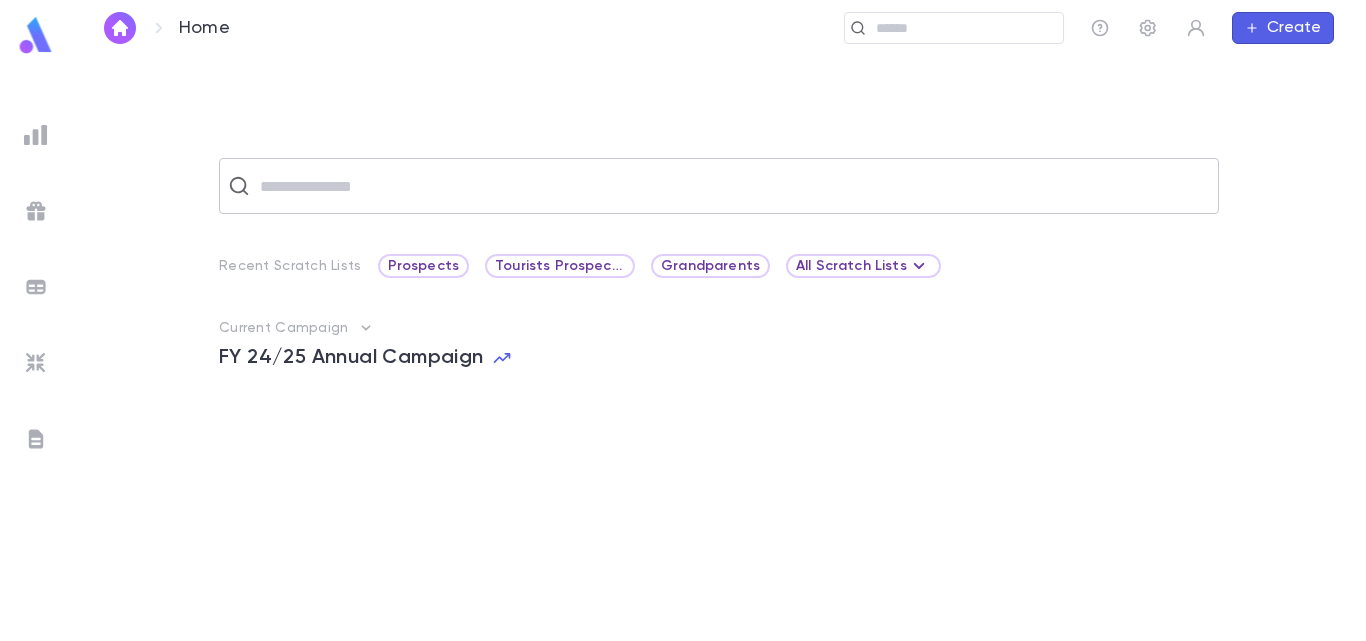click on "​" at bounding box center (719, 186) 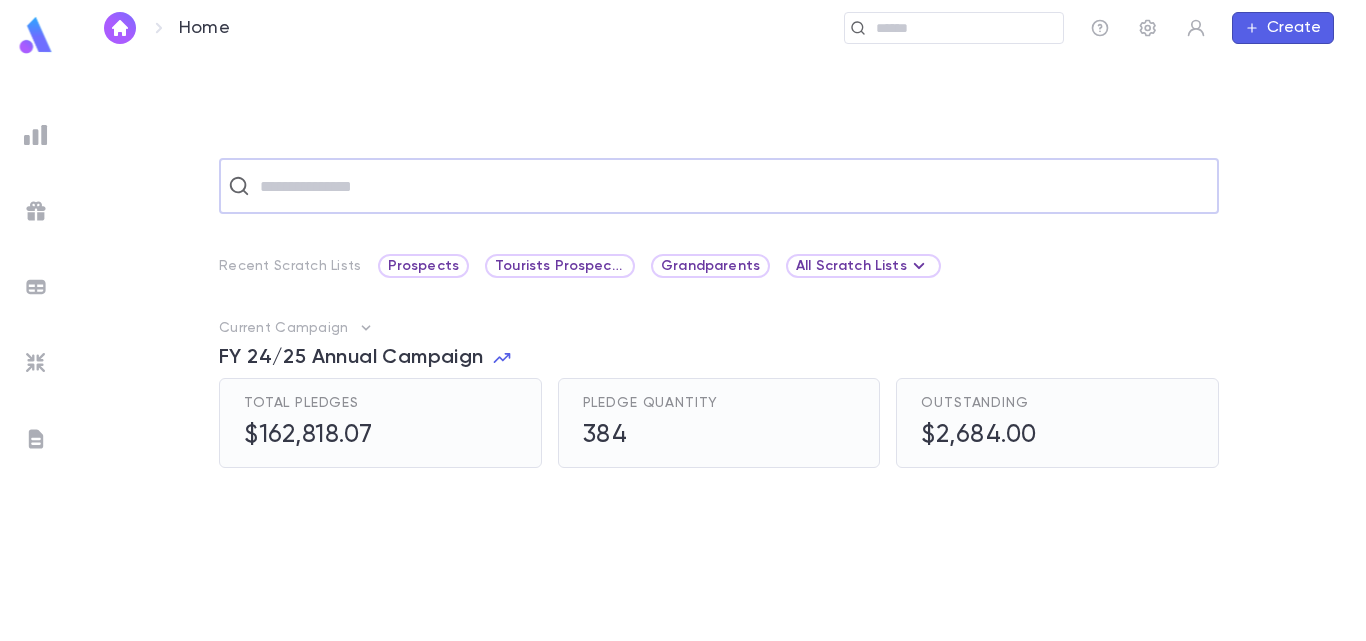 paste on "**********" 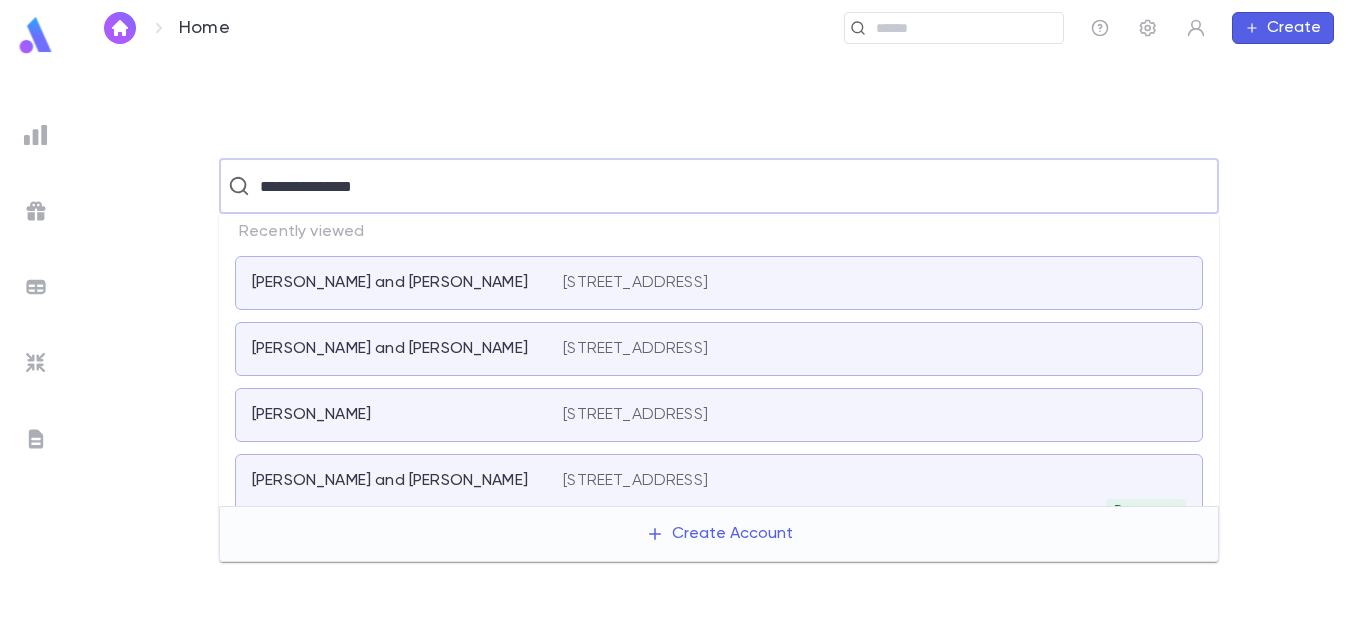 type on "**********" 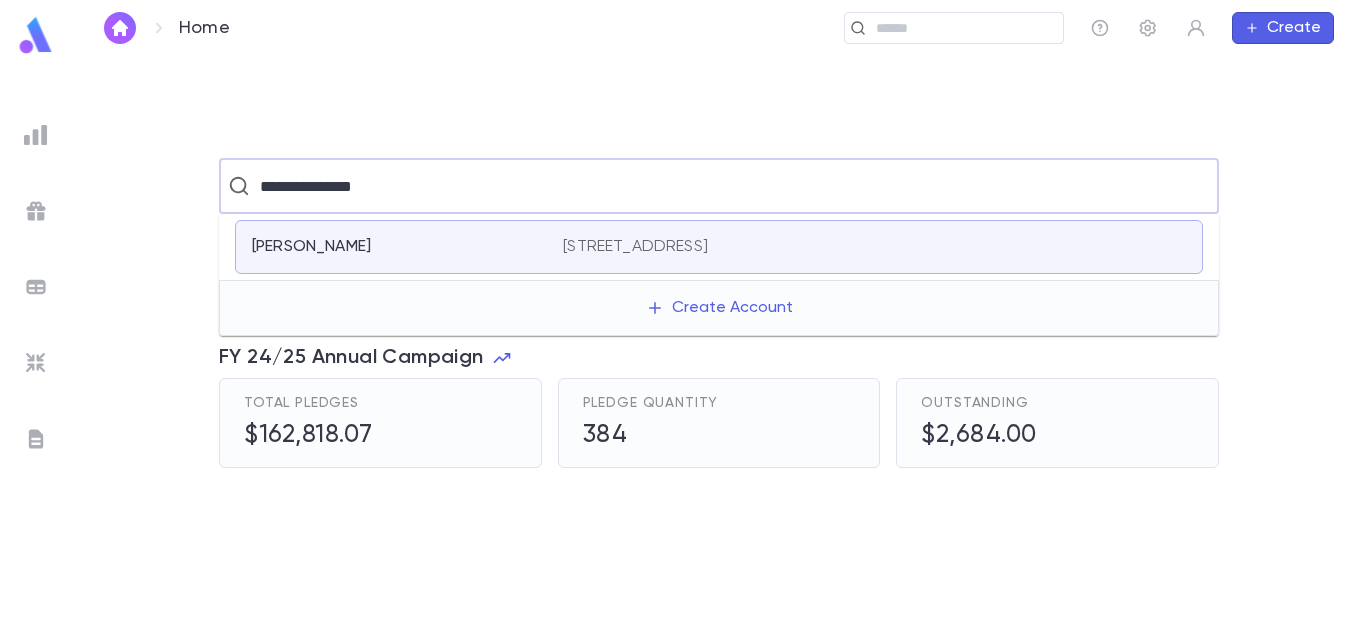 click on "[PERSON_NAME] [STREET_ADDRESS]" at bounding box center [719, 247] 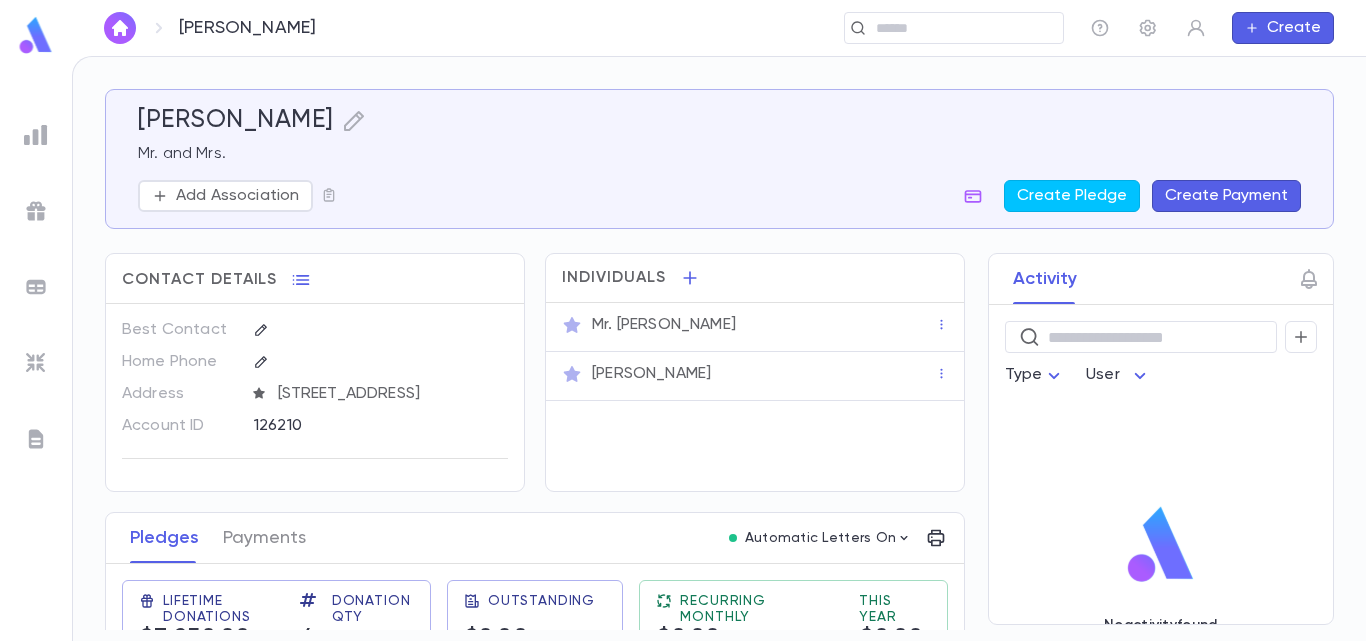 click on "Lifetime Donations $3,250.00 Donation Qty 4 Outstanding $0.00 Recurring Monthly $0.00 This Year $0.00" at bounding box center [527, 616] 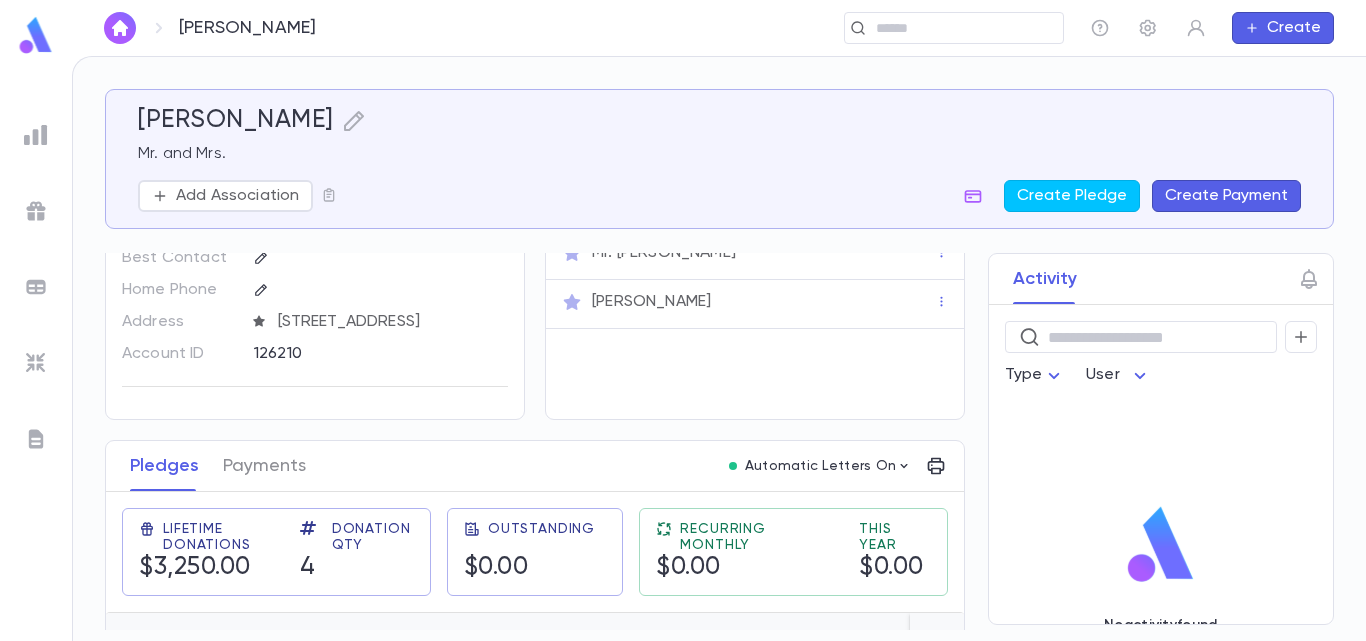 scroll, scrollTop: 32, scrollLeft: 0, axis: vertical 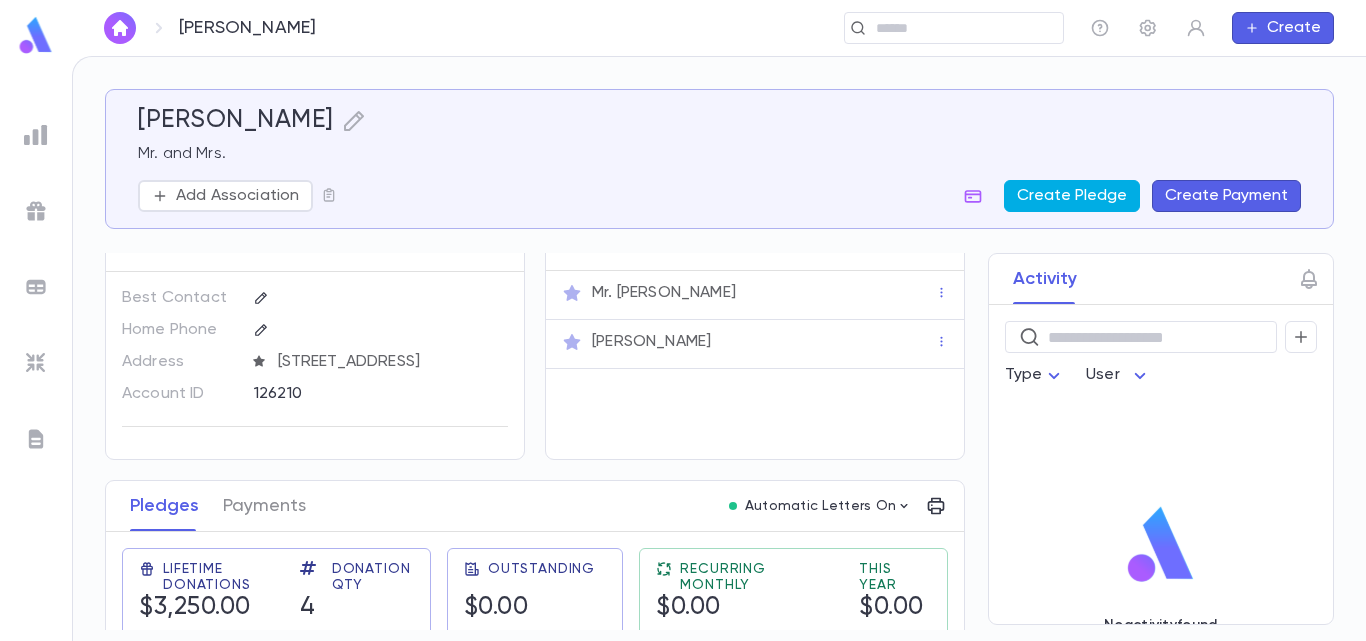 click on "Create Pledge" at bounding box center (1072, 196) 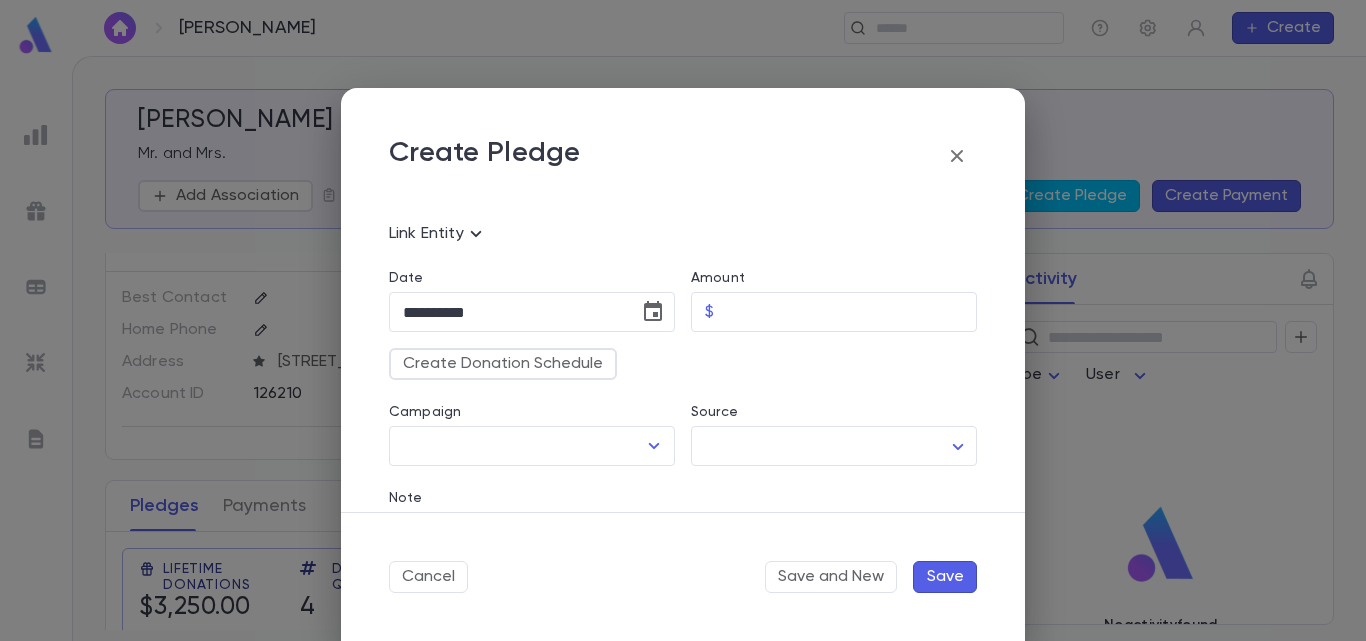 scroll, scrollTop: 143, scrollLeft: 0, axis: vertical 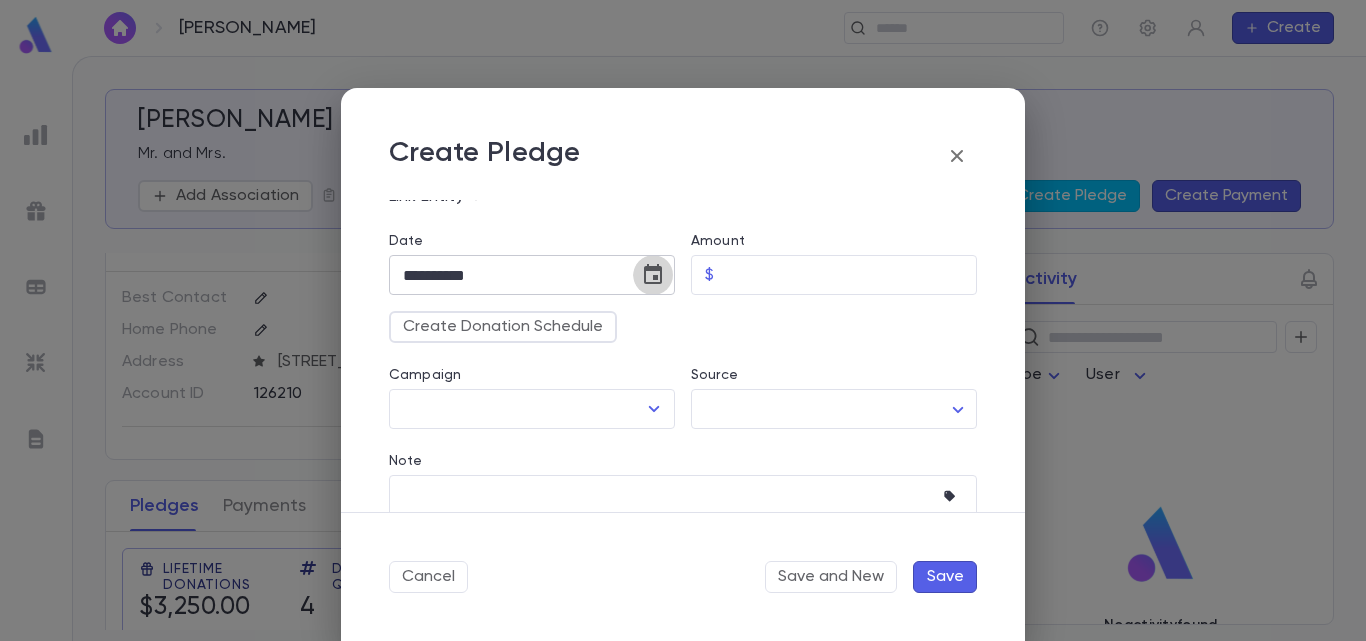 click 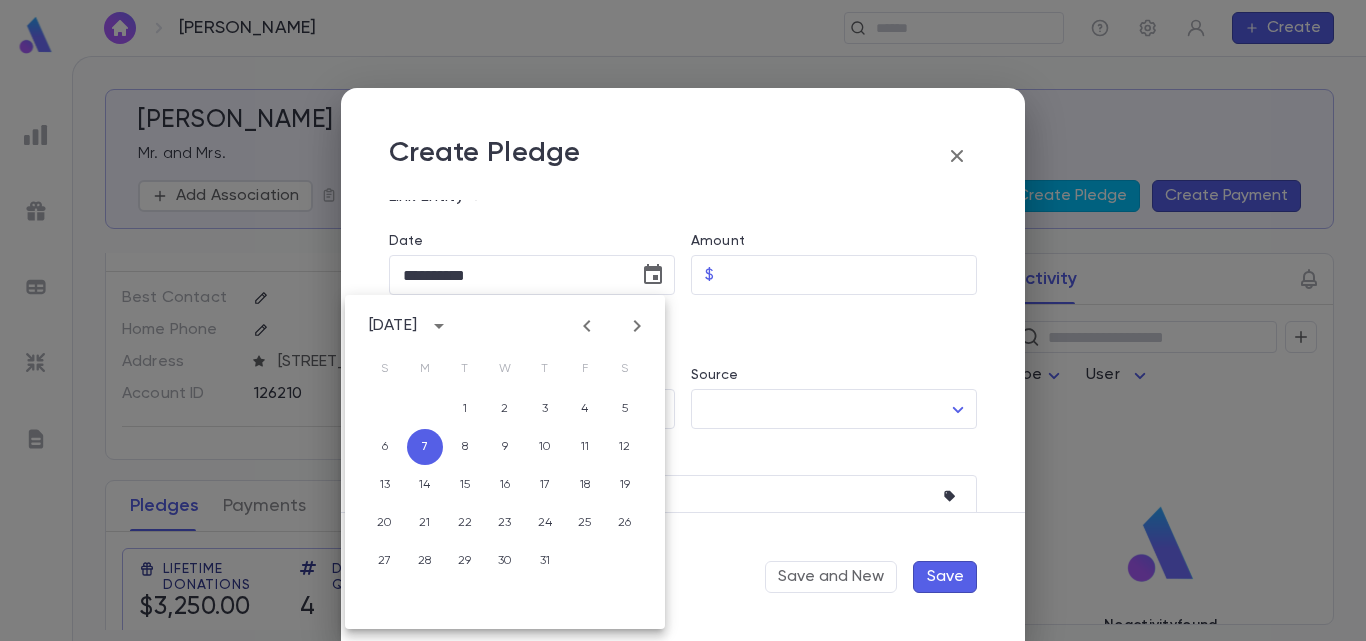 click on "[DATE]" at bounding box center [393, 326] 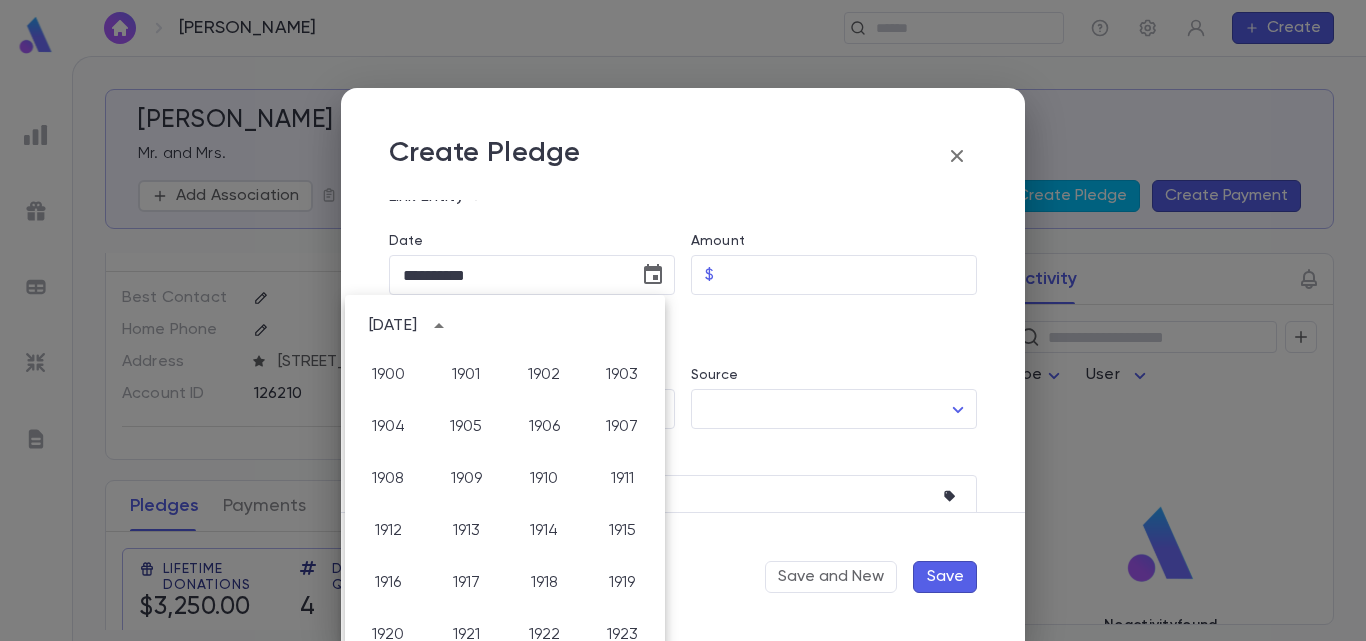 scroll, scrollTop: 1486, scrollLeft: 0, axis: vertical 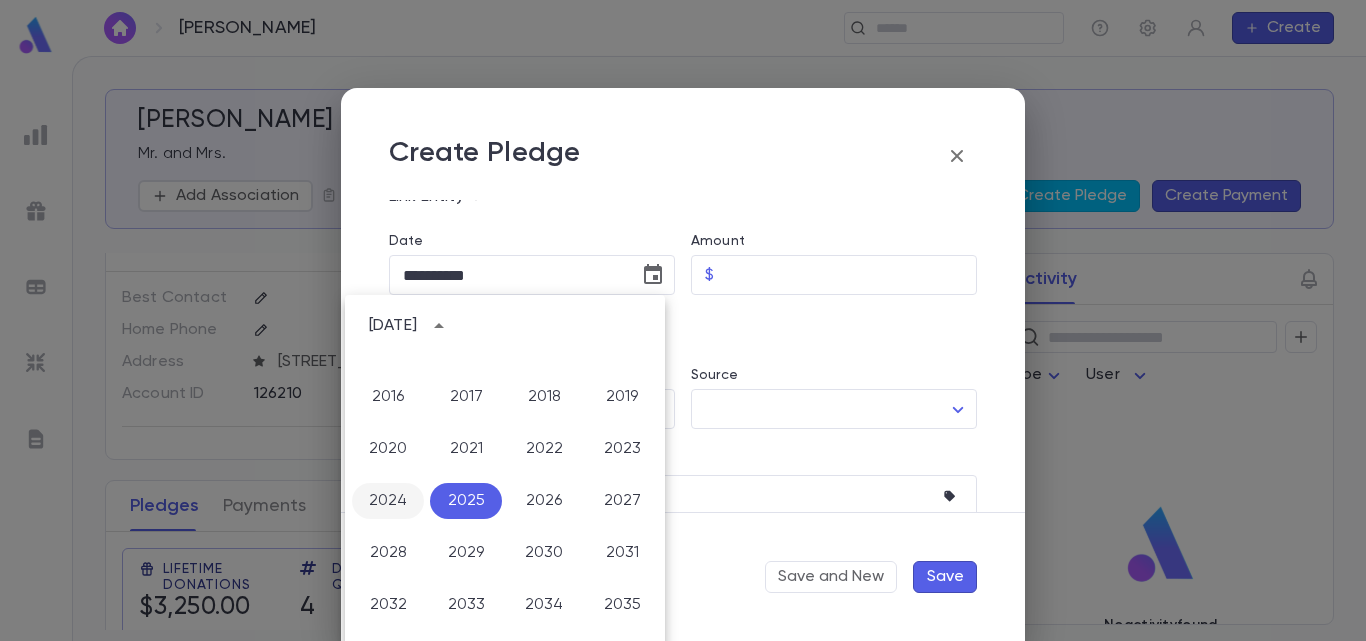 click on "2024" at bounding box center [388, 501] 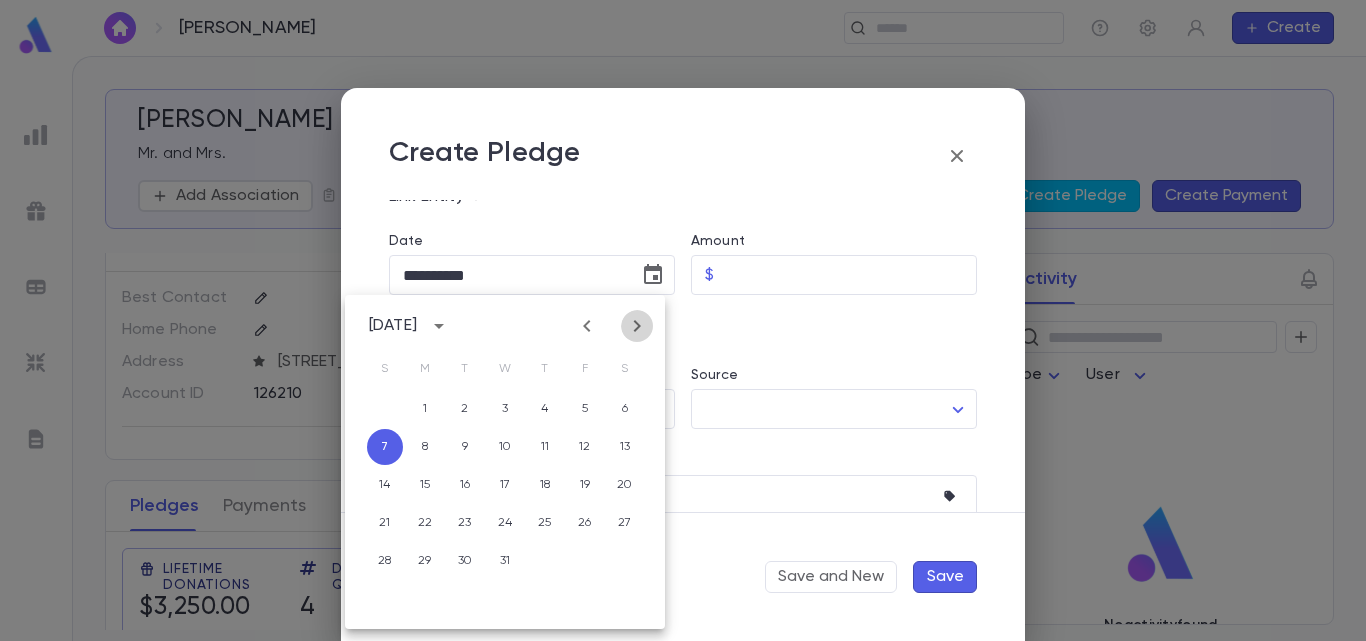 click 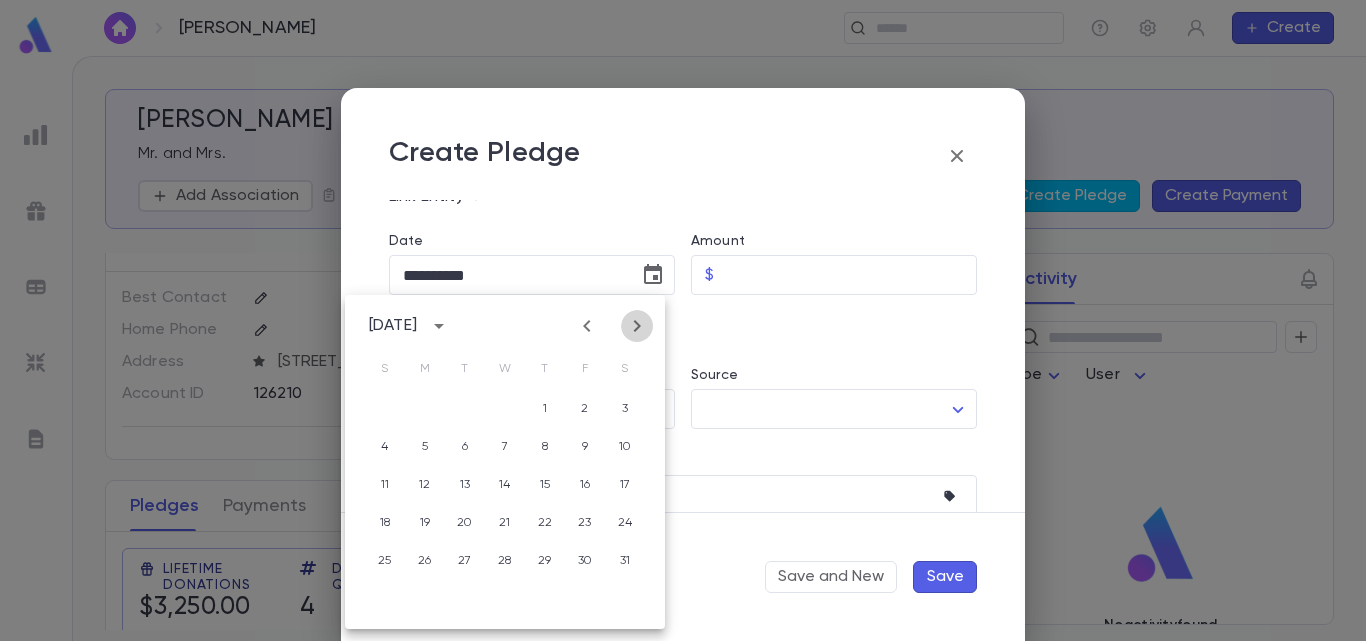 click 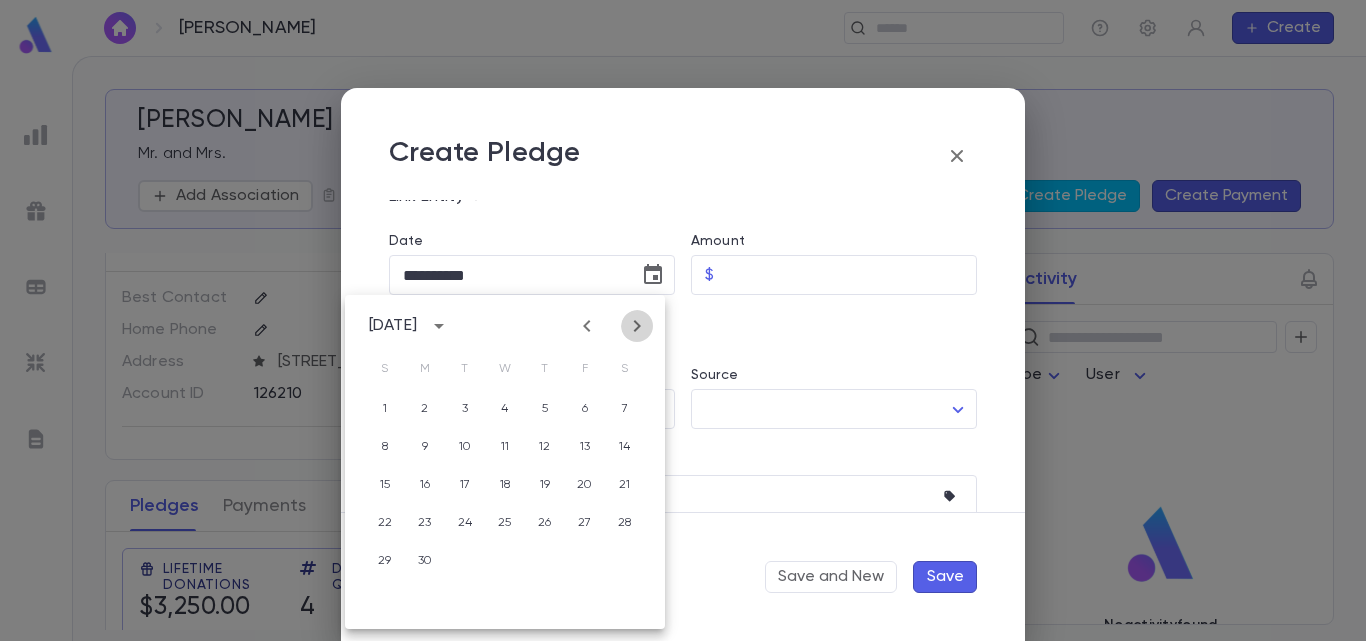 click 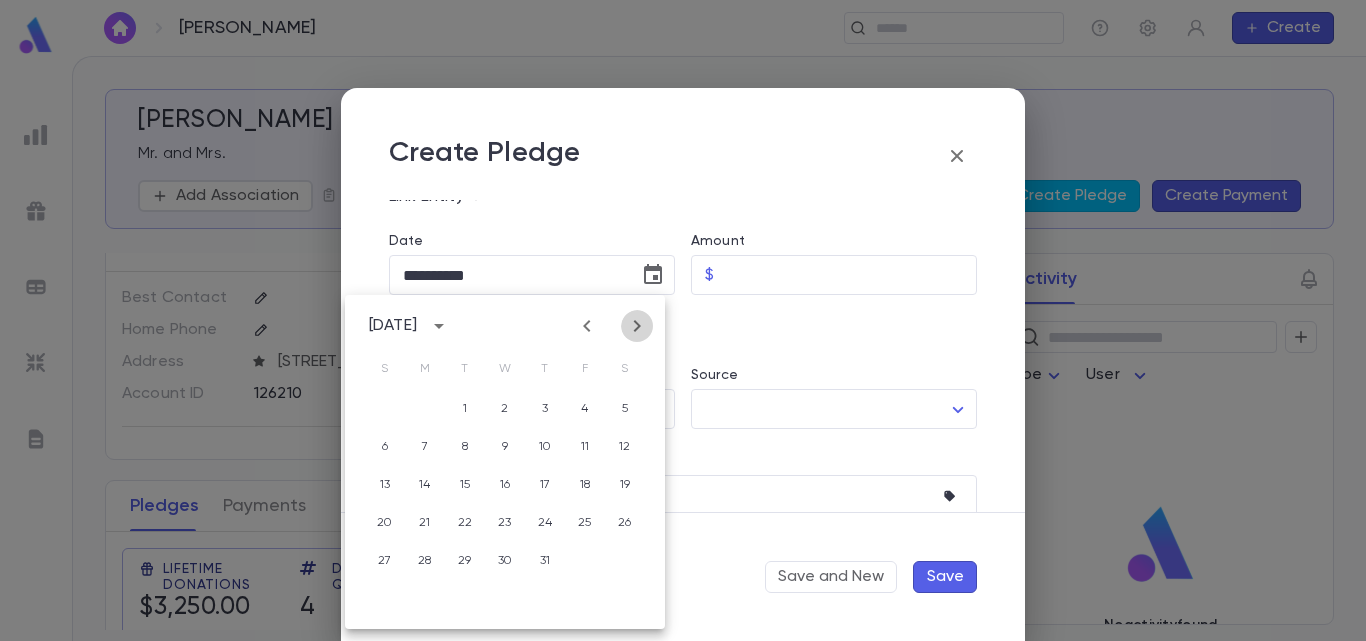 click 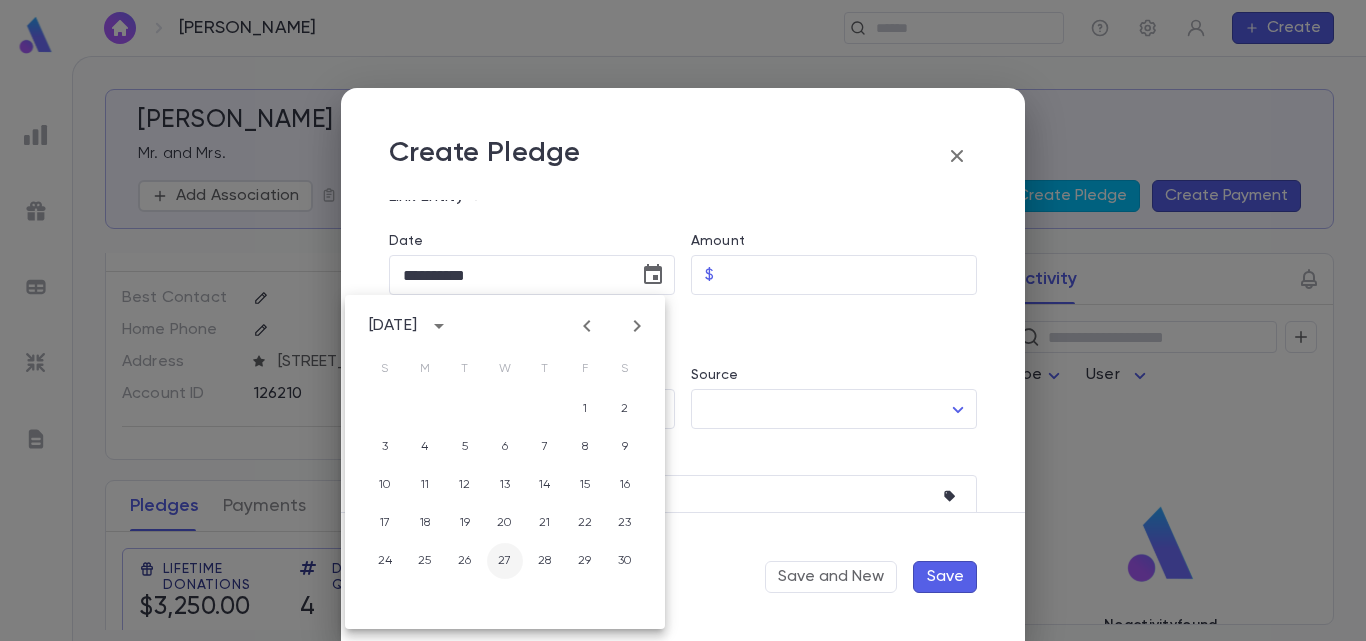 click on "27" at bounding box center (505, 561) 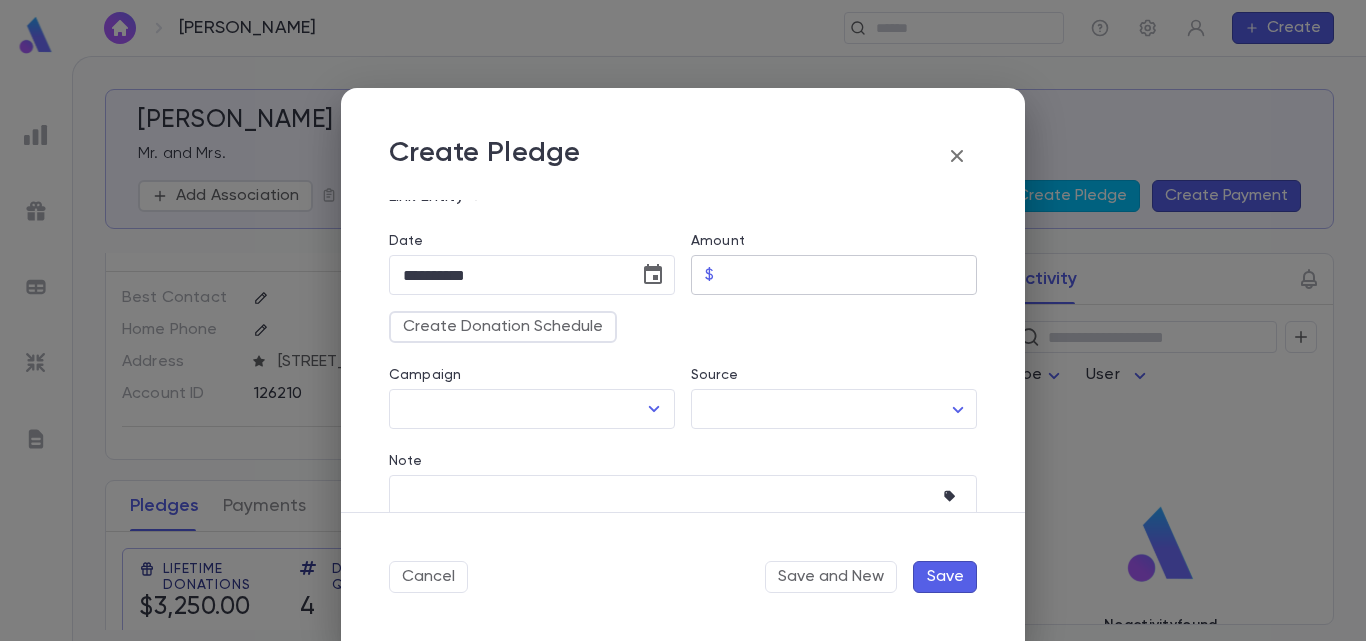 click on "Amount" at bounding box center (849, 275) 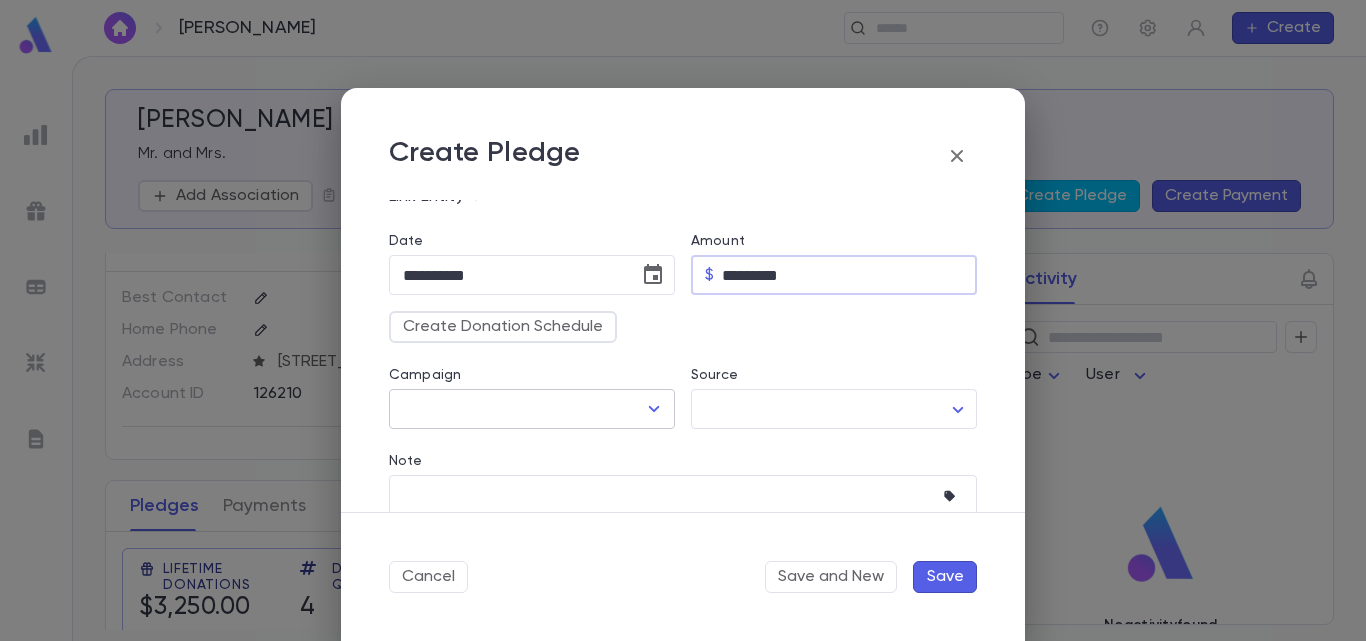 click at bounding box center [654, 409] 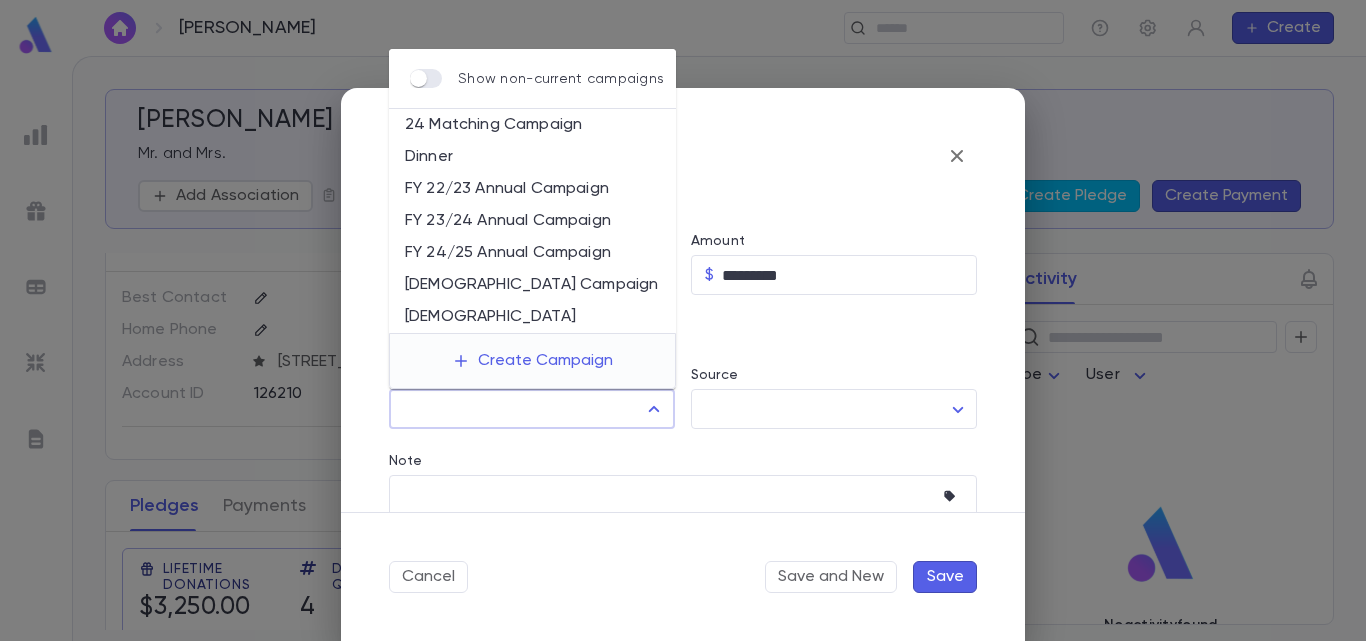 click on "FY 24/25 Annual Campaign" at bounding box center (532, 253) 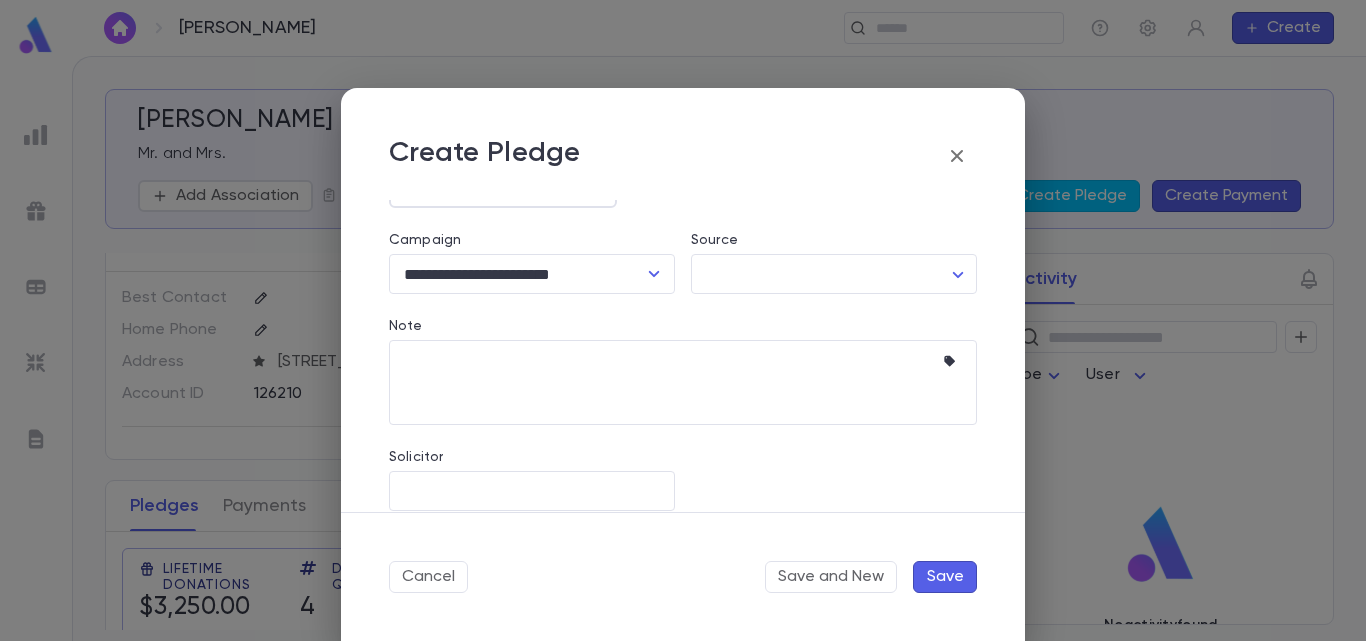 scroll, scrollTop: 301, scrollLeft: 0, axis: vertical 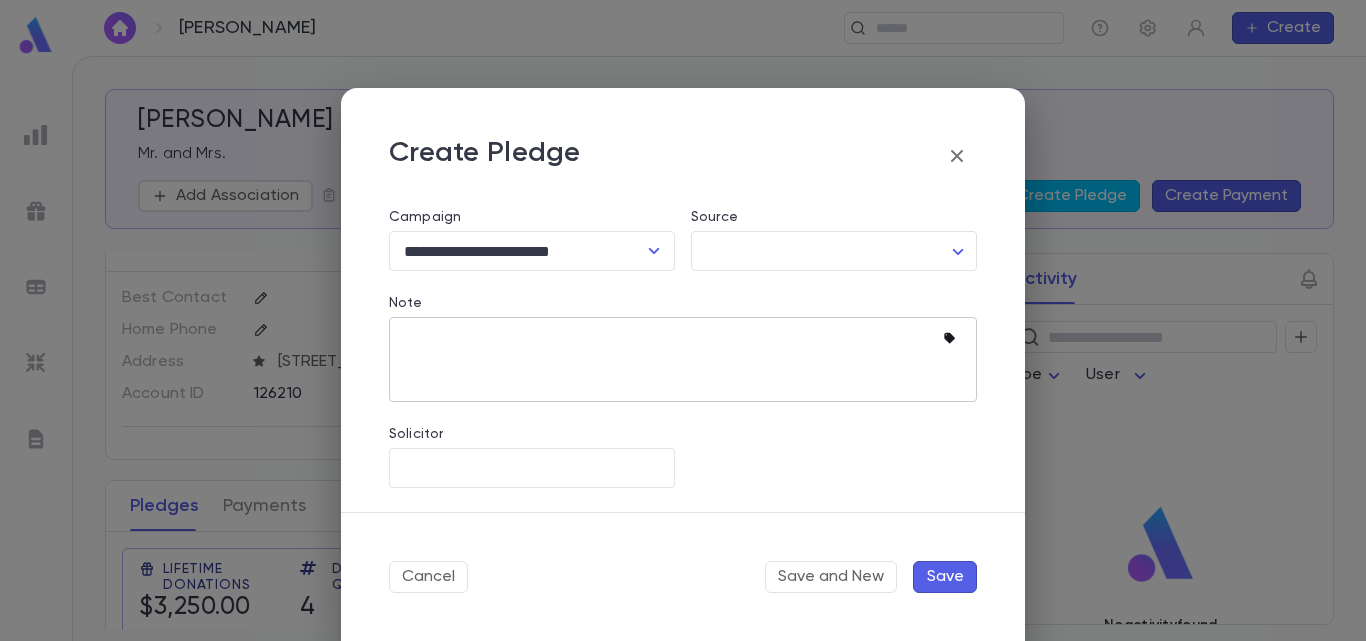 click 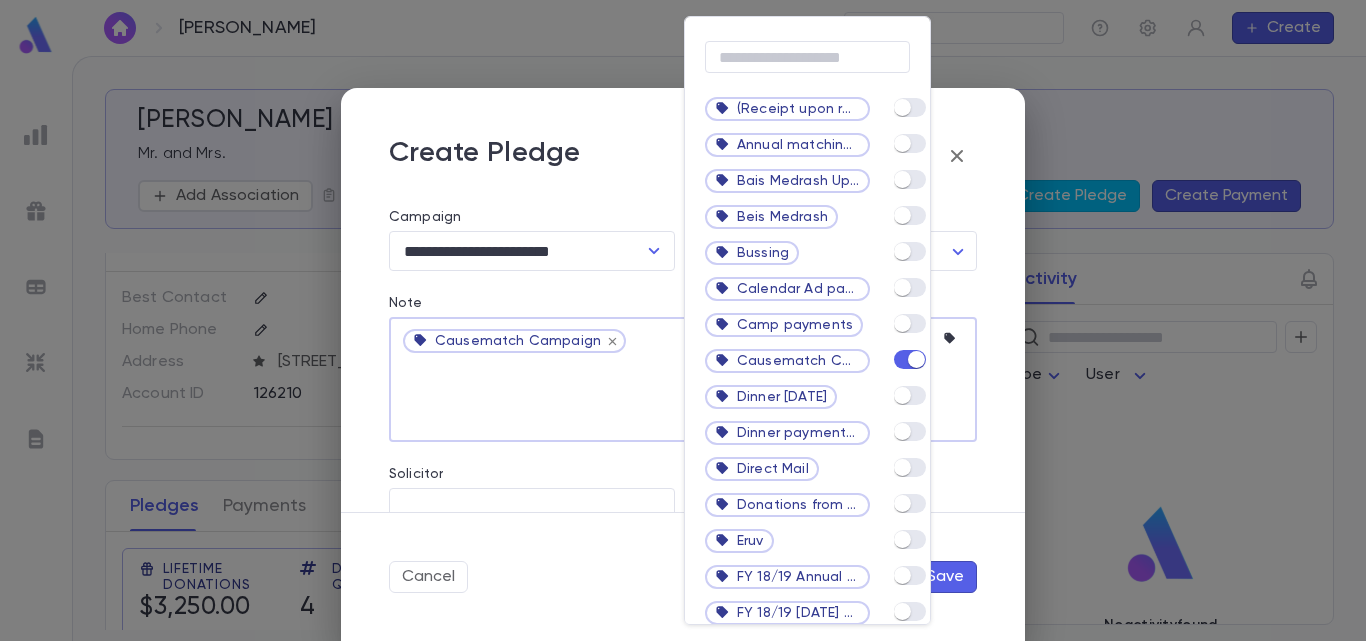 click at bounding box center (683, 320) 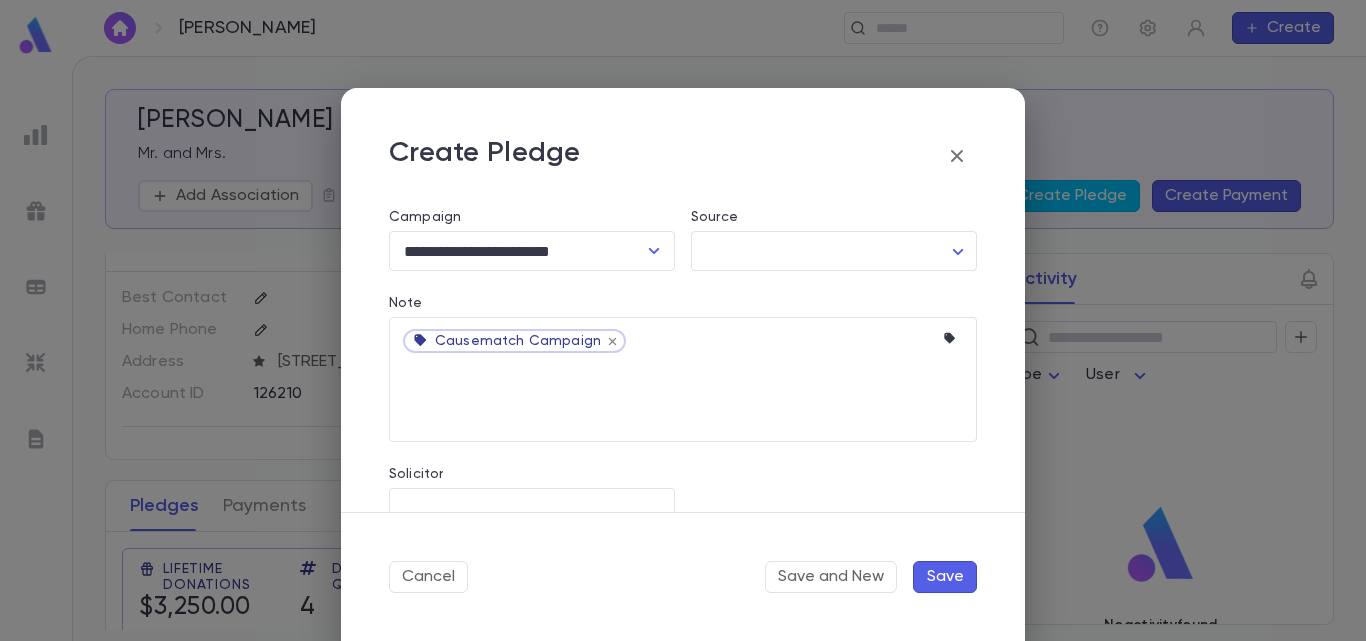 click on "Save" at bounding box center [945, 577] 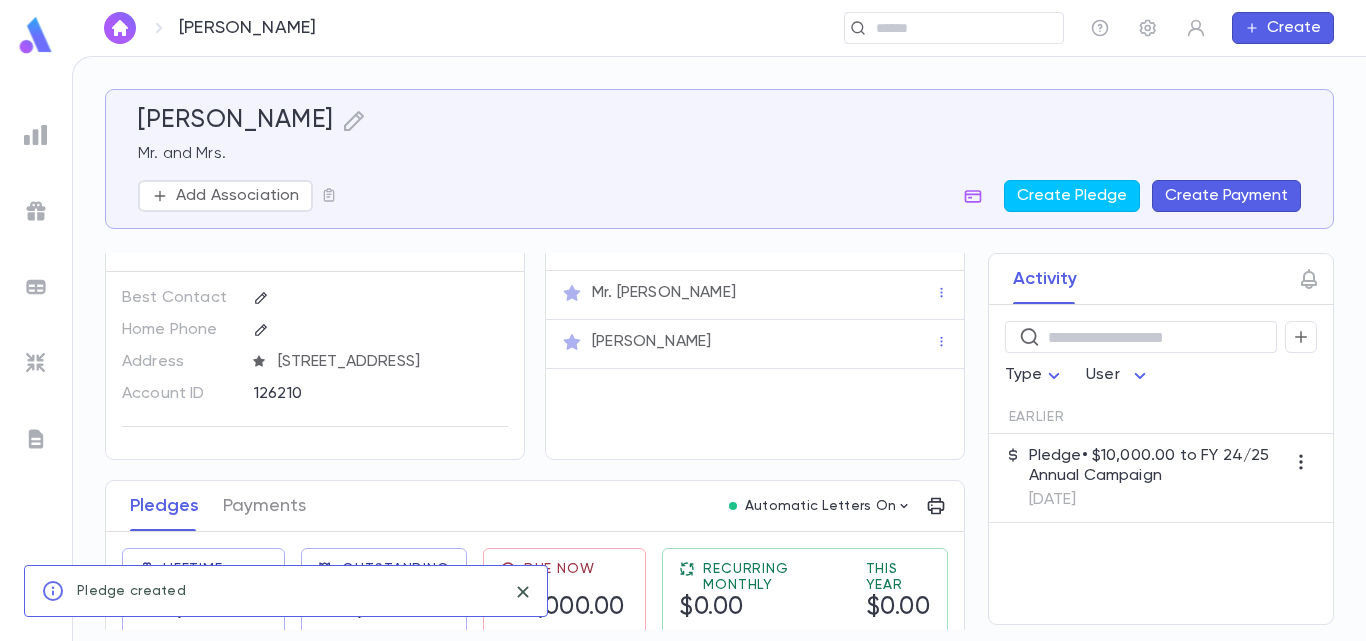 click on "[DATE]" at bounding box center [1157, 500] 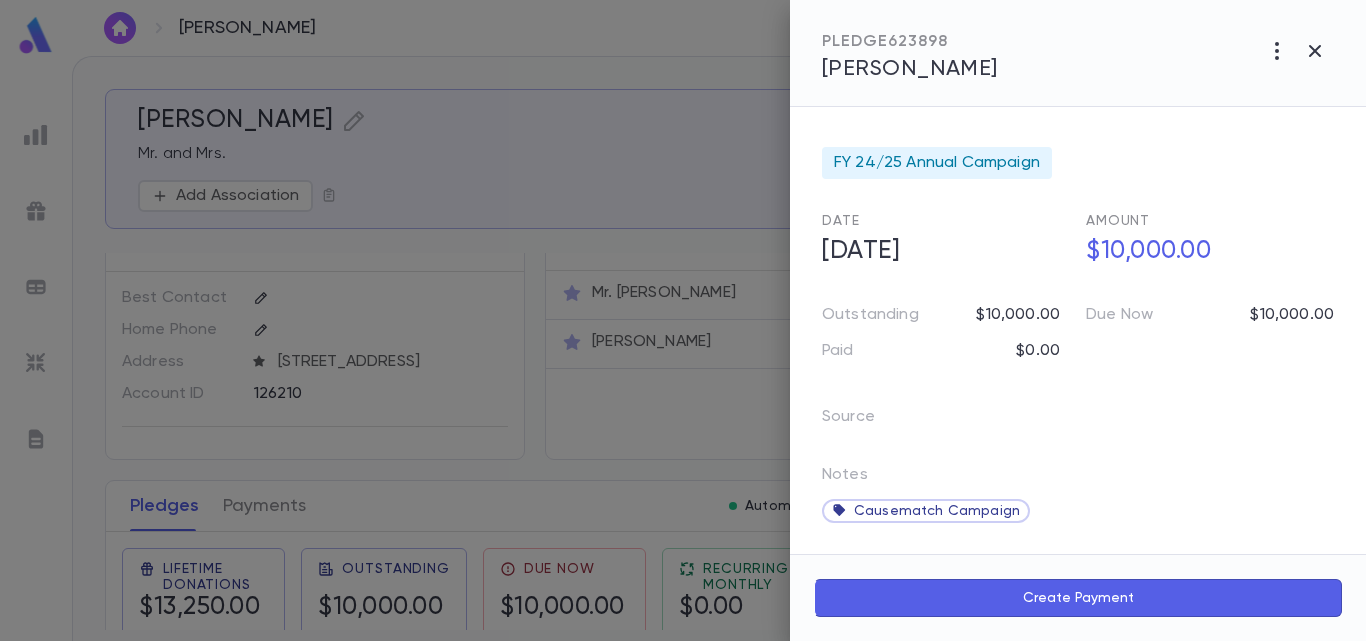 click on "Create Payment" at bounding box center [1078, 598] 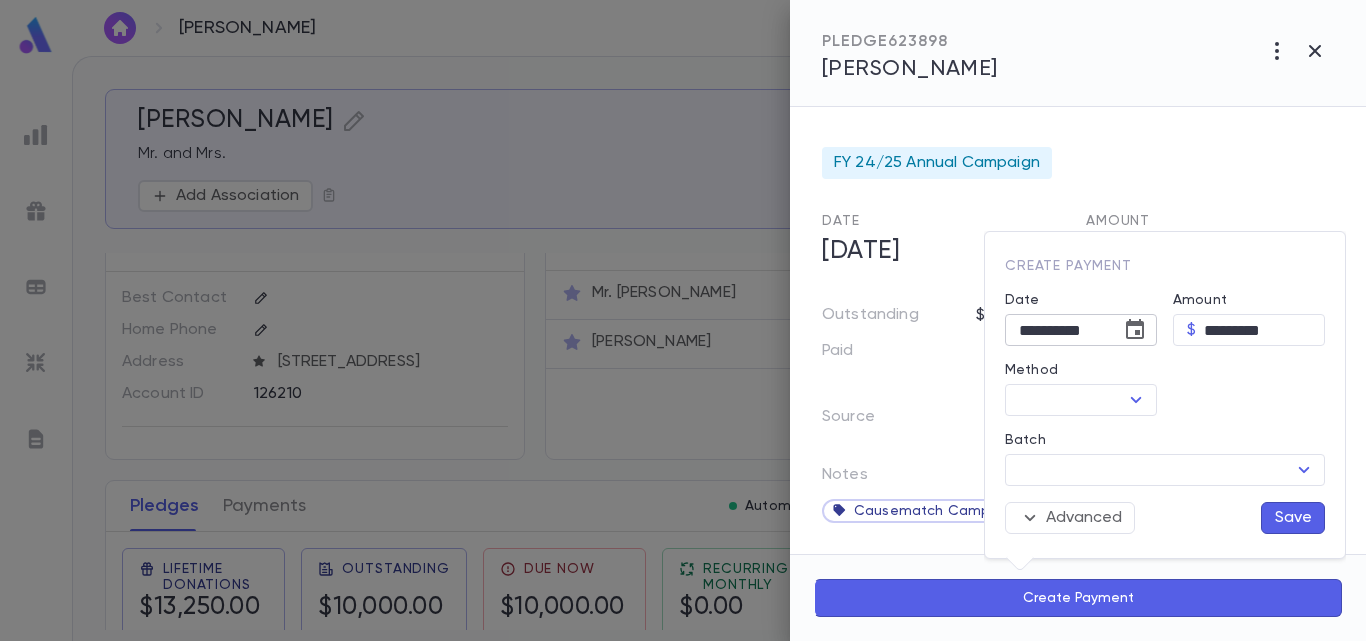 click 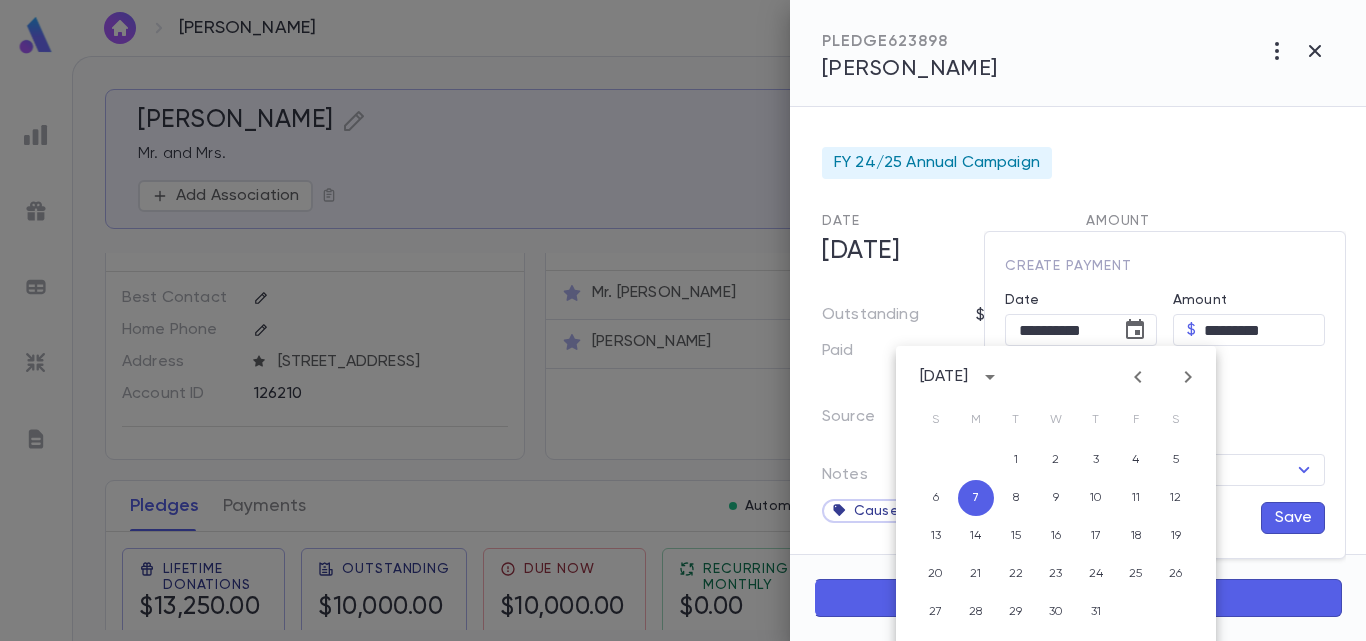 click on "[DATE]" at bounding box center [944, 377] 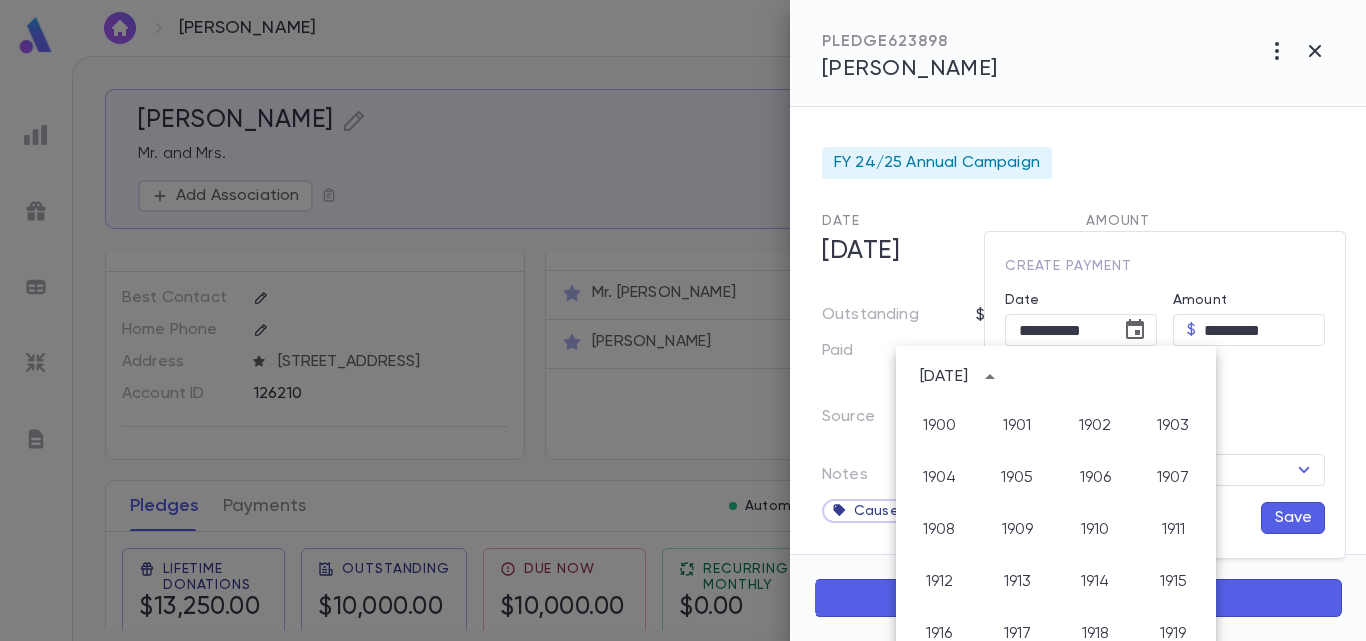 scroll, scrollTop: 1486, scrollLeft: 0, axis: vertical 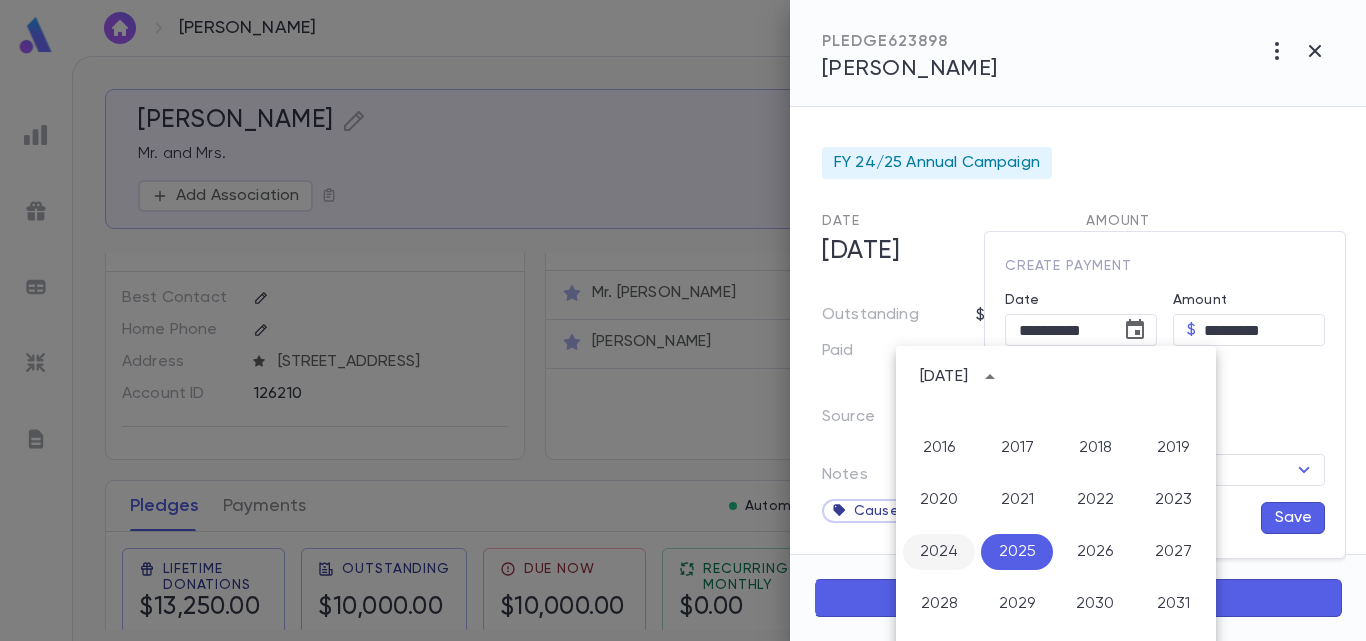 click on "2024" at bounding box center [939, 552] 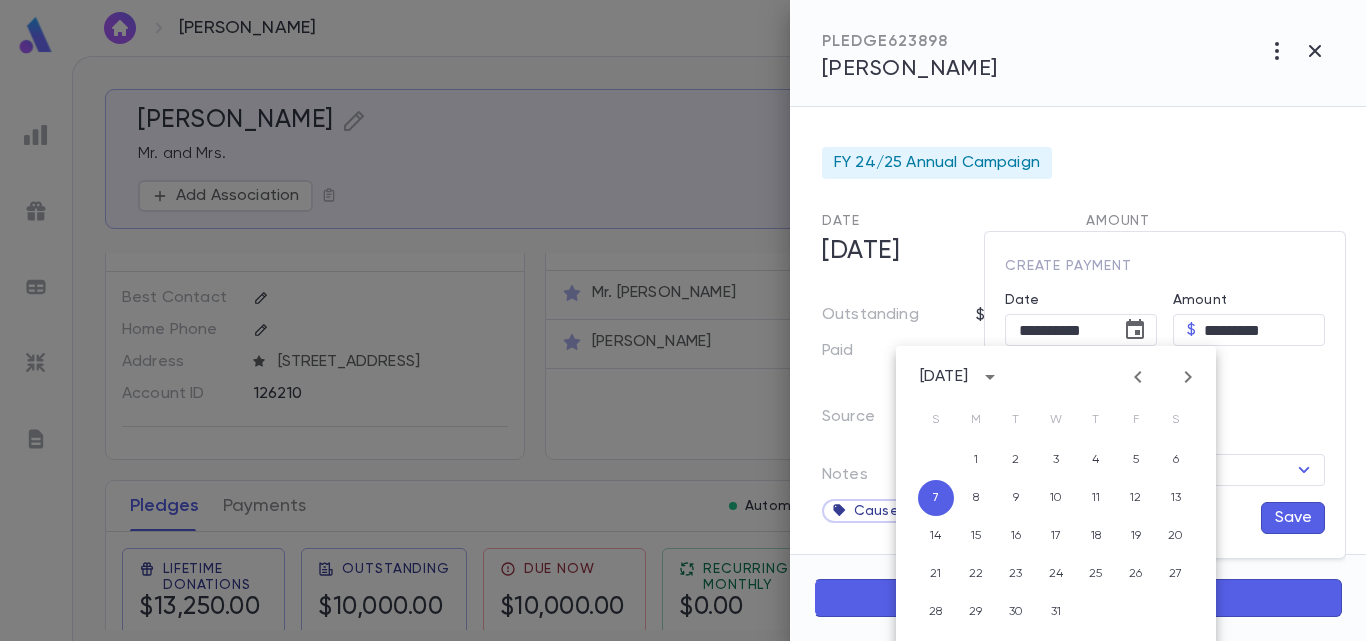 click 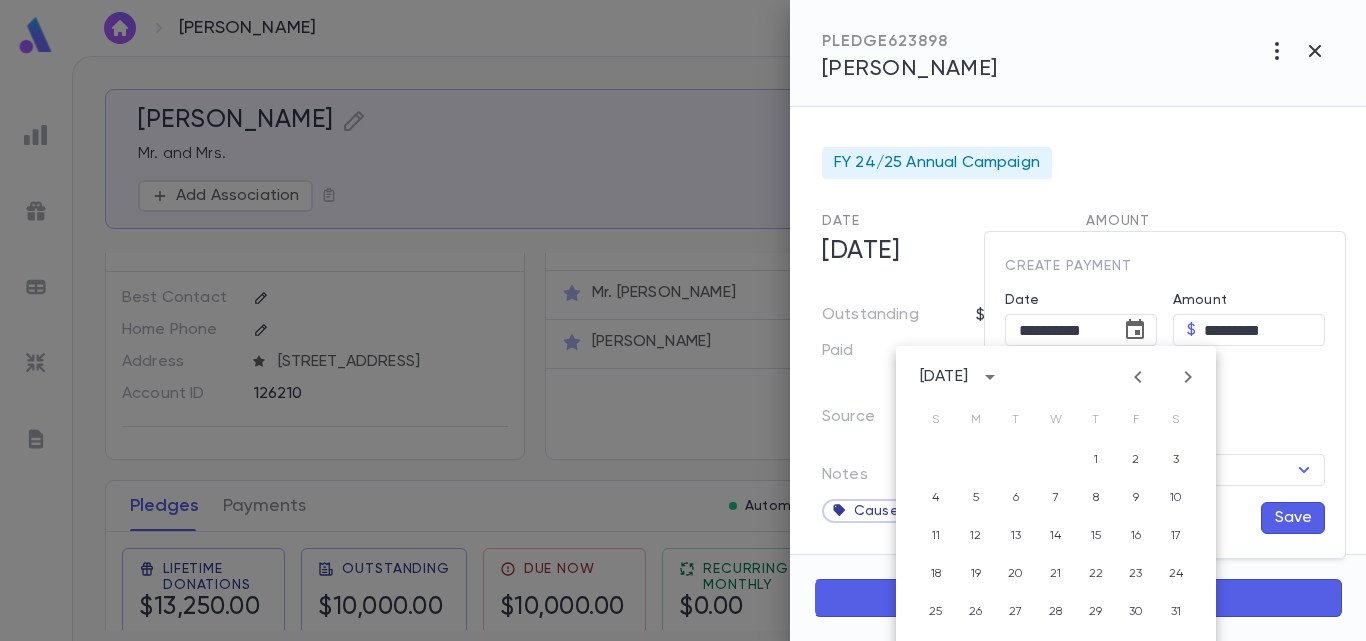 click 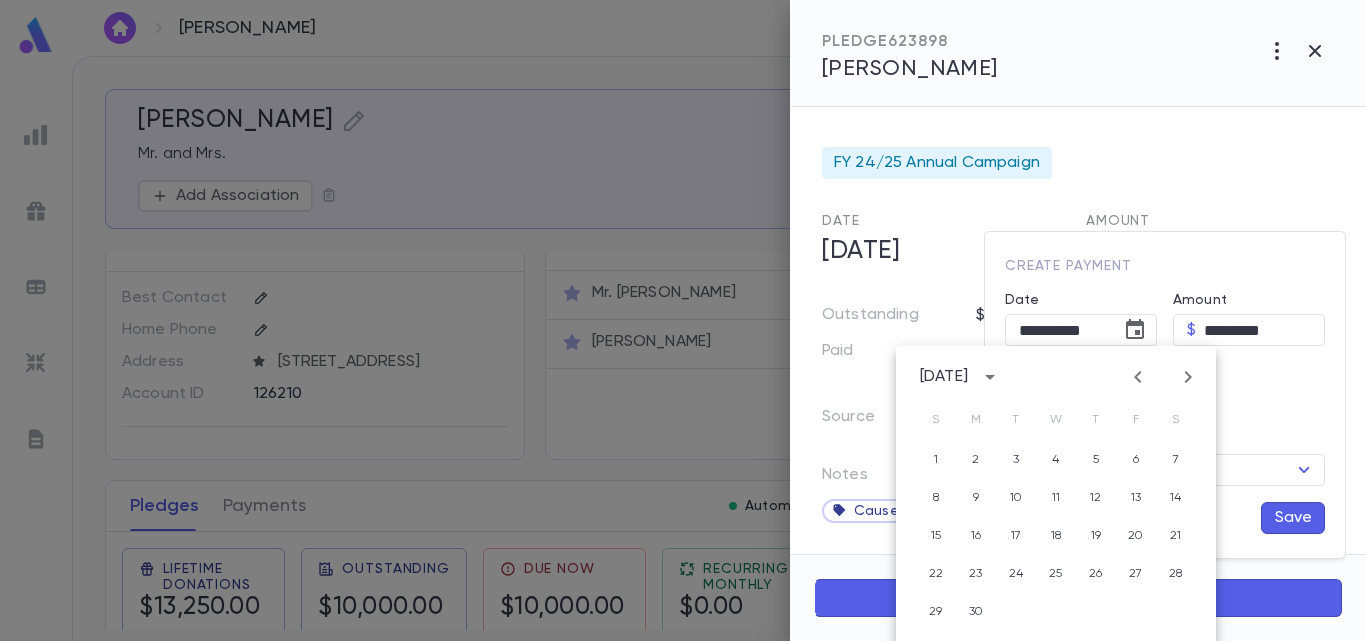 click 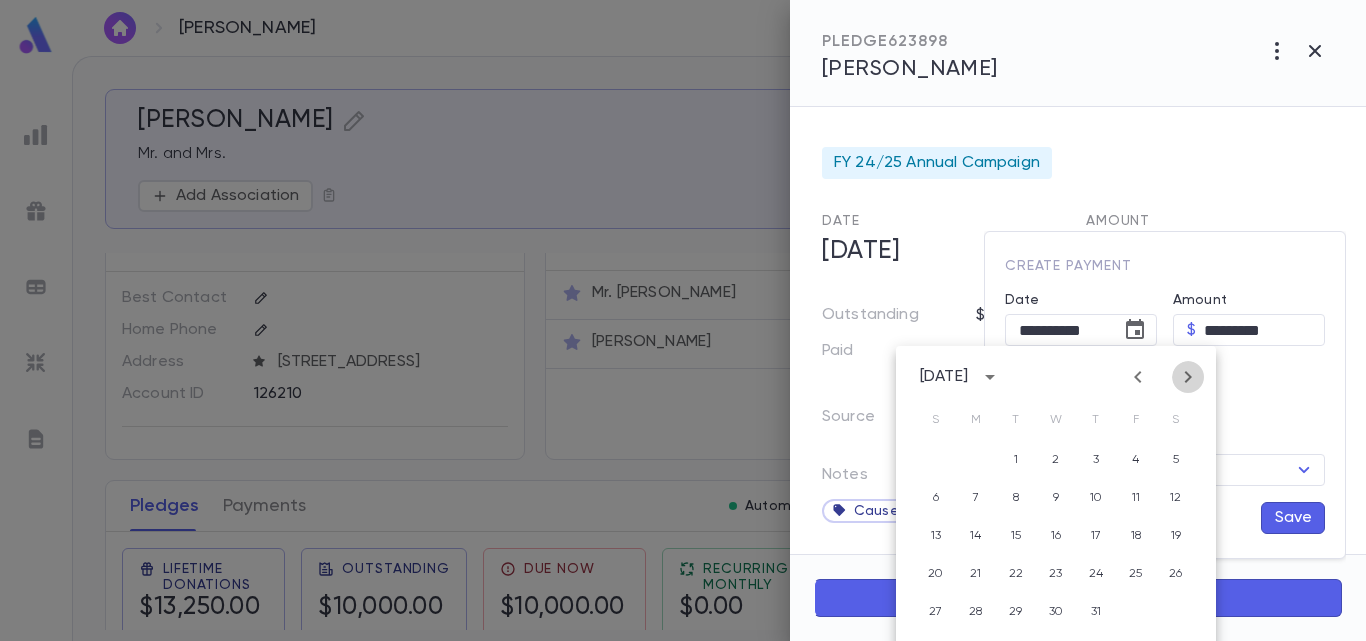 click 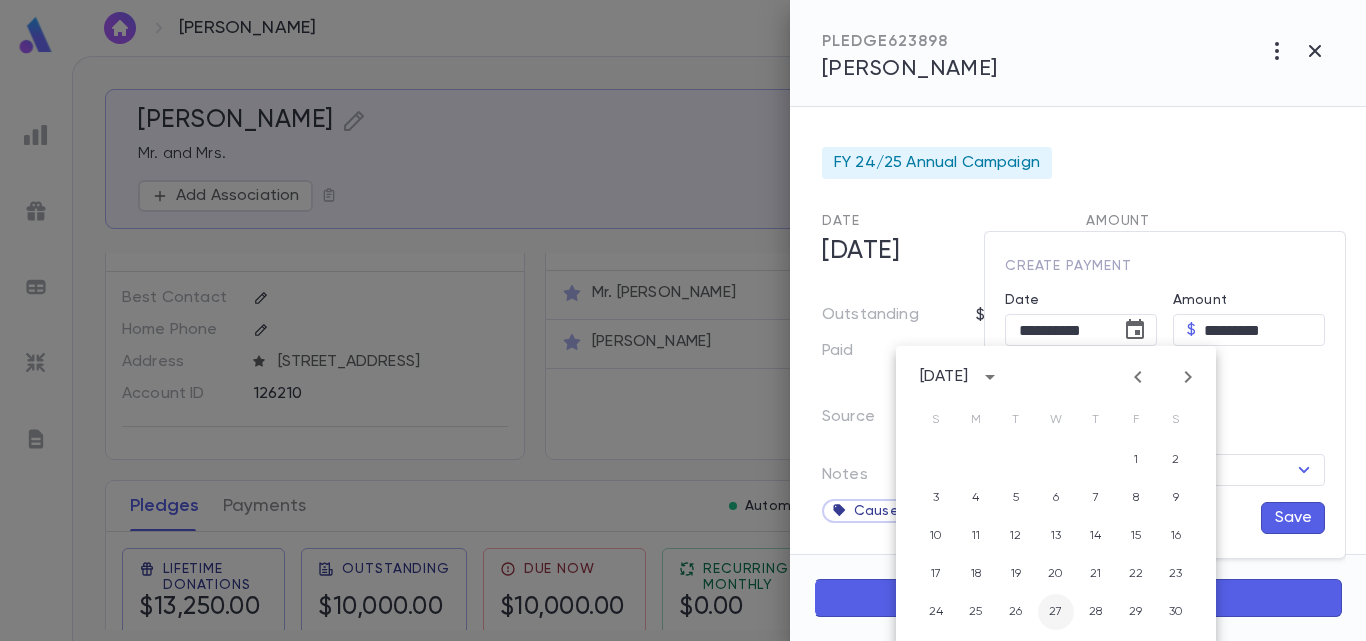 click on "27" at bounding box center (1056, 612) 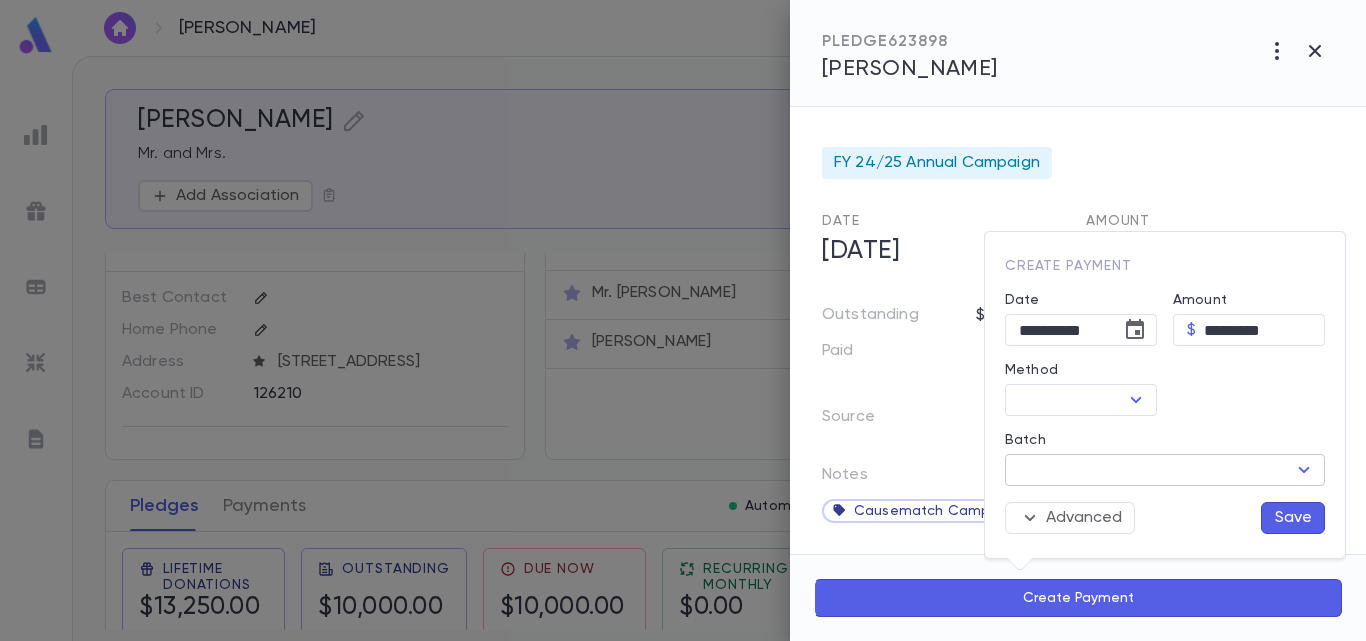 click on "Batch" at bounding box center [1148, 470] 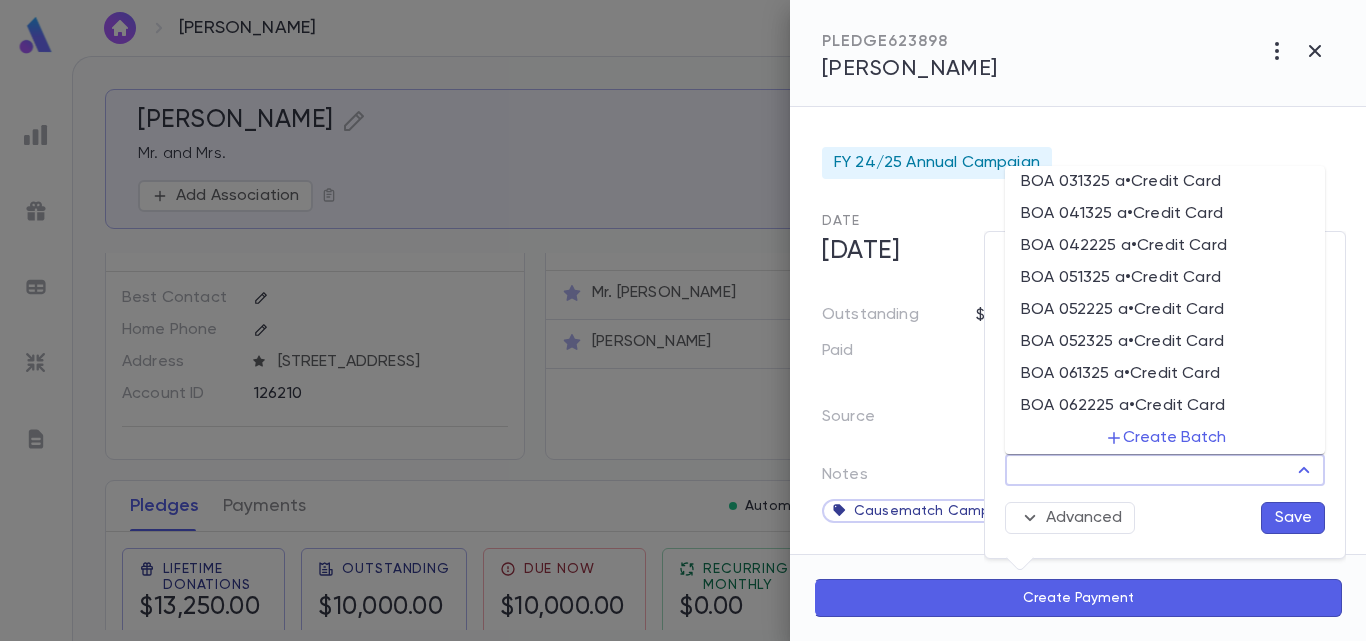 click at bounding box center [683, 320] 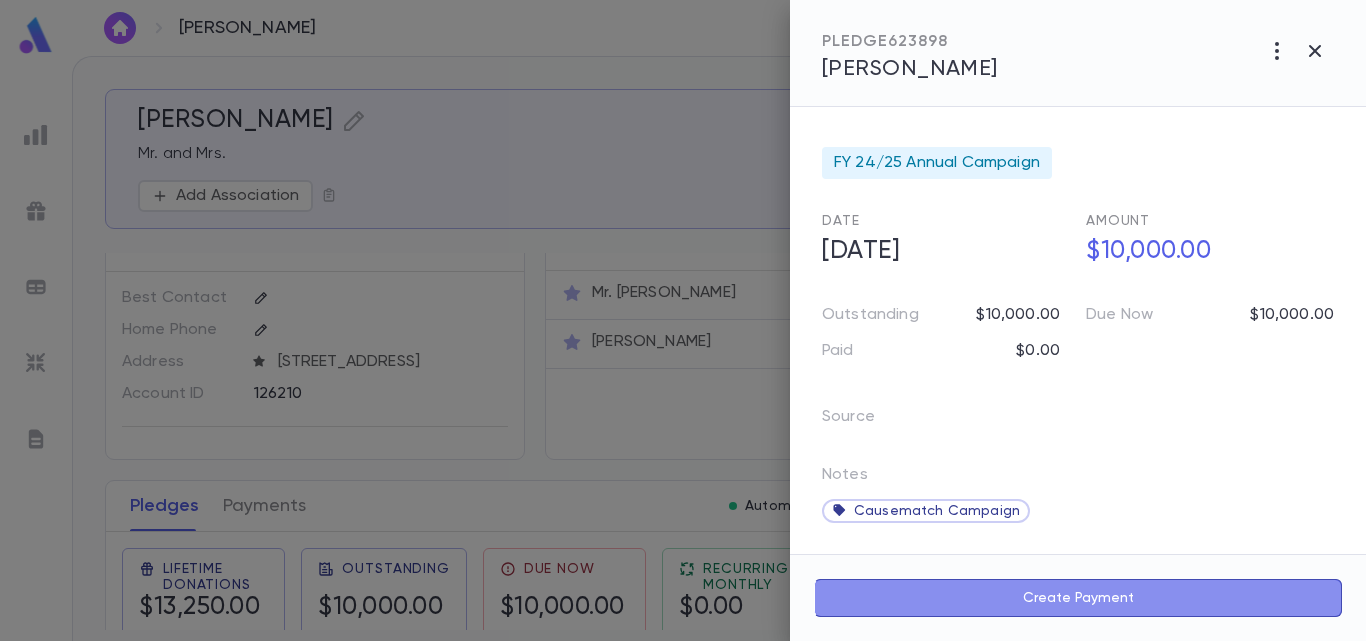 click on "Create Payment" at bounding box center (1078, 598) 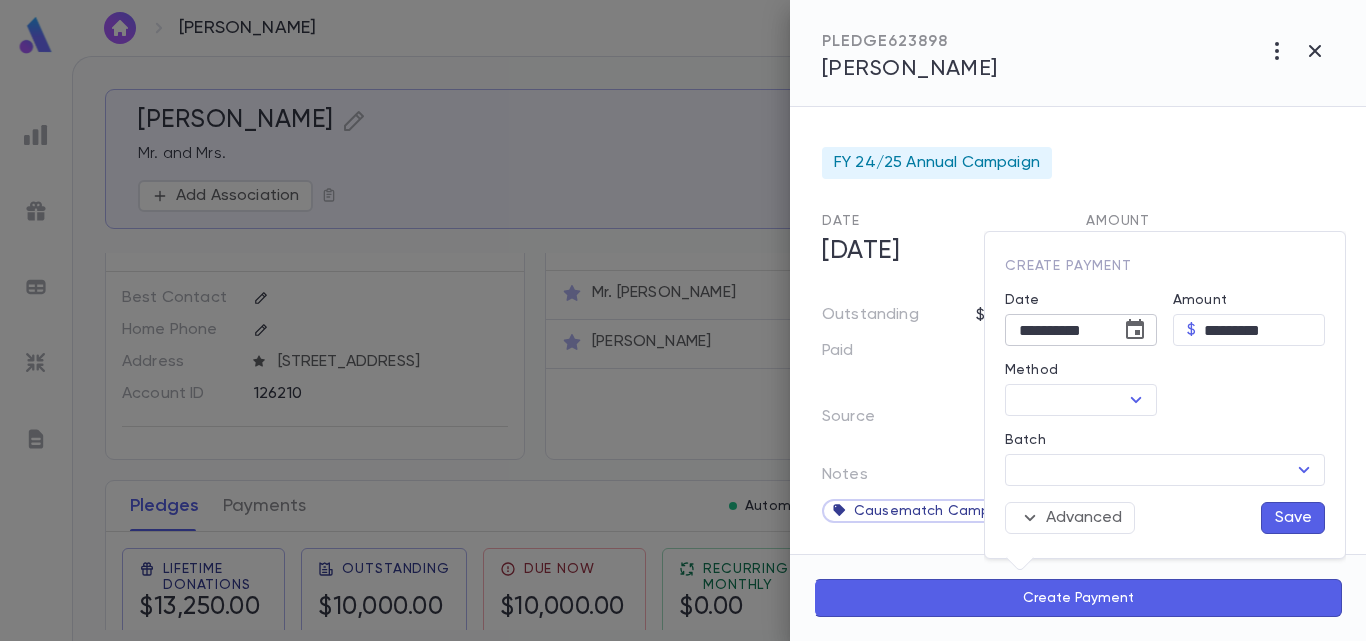 click 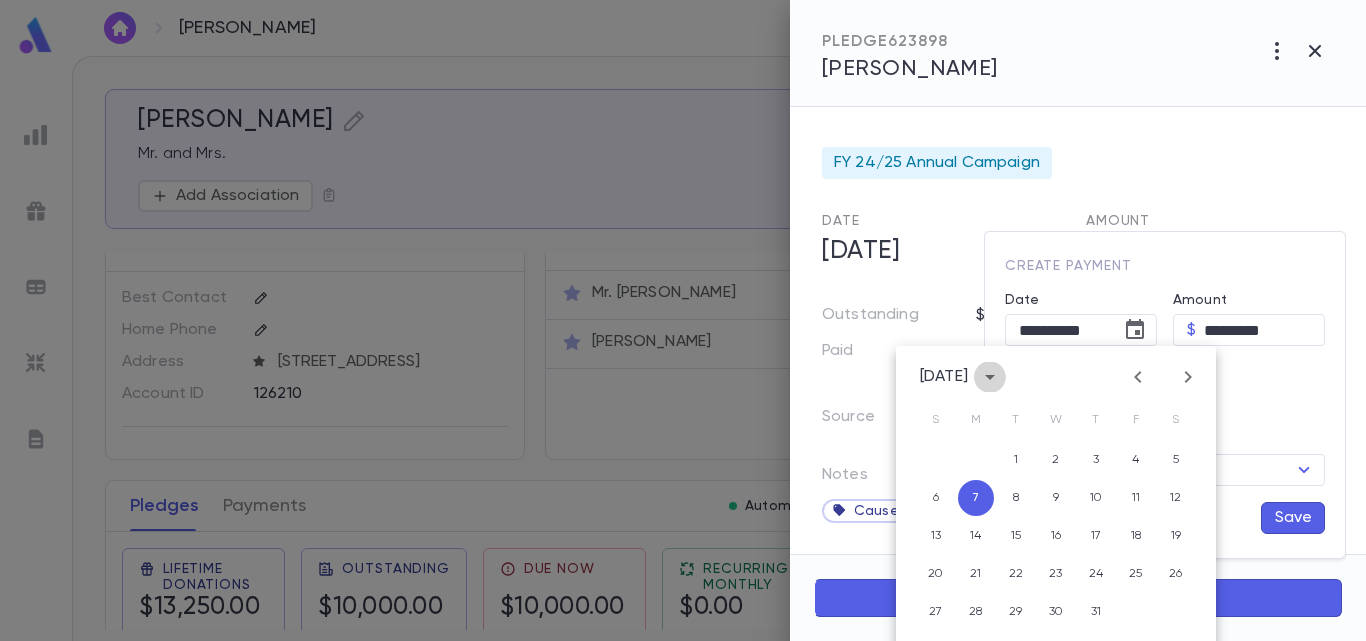 click at bounding box center (990, 377) 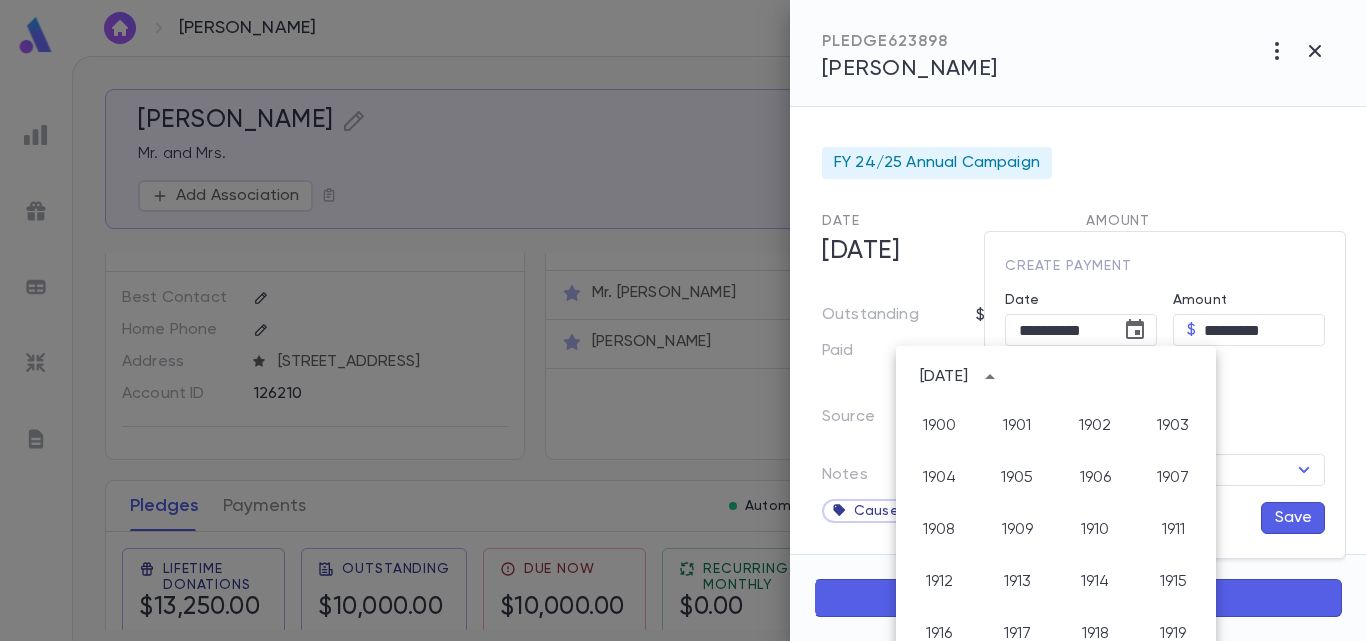 scroll, scrollTop: 1486, scrollLeft: 0, axis: vertical 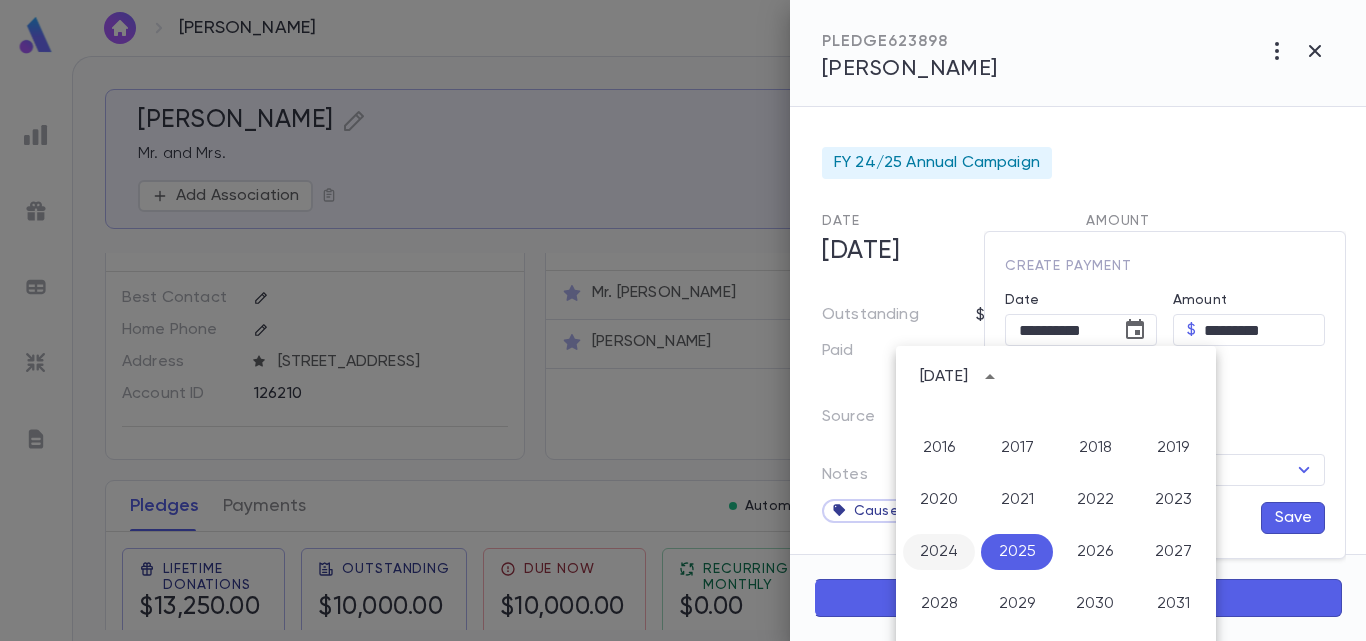 click on "2024" at bounding box center [939, 552] 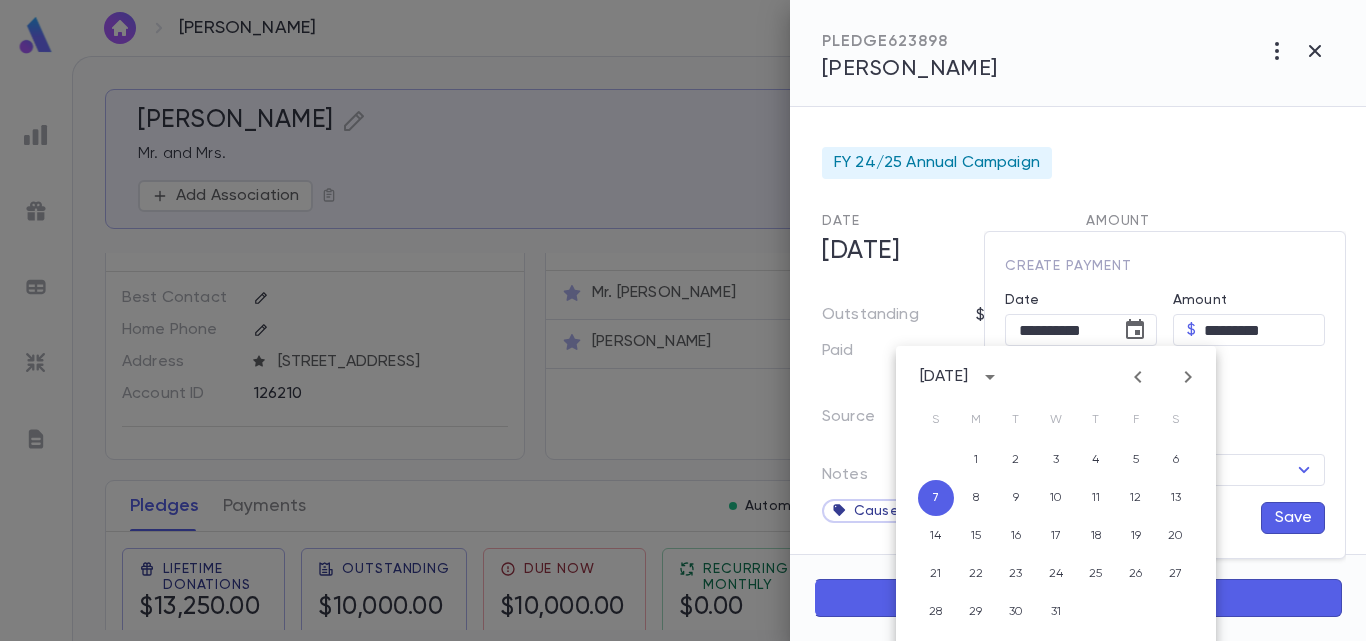 click 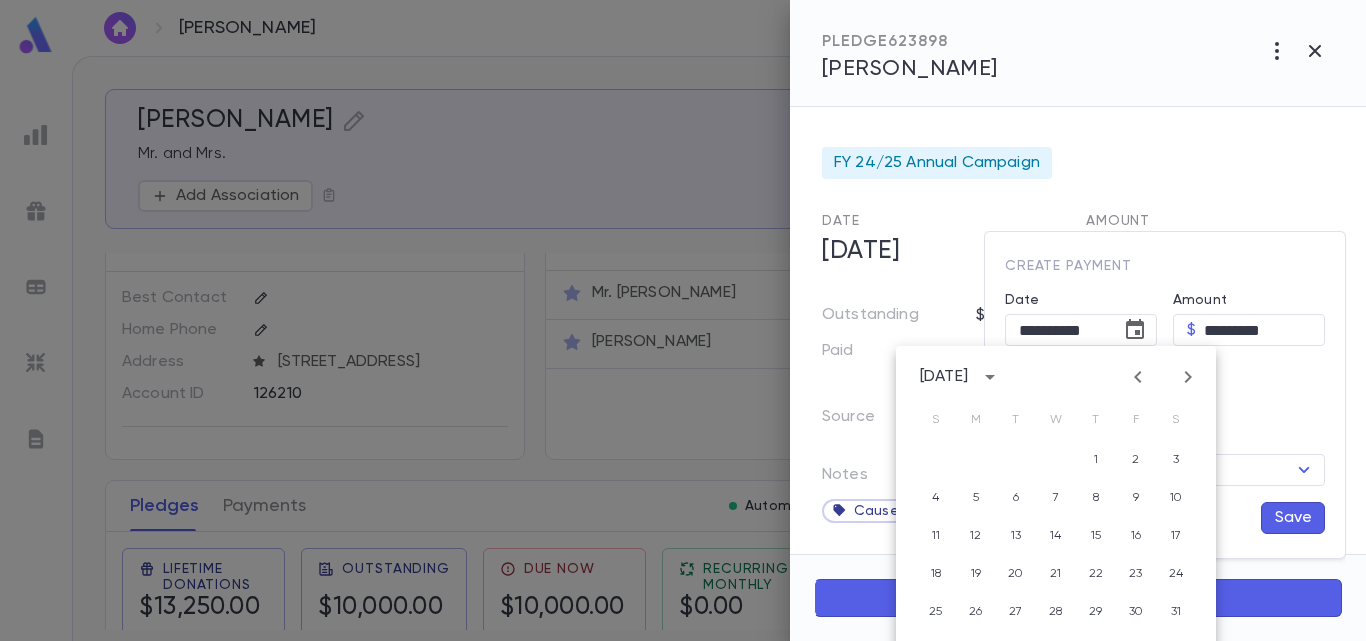click 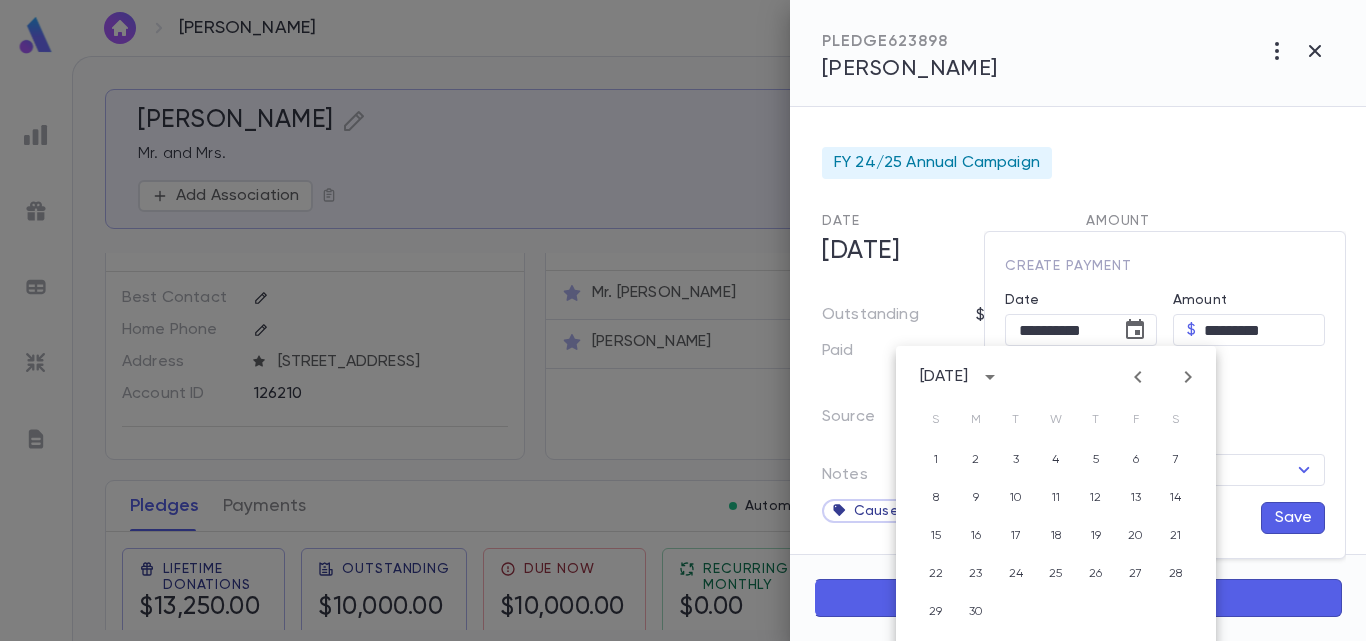 click 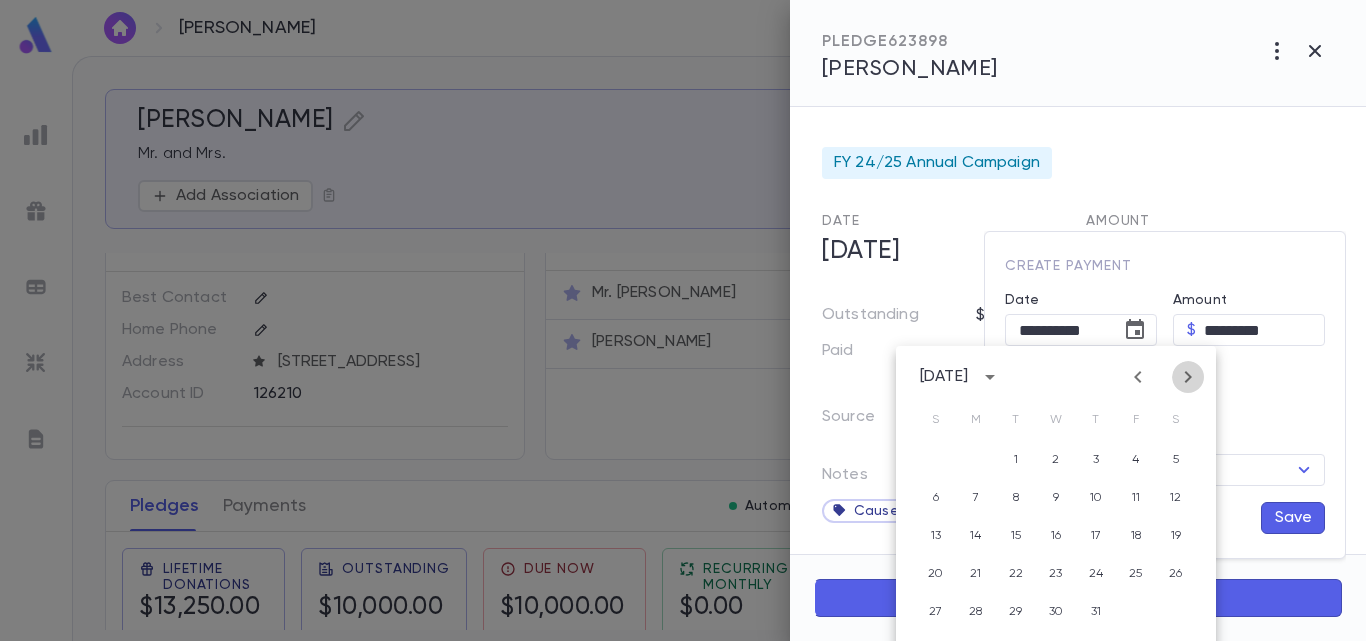 click 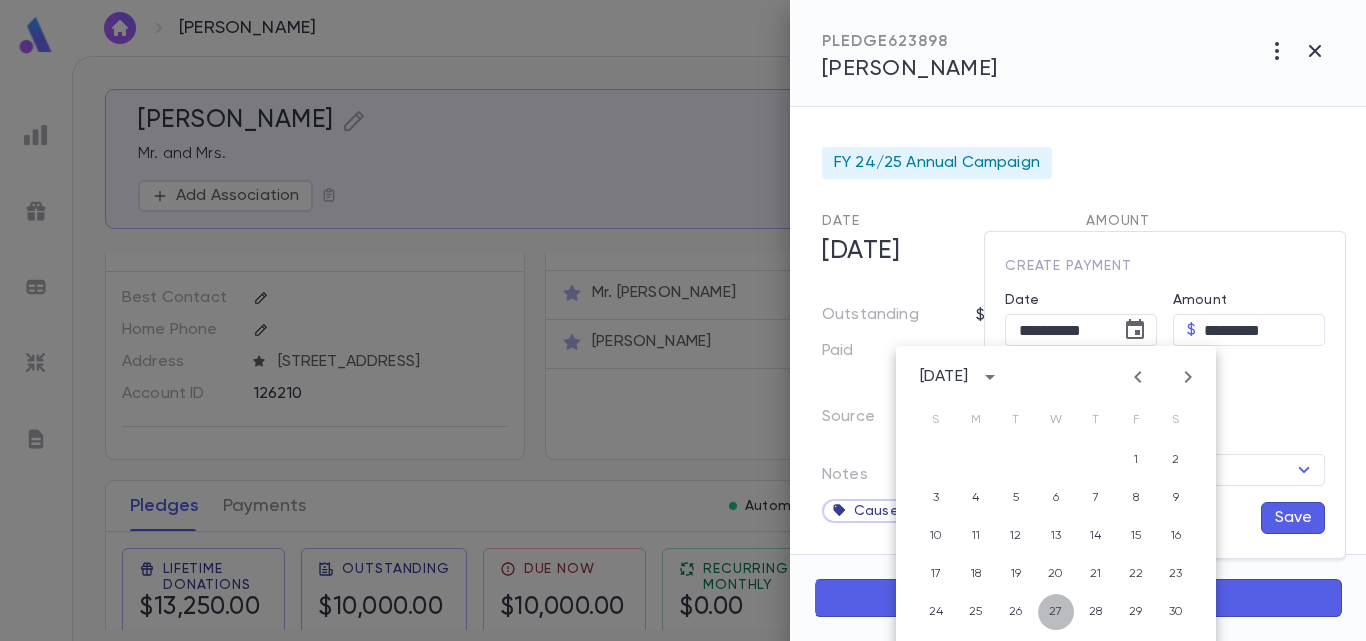 click on "27" at bounding box center (1056, 612) 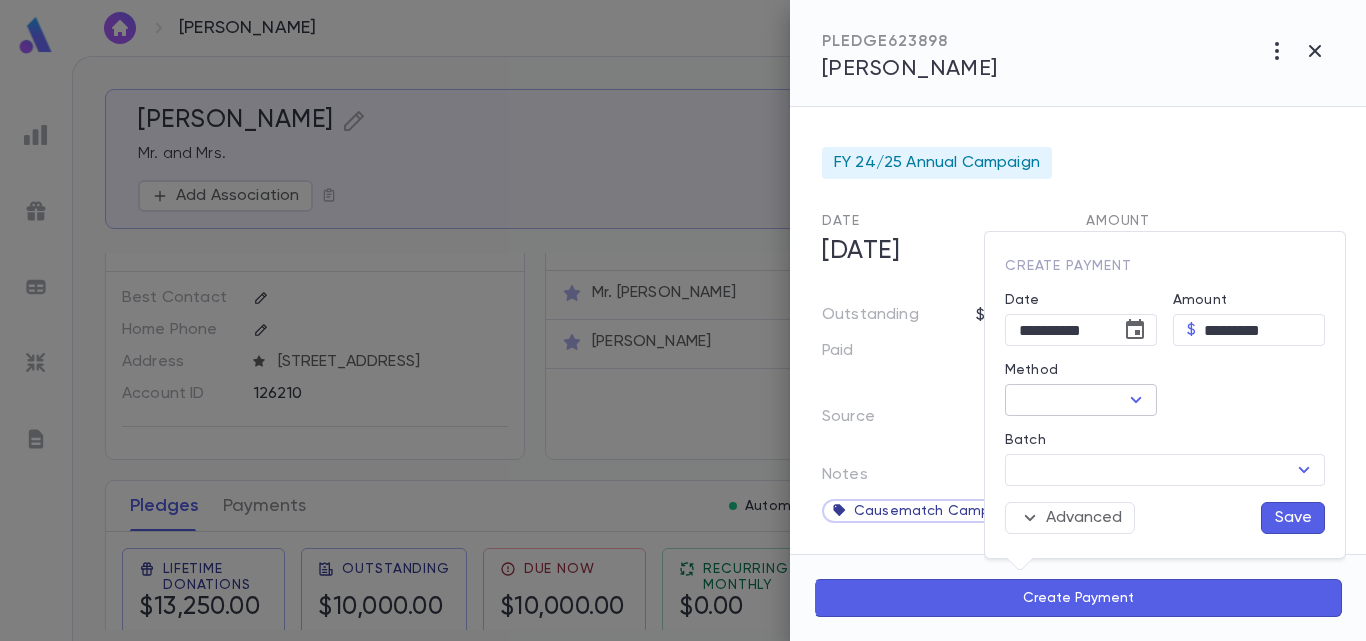 click on "​" at bounding box center [1081, 400] 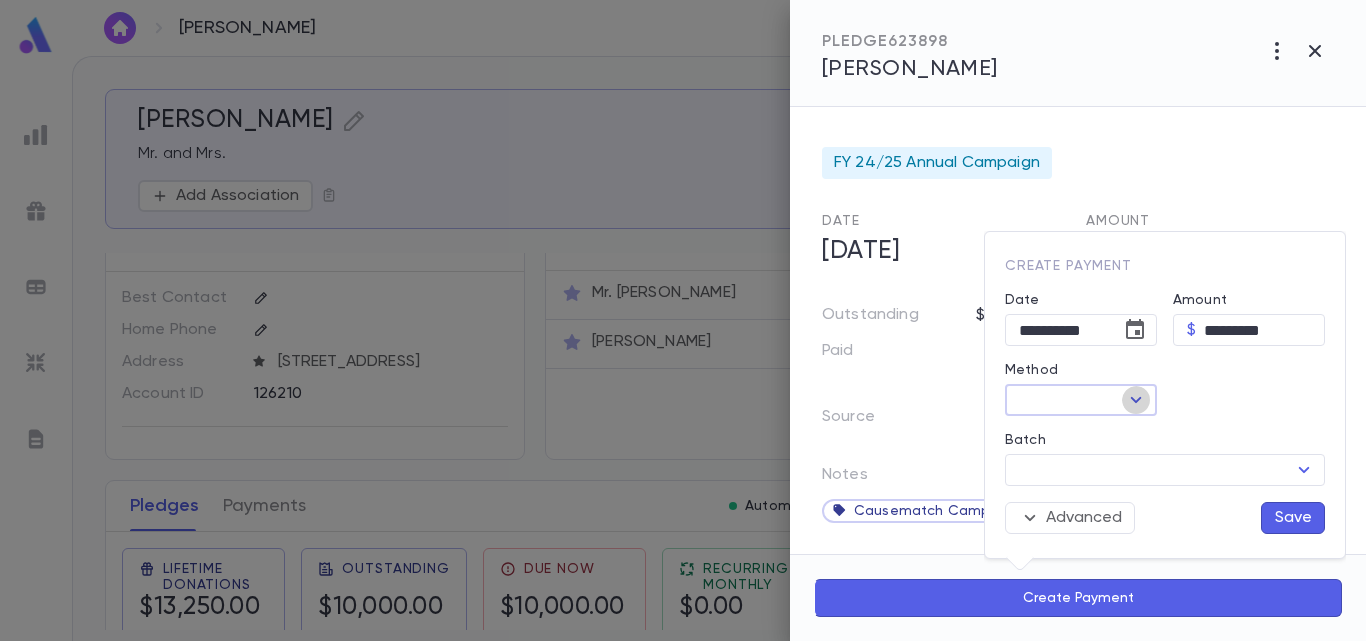 click 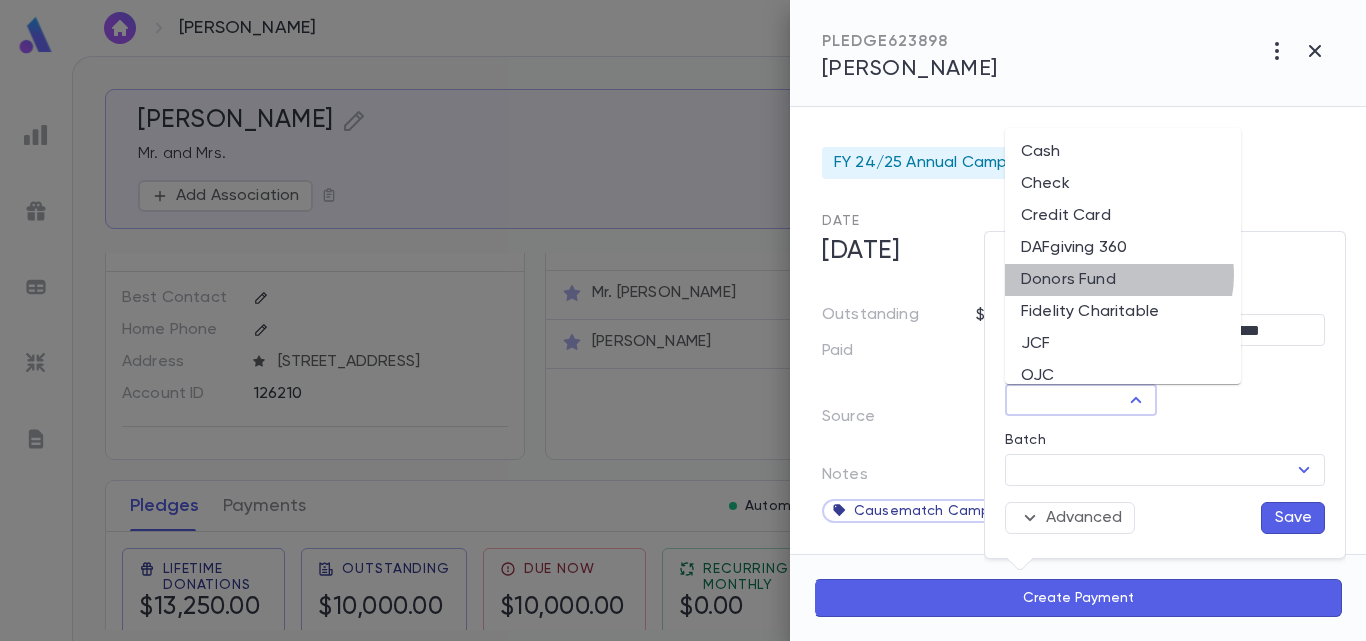 click on "Donors Fund" at bounding box center (1123, 280) 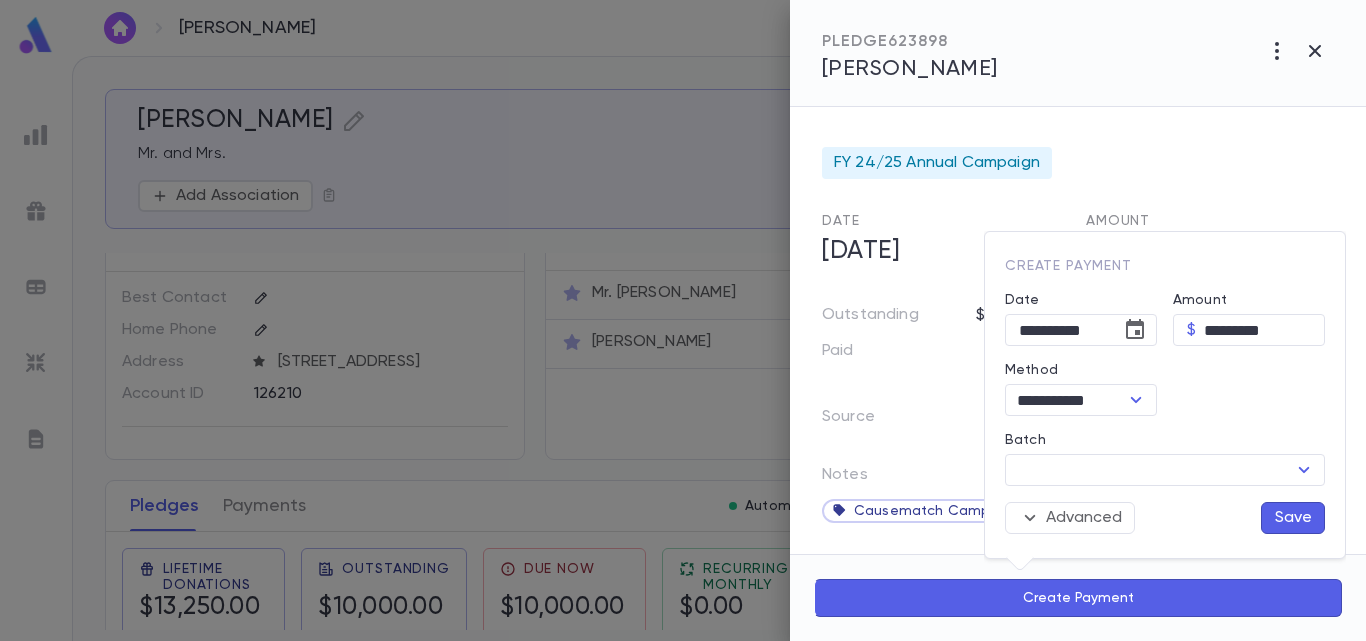 drag, startPoint x: 1359, startPoint y: 271, endPoint x: 1360, endPoint y: 299, distance: 28.01785 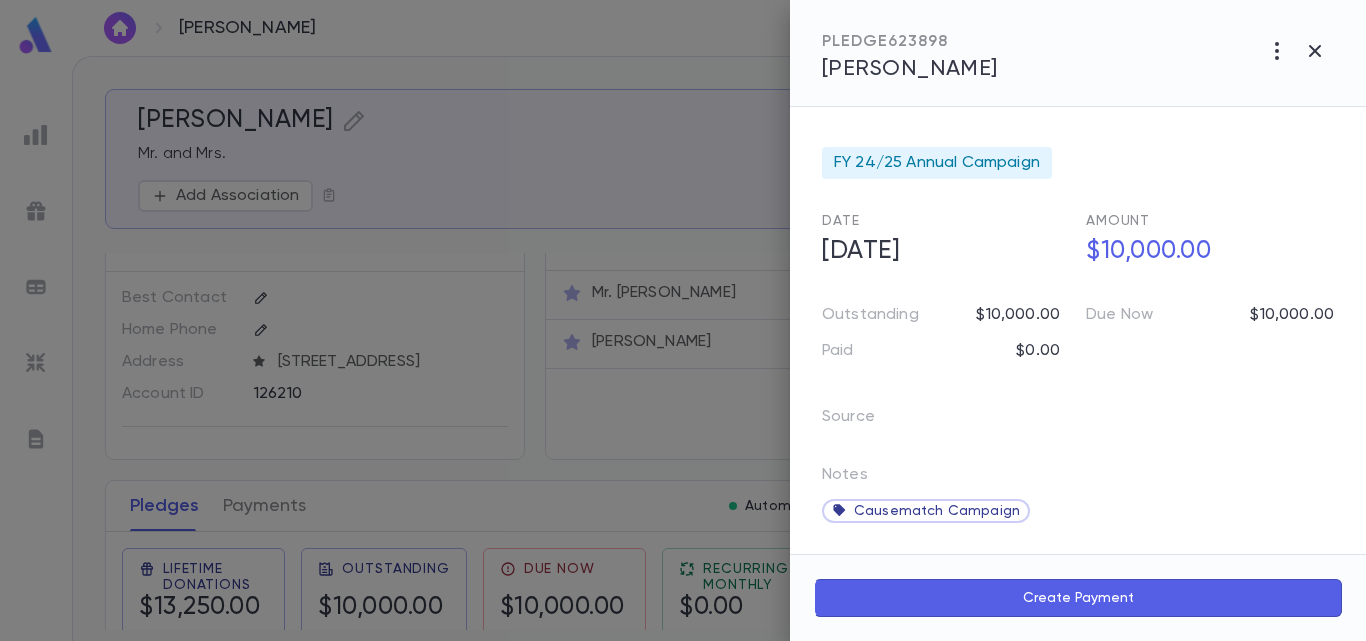 click on "Create Payment" at bounding box center (1078, 598) 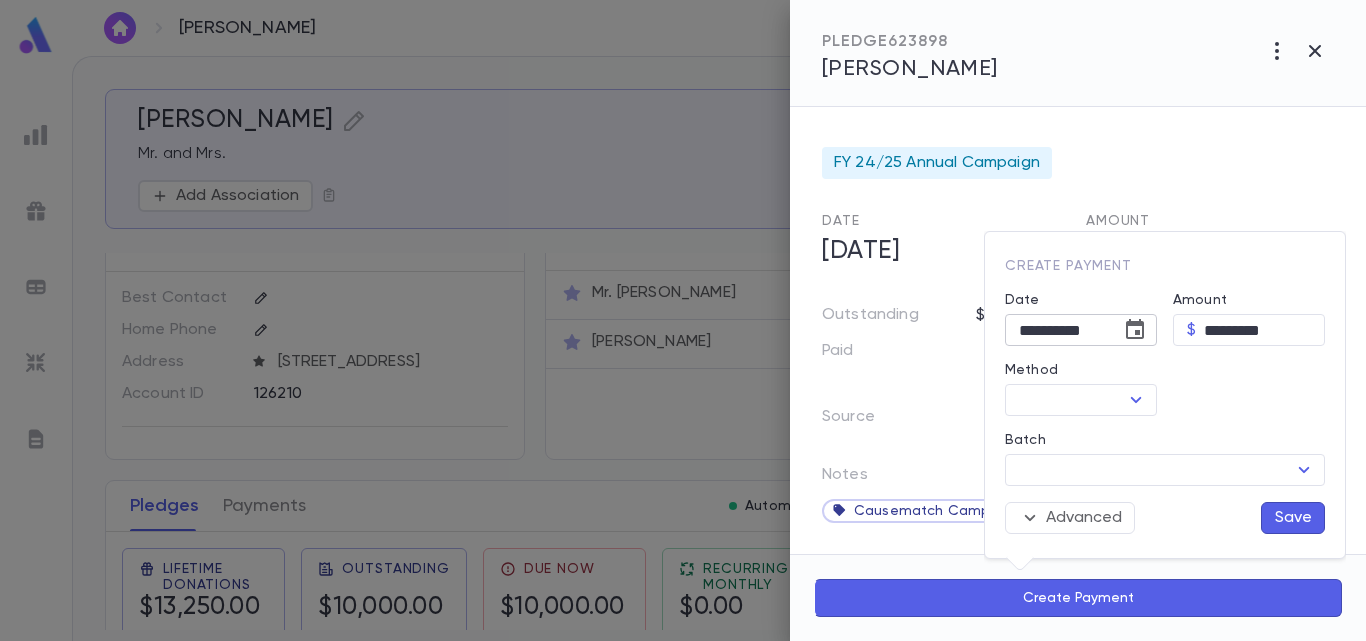 click 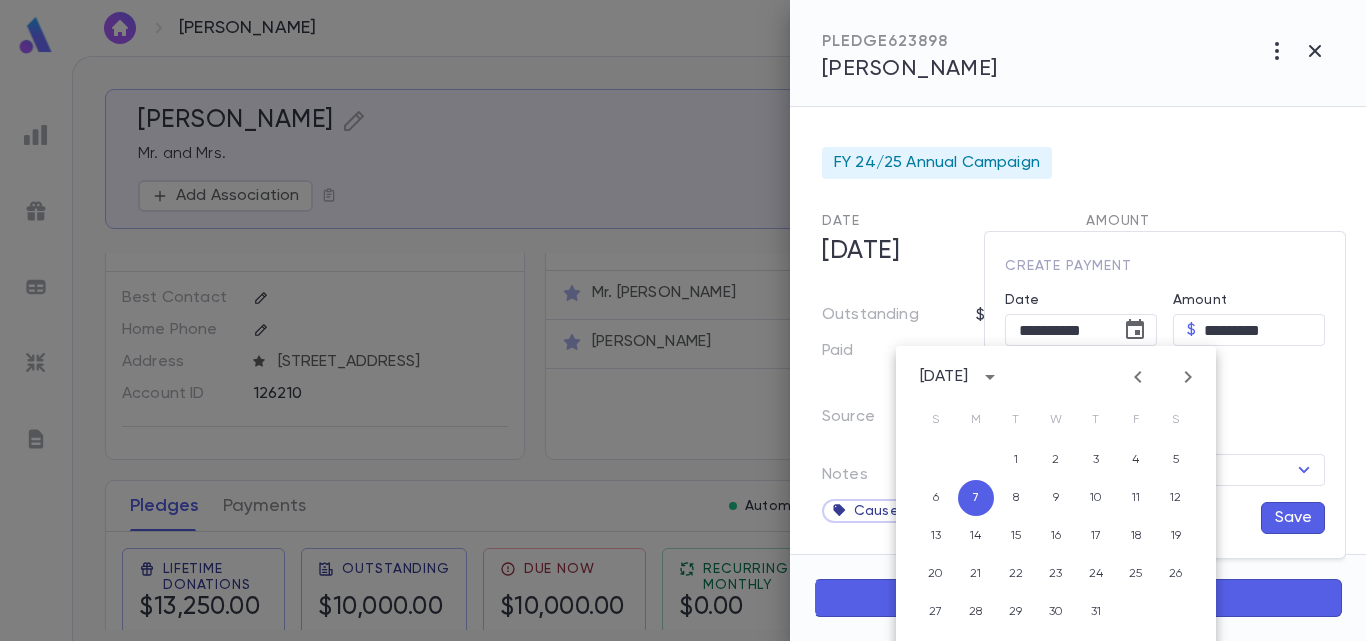 click on "[DATE]" at bounding box center (944, 377) 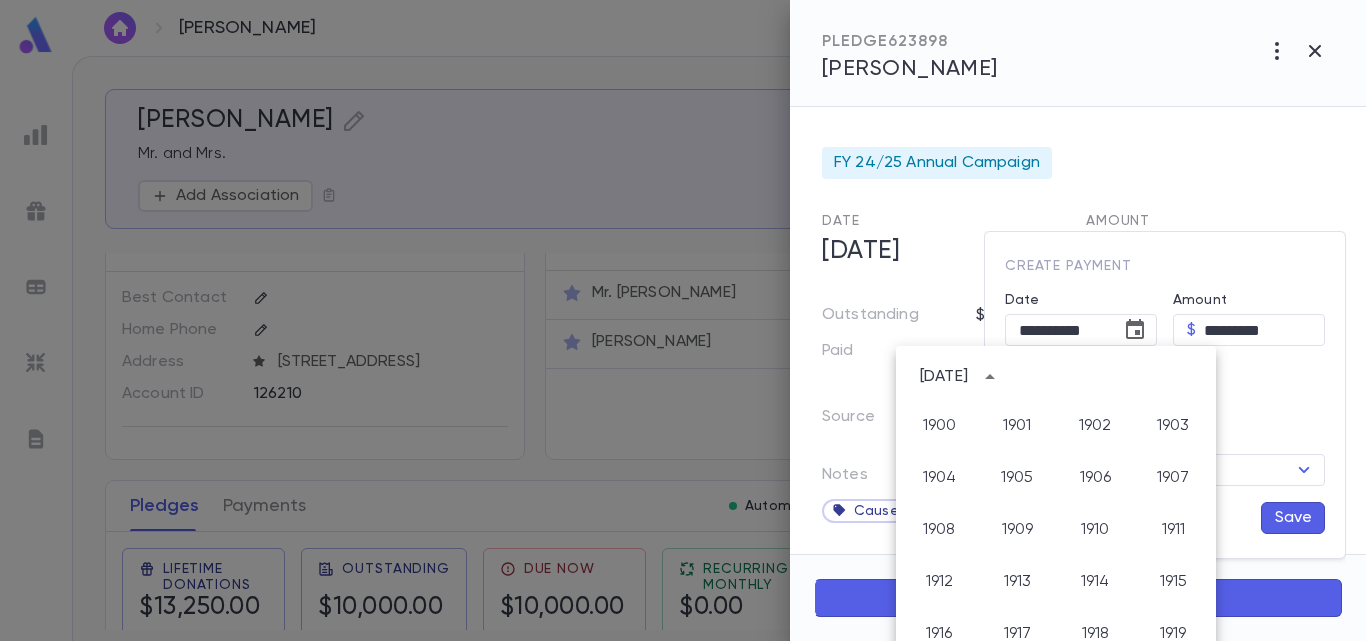 scroll, scrollTop: 1486, scrollLeft: 0, axis: vertical 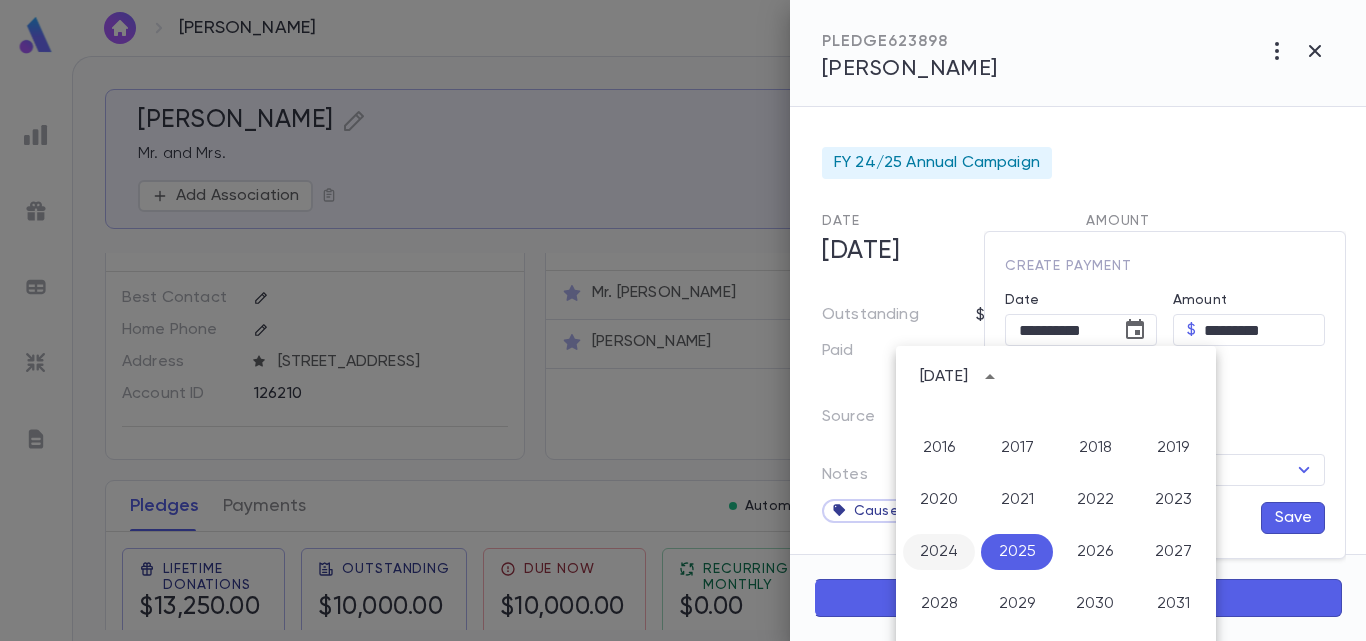 click on "2024" at bounding box center (939, 552) 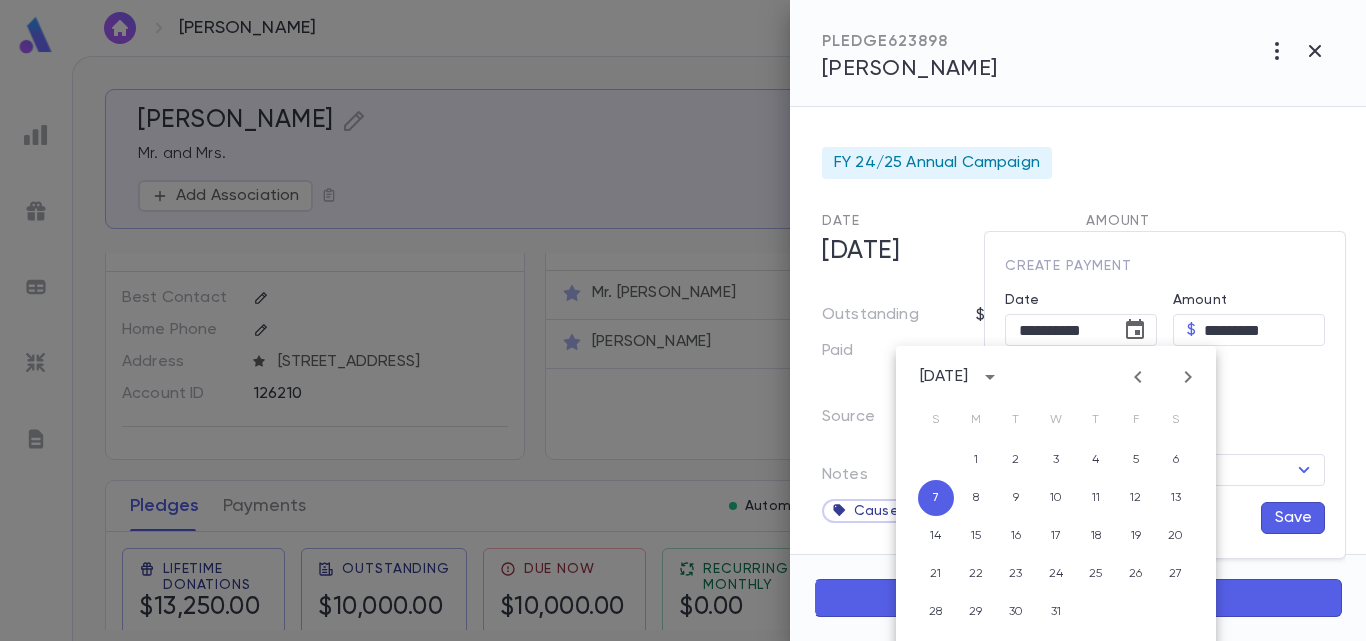 click 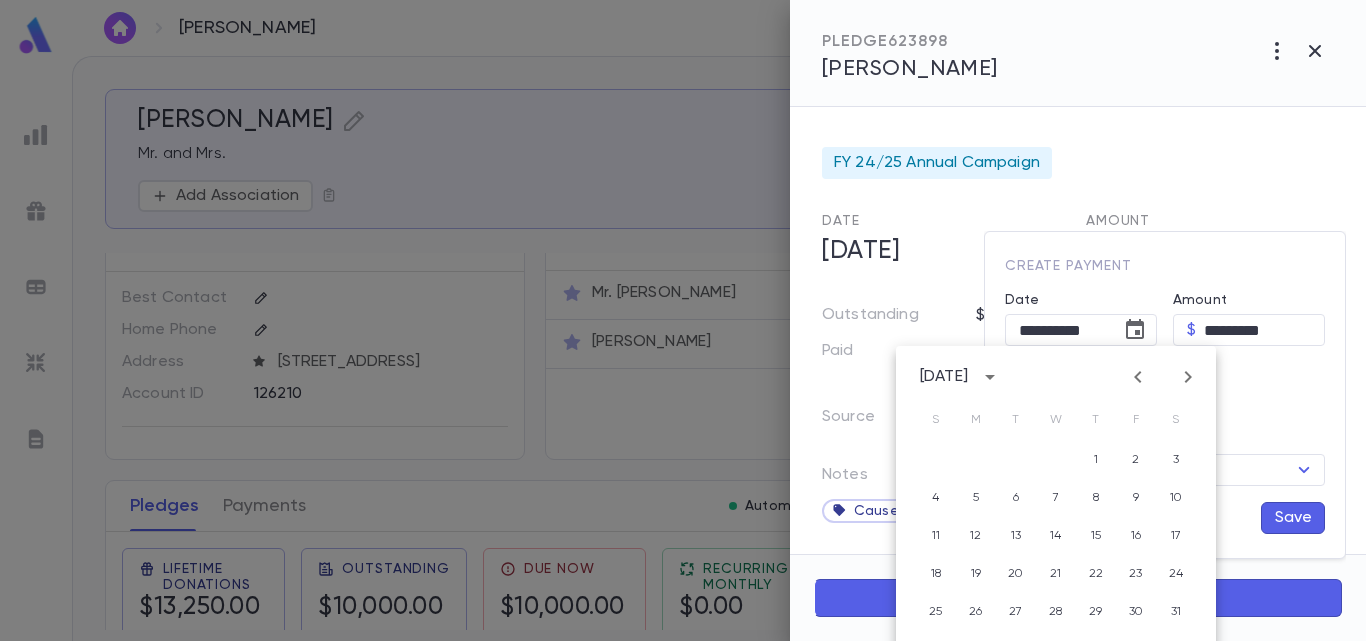 click 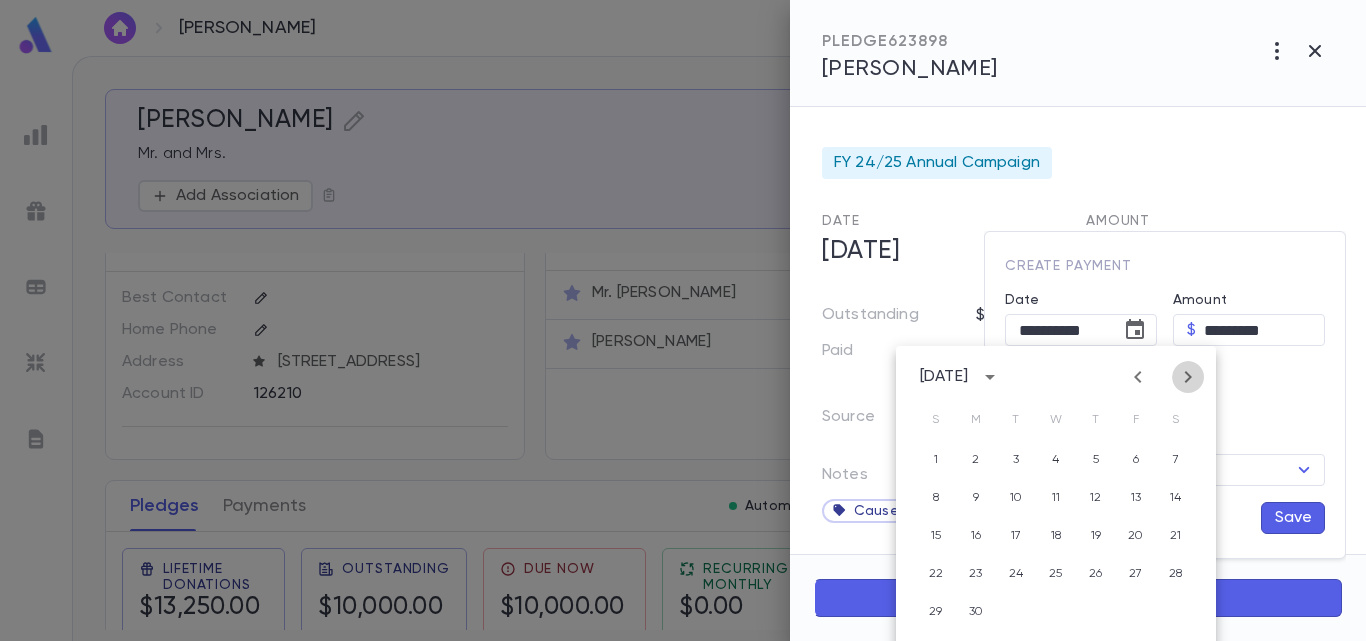 click 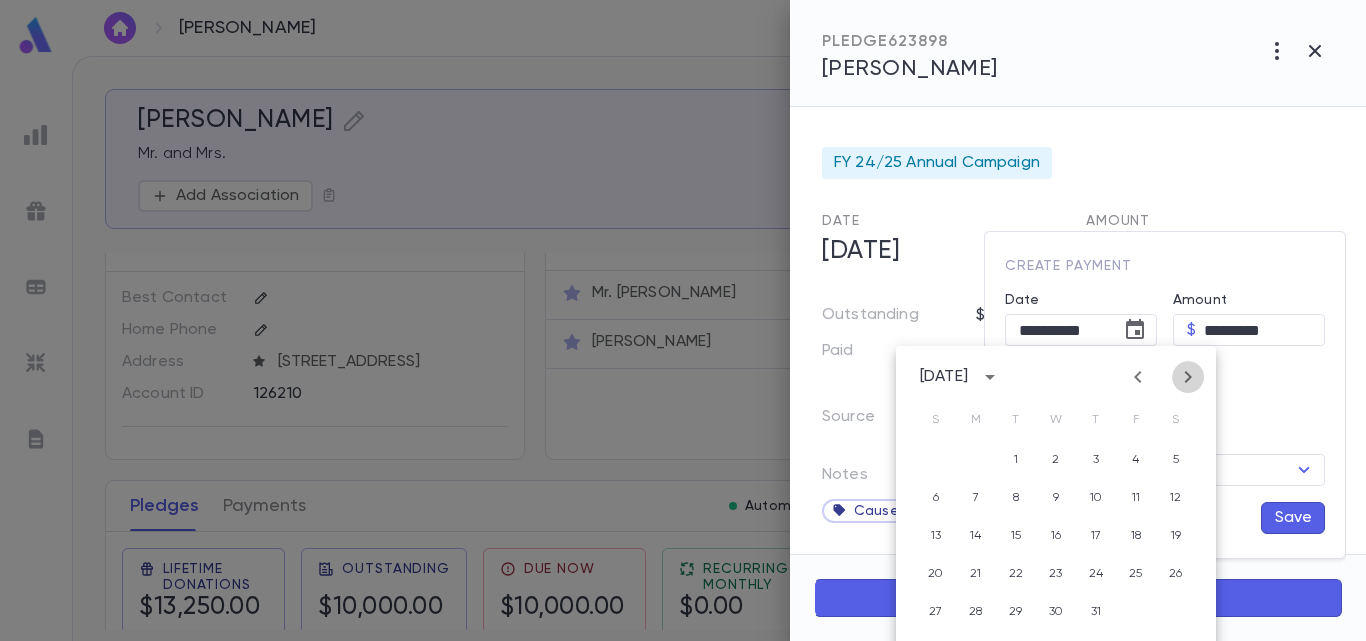 click 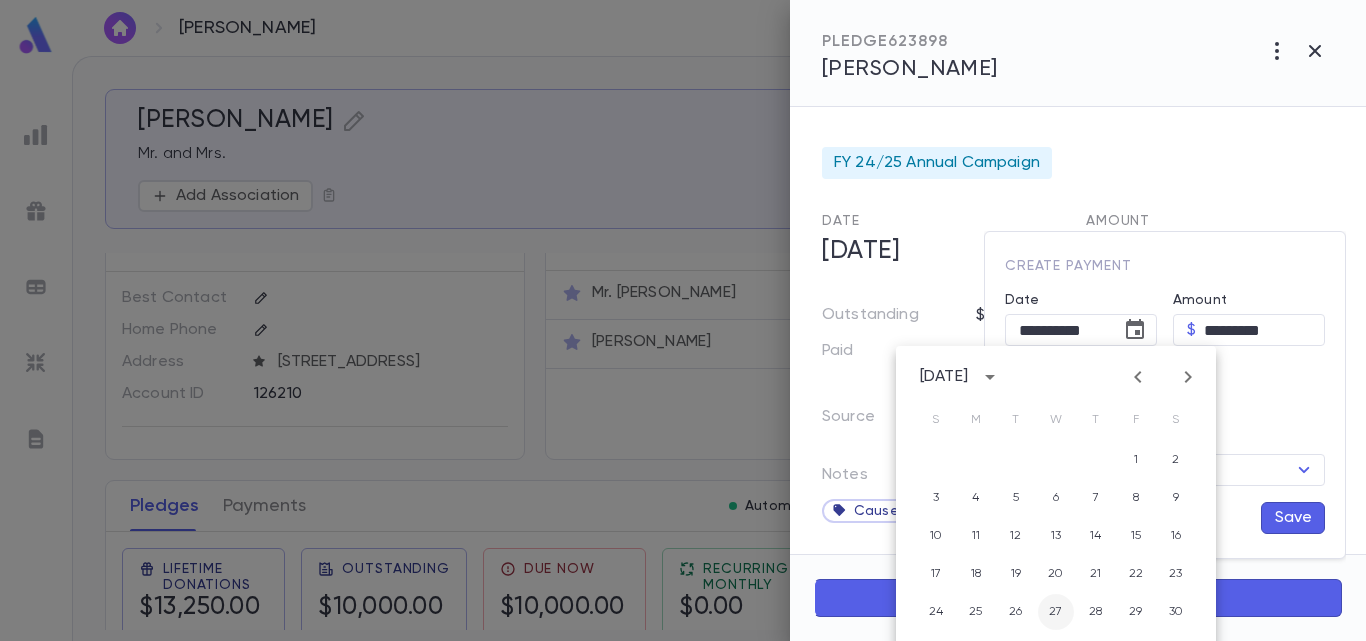 click on "27" at bounding box center [1056, 612] 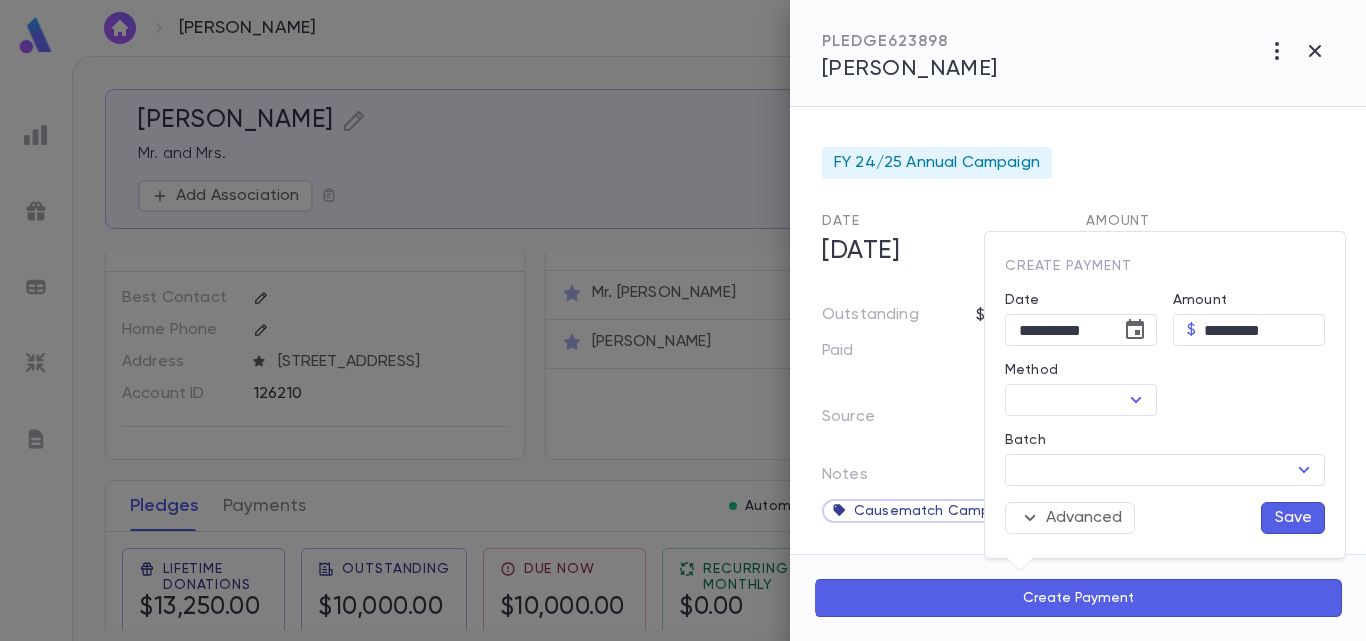type on "**********" 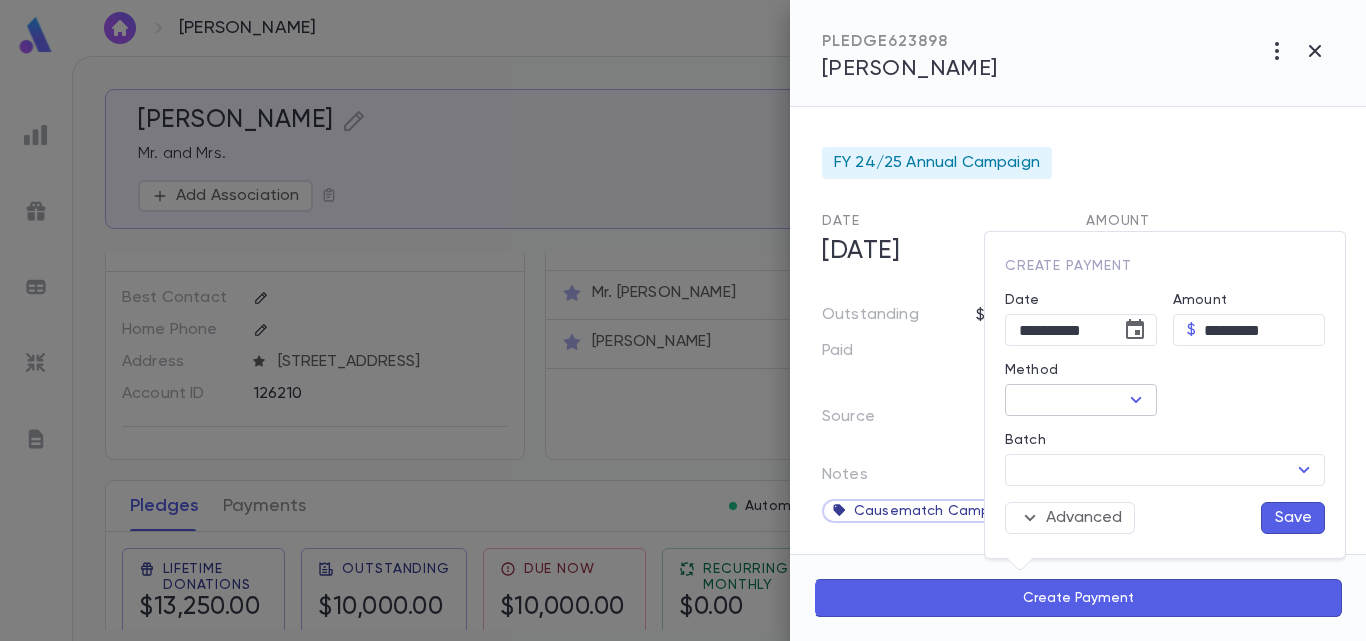 click 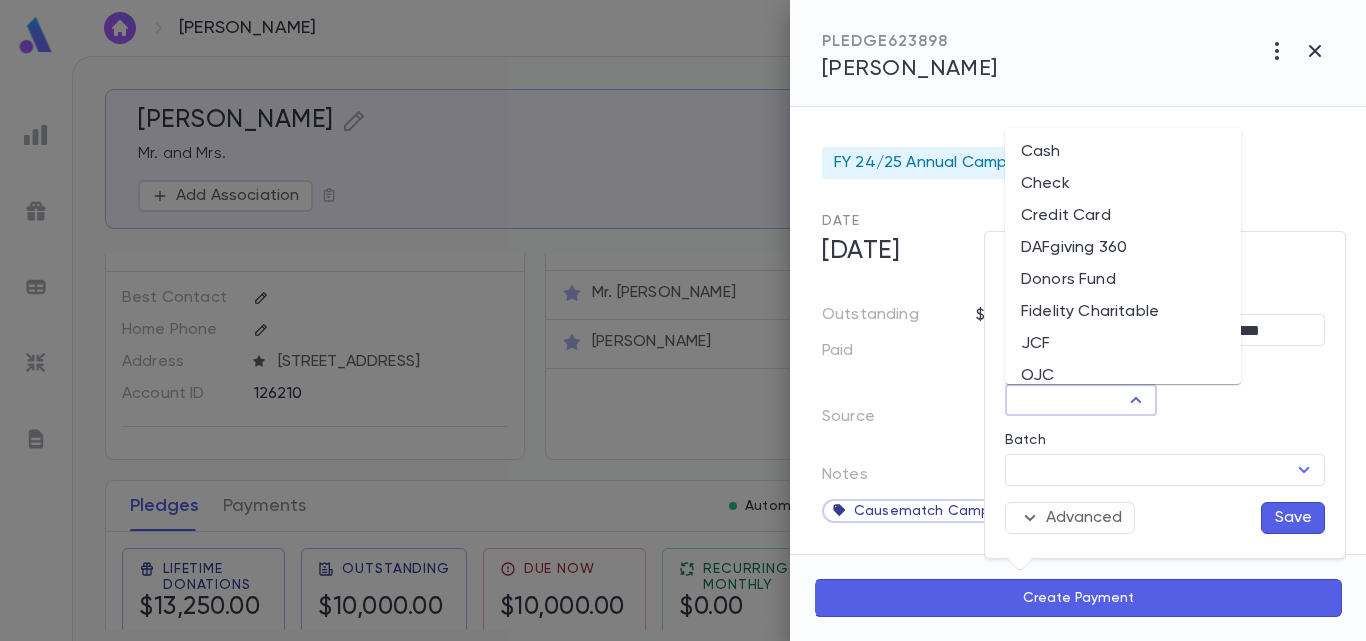 click on "Donors Fund" at bounding box center [1123, 280] 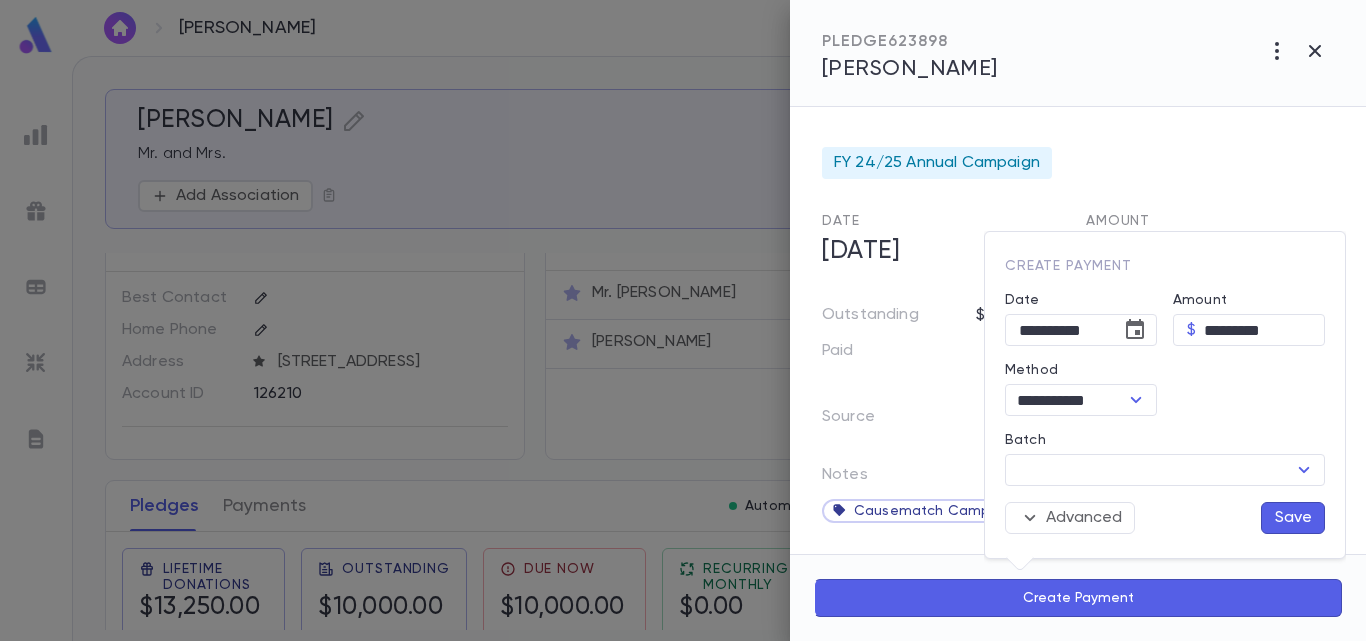 click on "Save" at bounding box center [1293, 518] 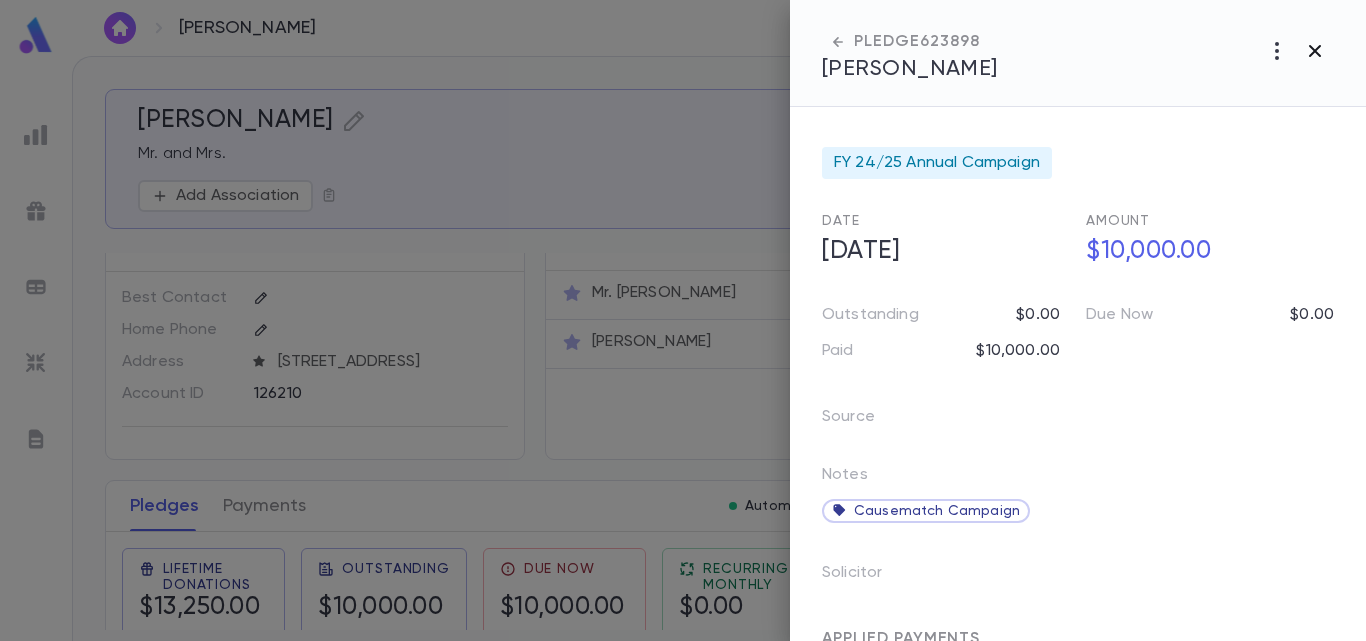 click 